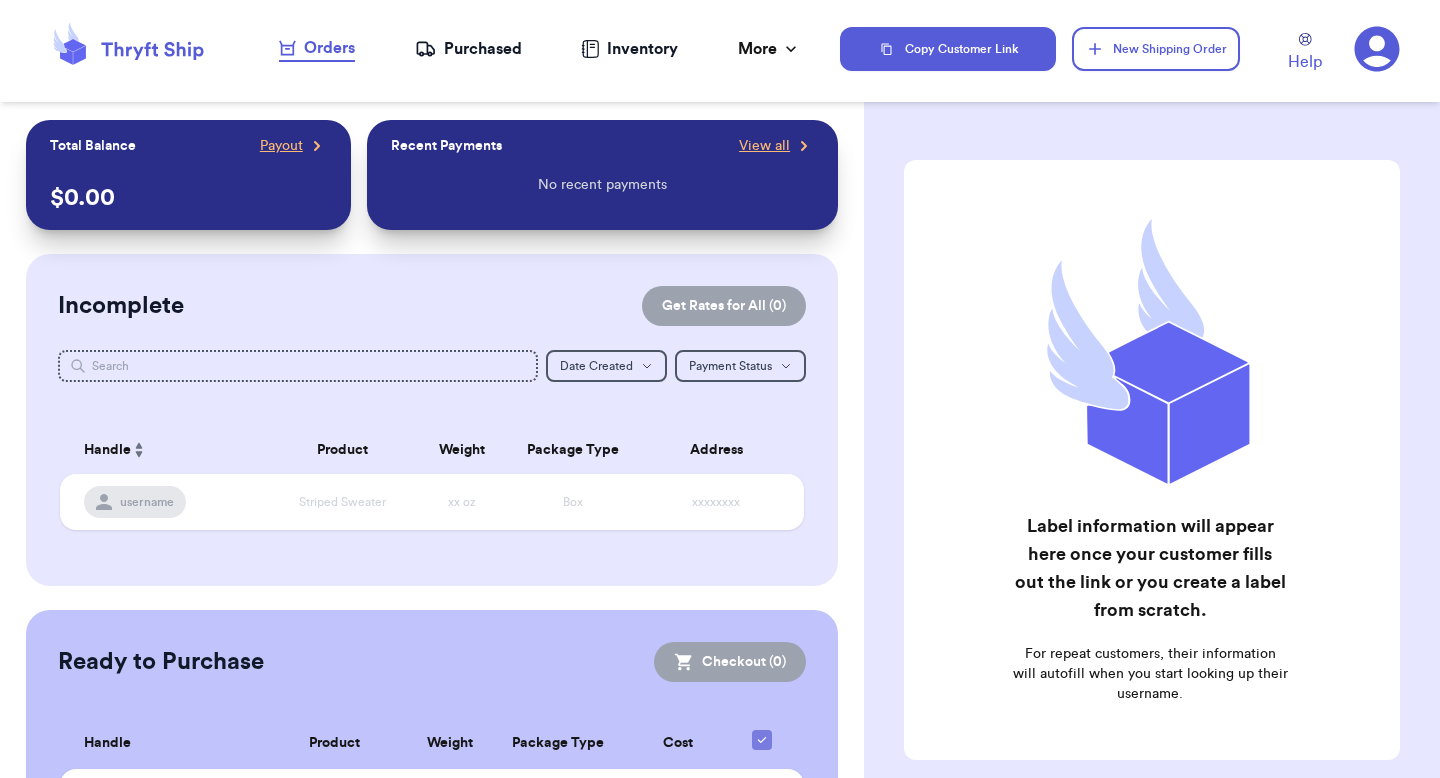 scroll, scrollTop: 0, scrollLeft: 0, axis: both 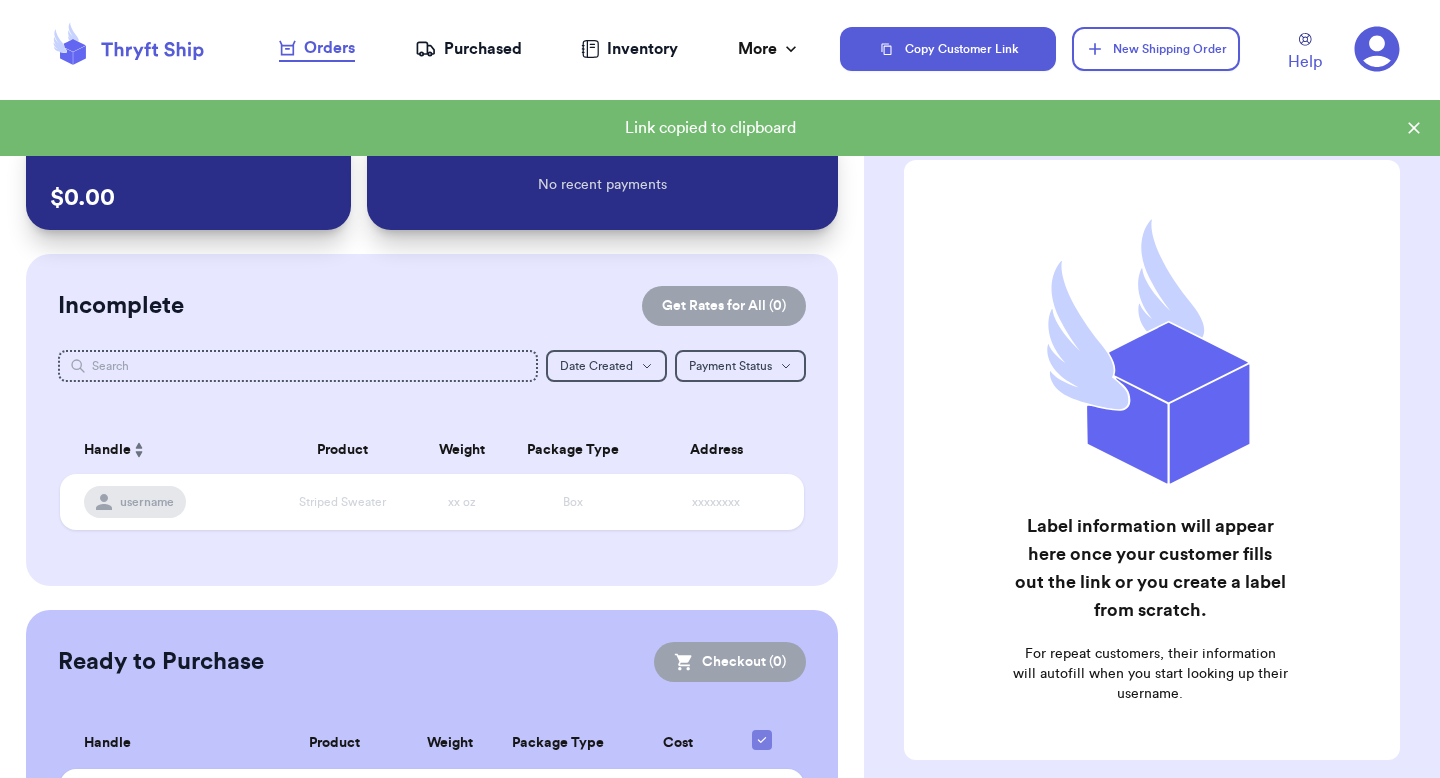 click on "Purchased" at bounding box center [468, 49] 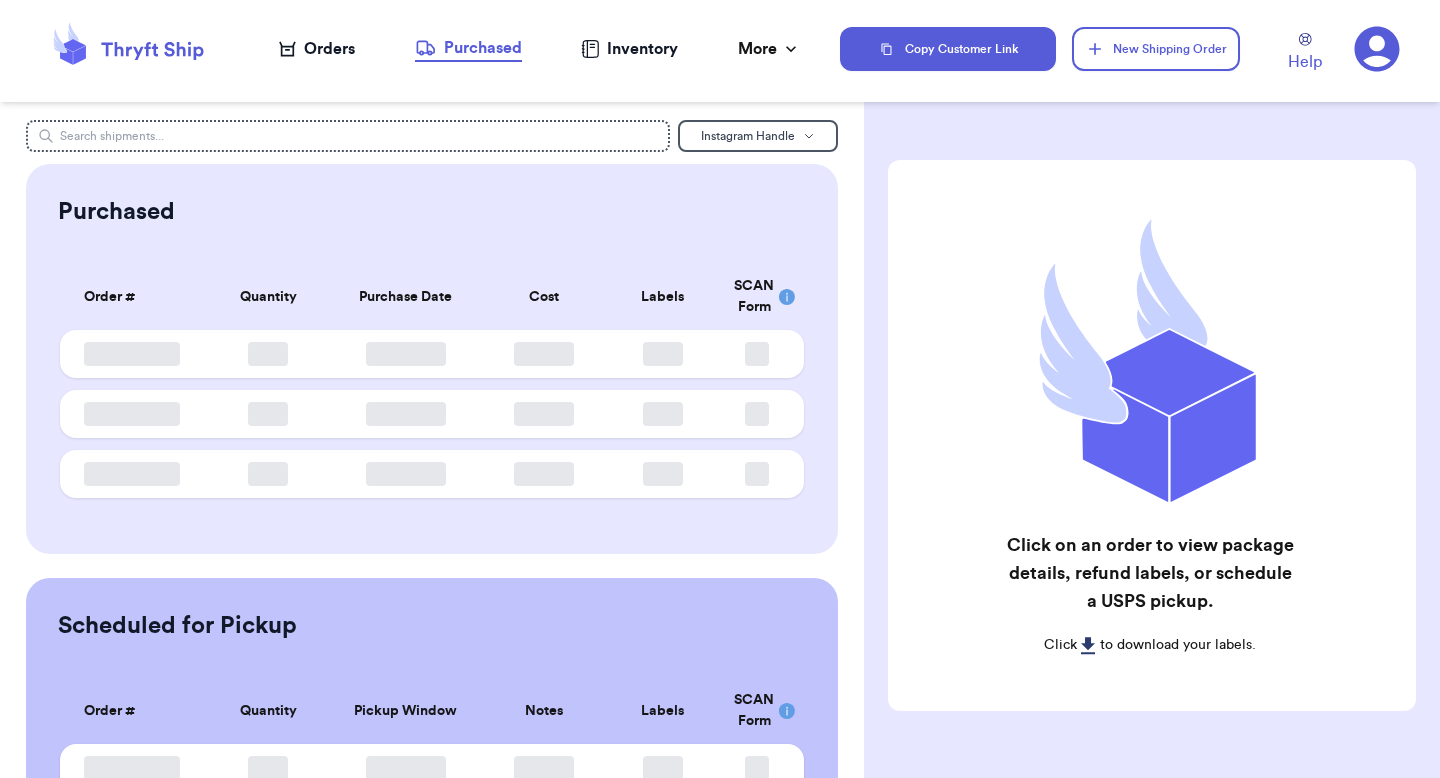 scroll, scrollTop: 0, scrollLeft: 0, axis: both 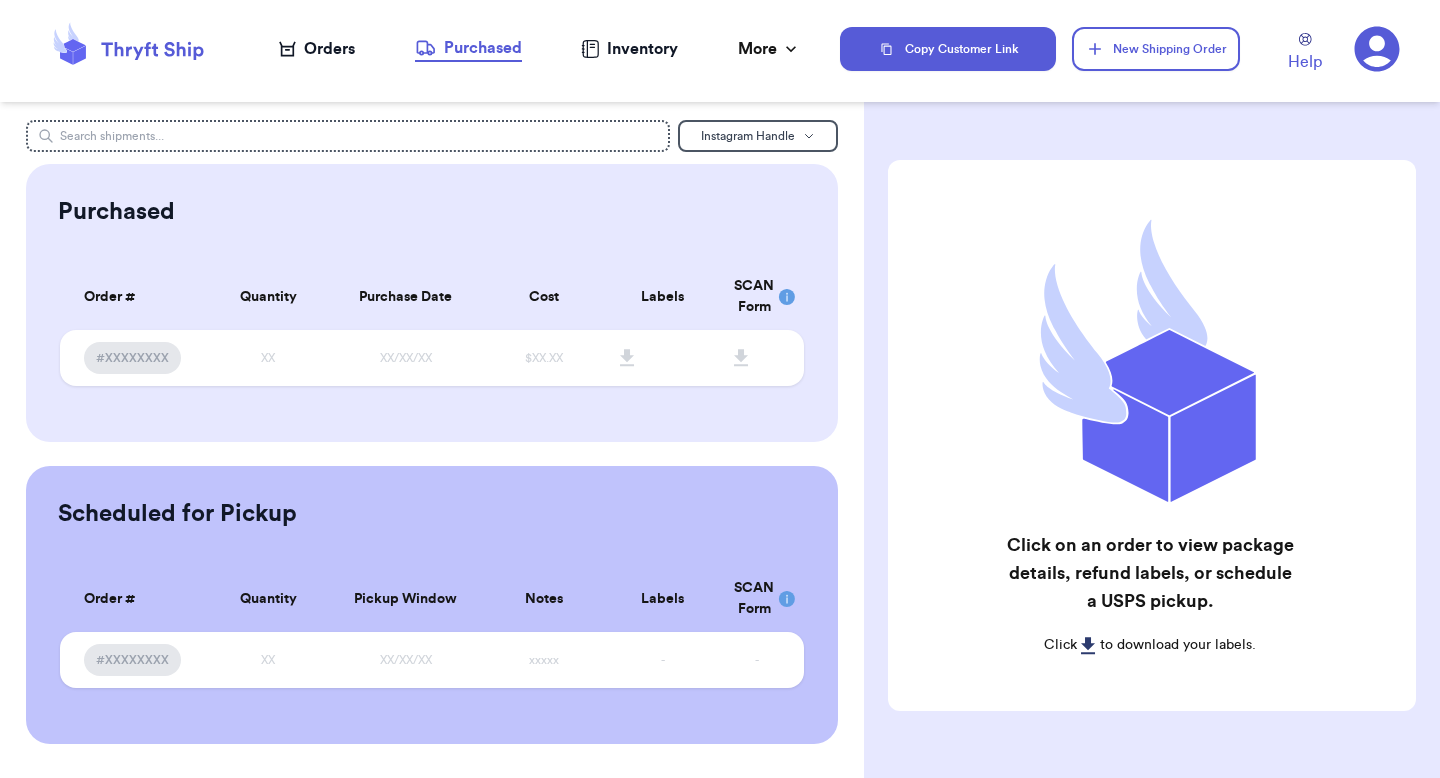 click on "Orders" at bounding box center [317, 49] 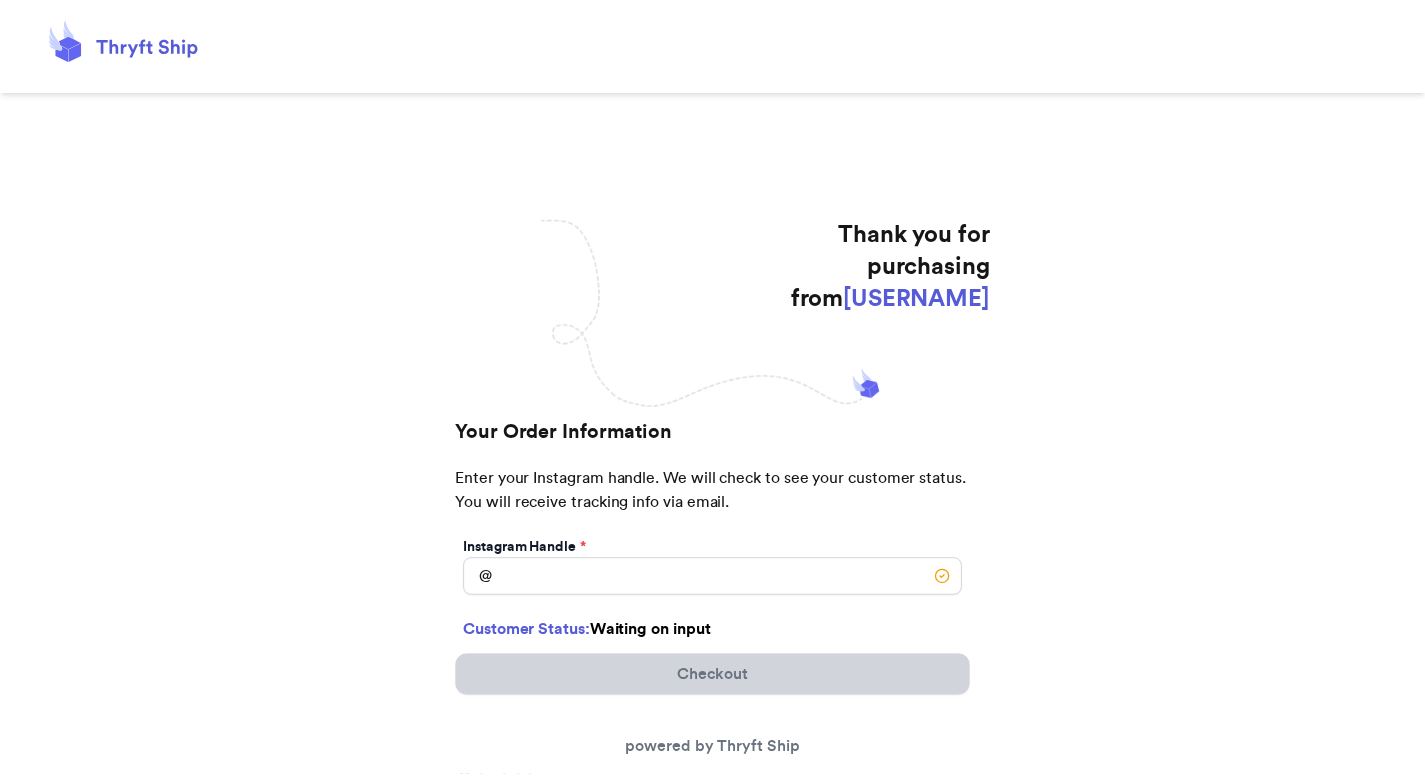 scroll, scrollTop: 0, scrollLeft: 0, axis: both 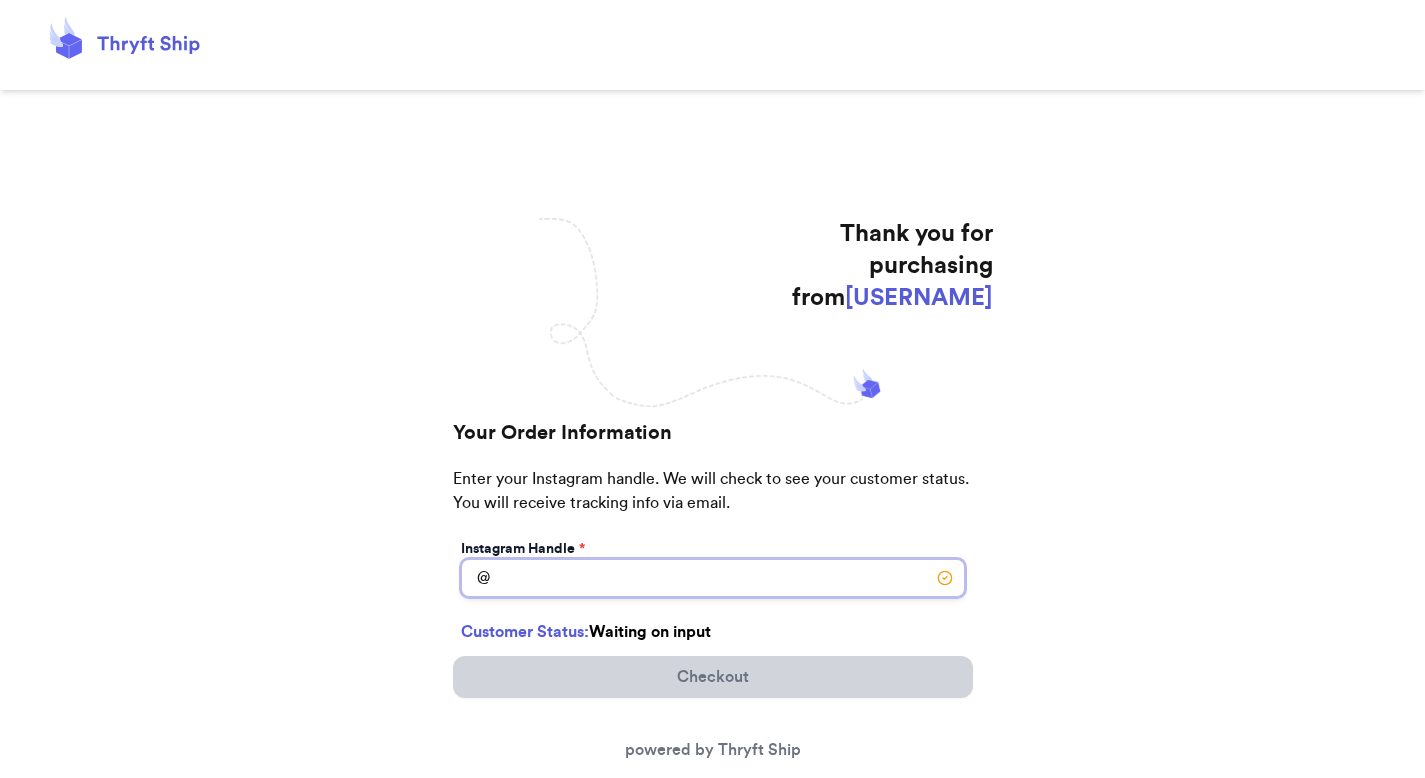 click on "Today's Subtotal" at bounding box center [713, 578] 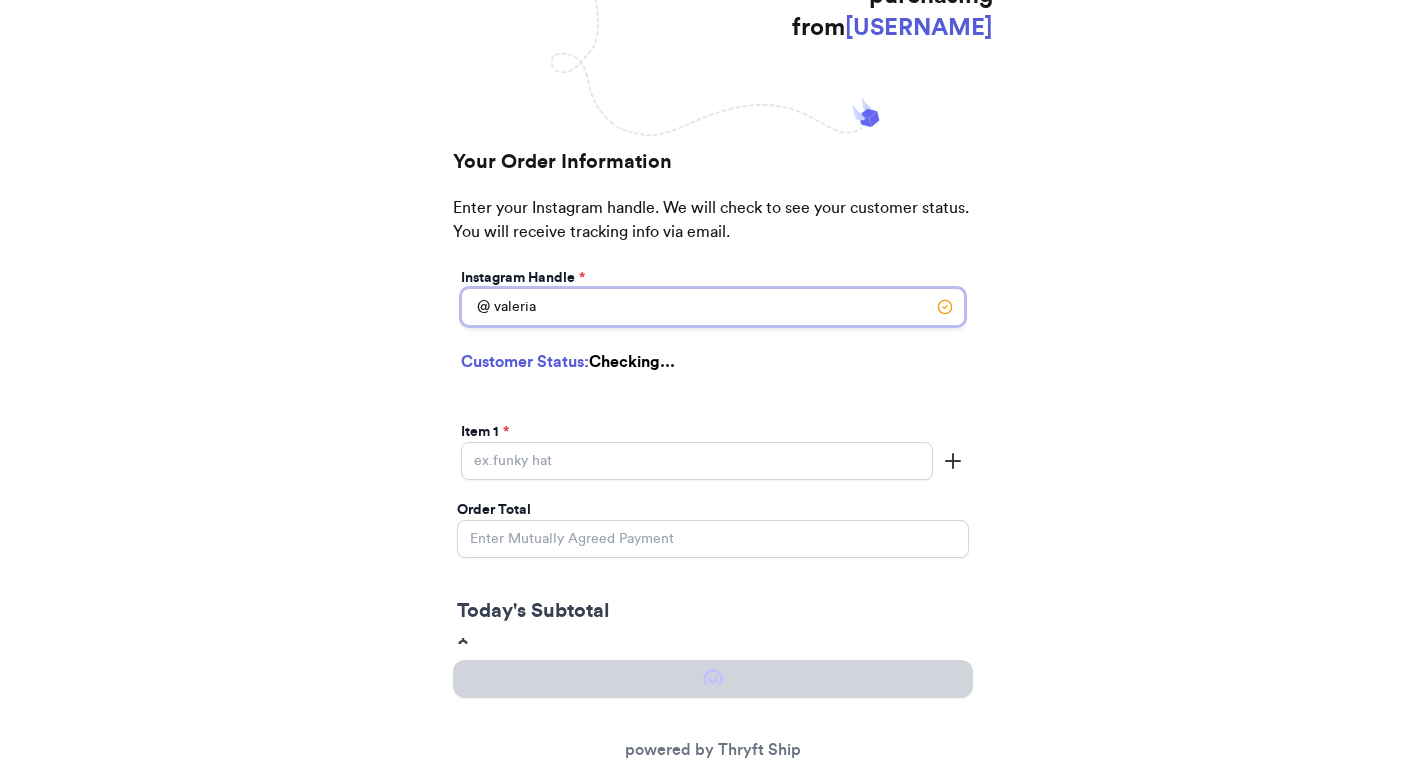 scroll, scrollTop: 298, scrollLeft: 0, axis: vertical 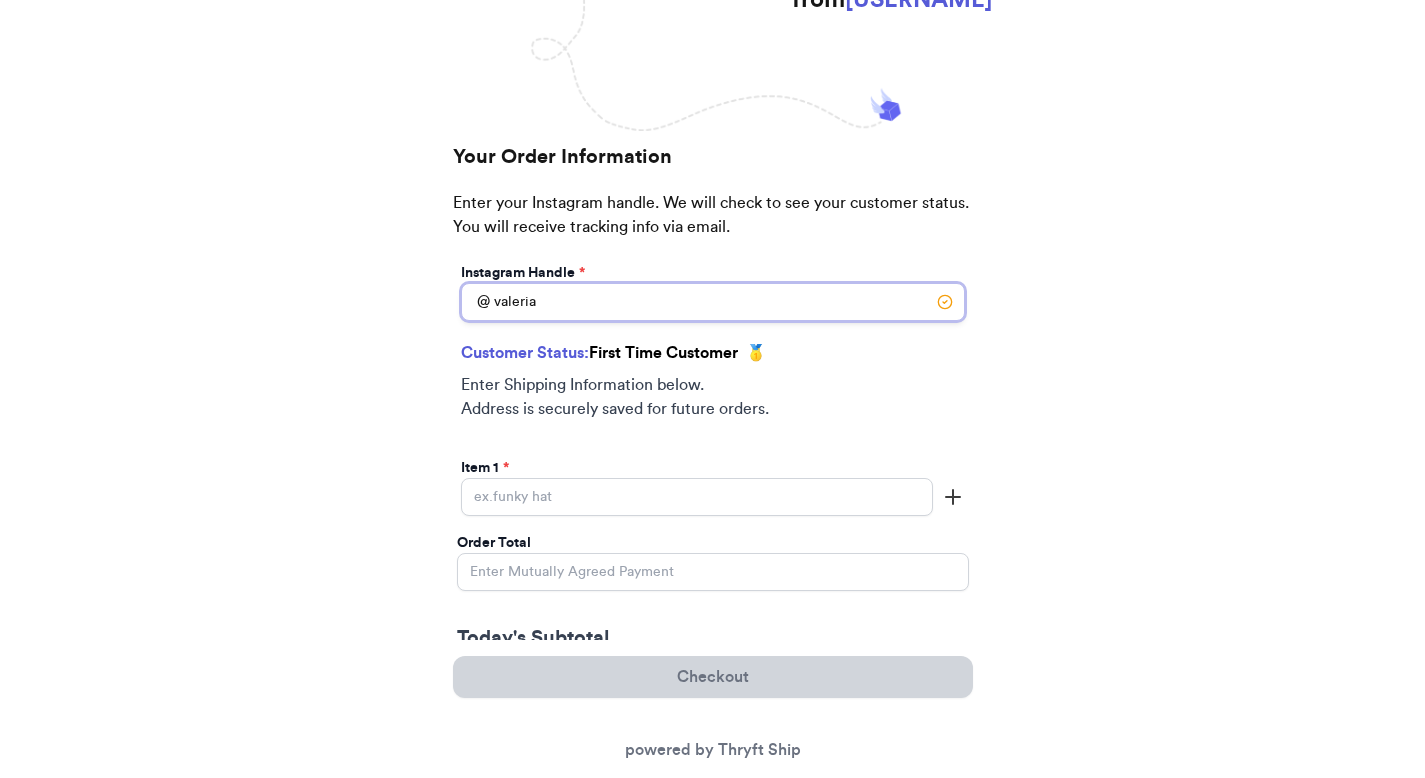 type on "valeria" 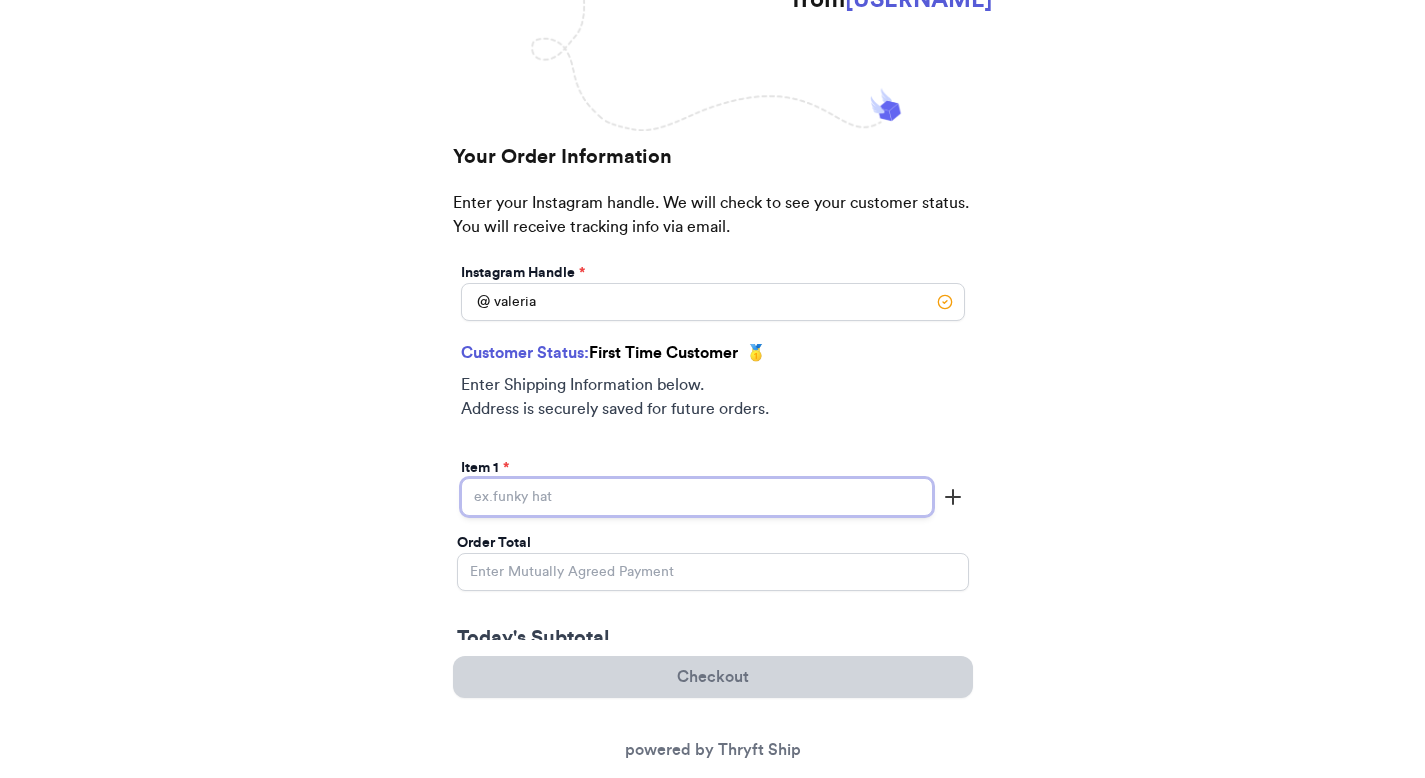 click on "Today's Subtotal" at bounding box center (697, 497) 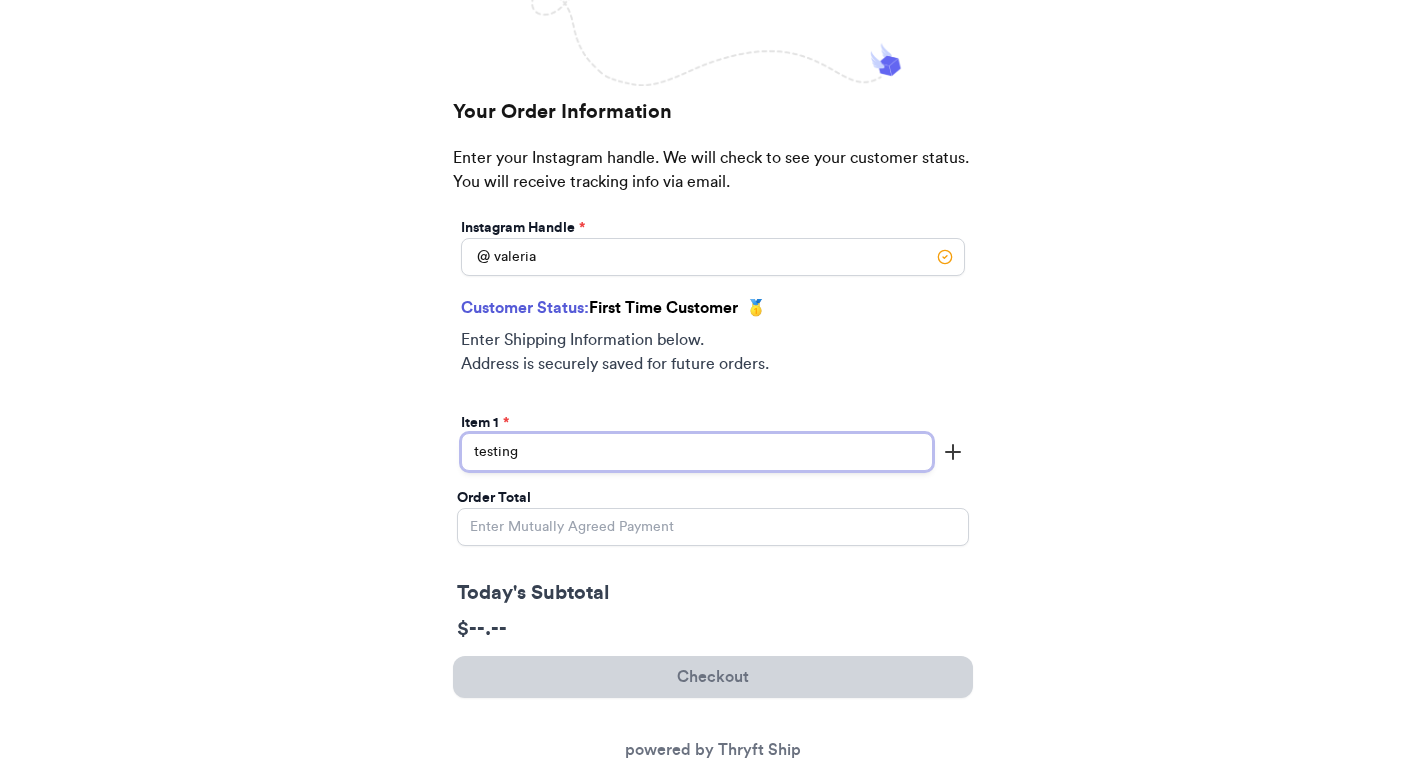 scroll, scrollTop: 433, scrollLeft: 0, axis: vertical 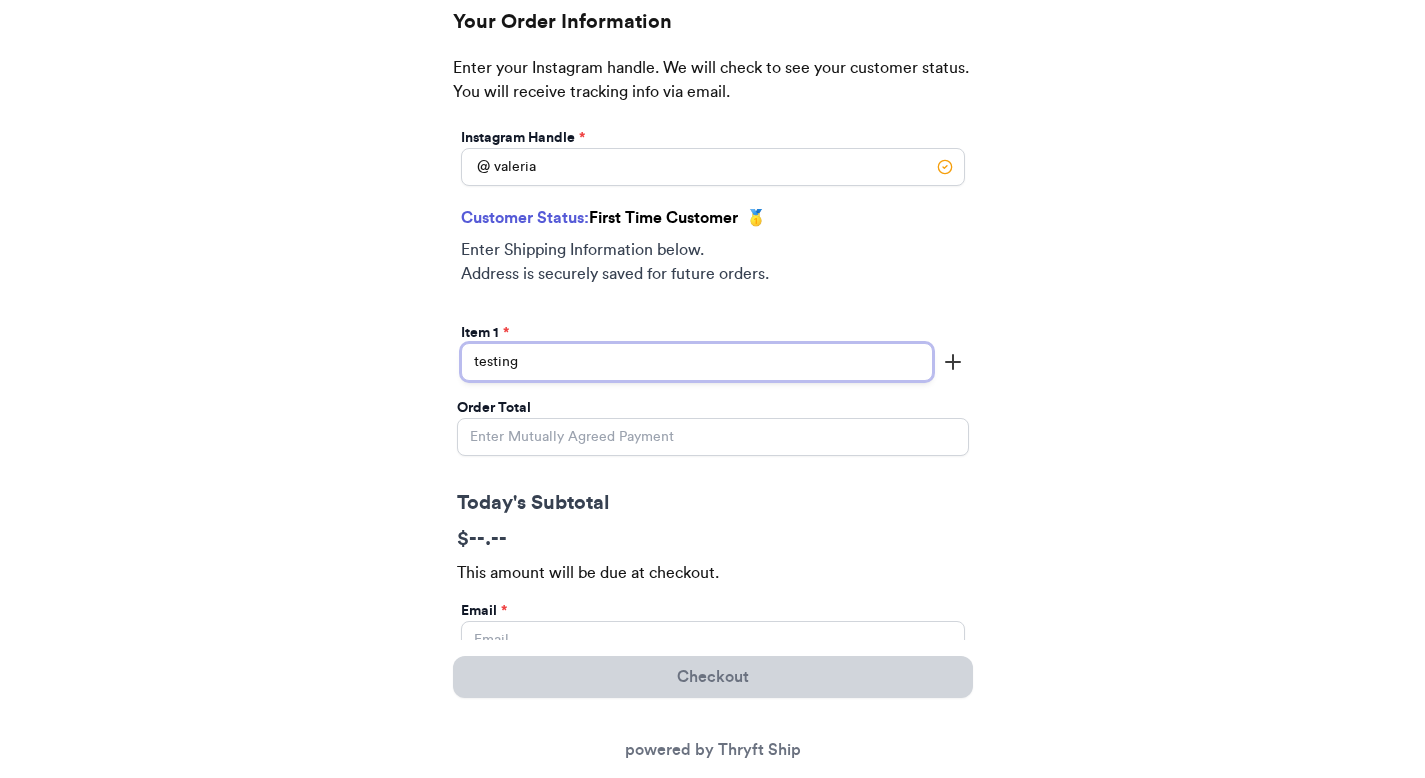 type on "testing" 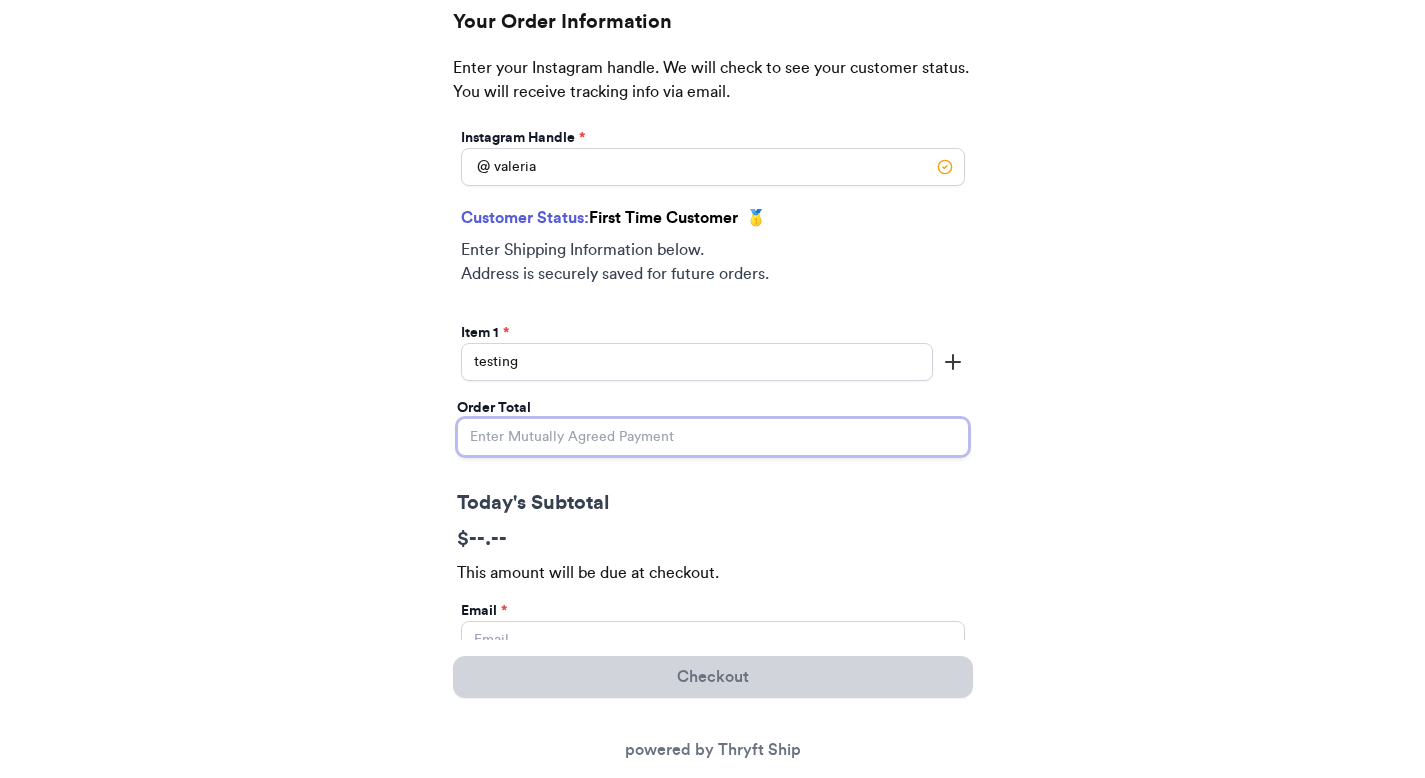 click on "Order Total" at bounding box center (713, 437) 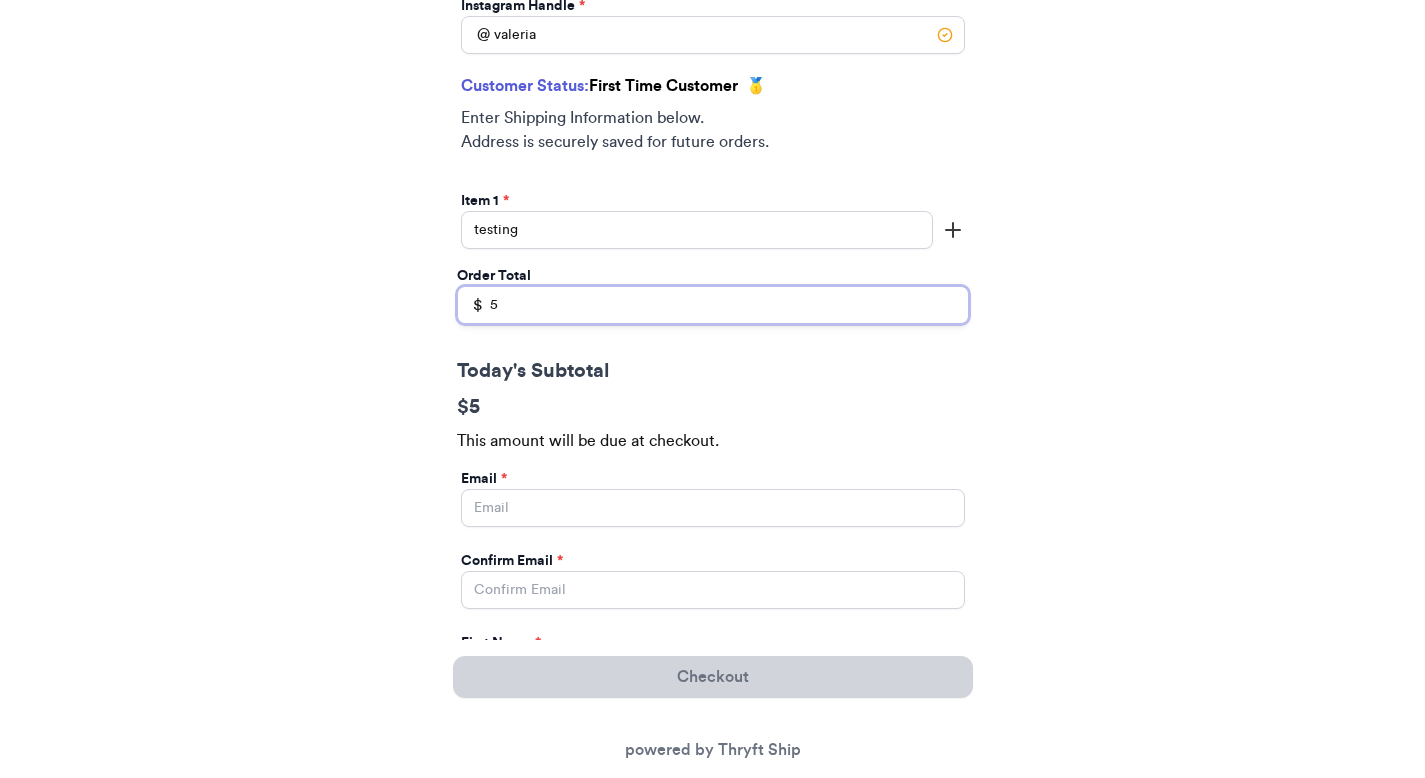 scroll, scrollTop: 765, scrollLeft: 0, axis: vertical 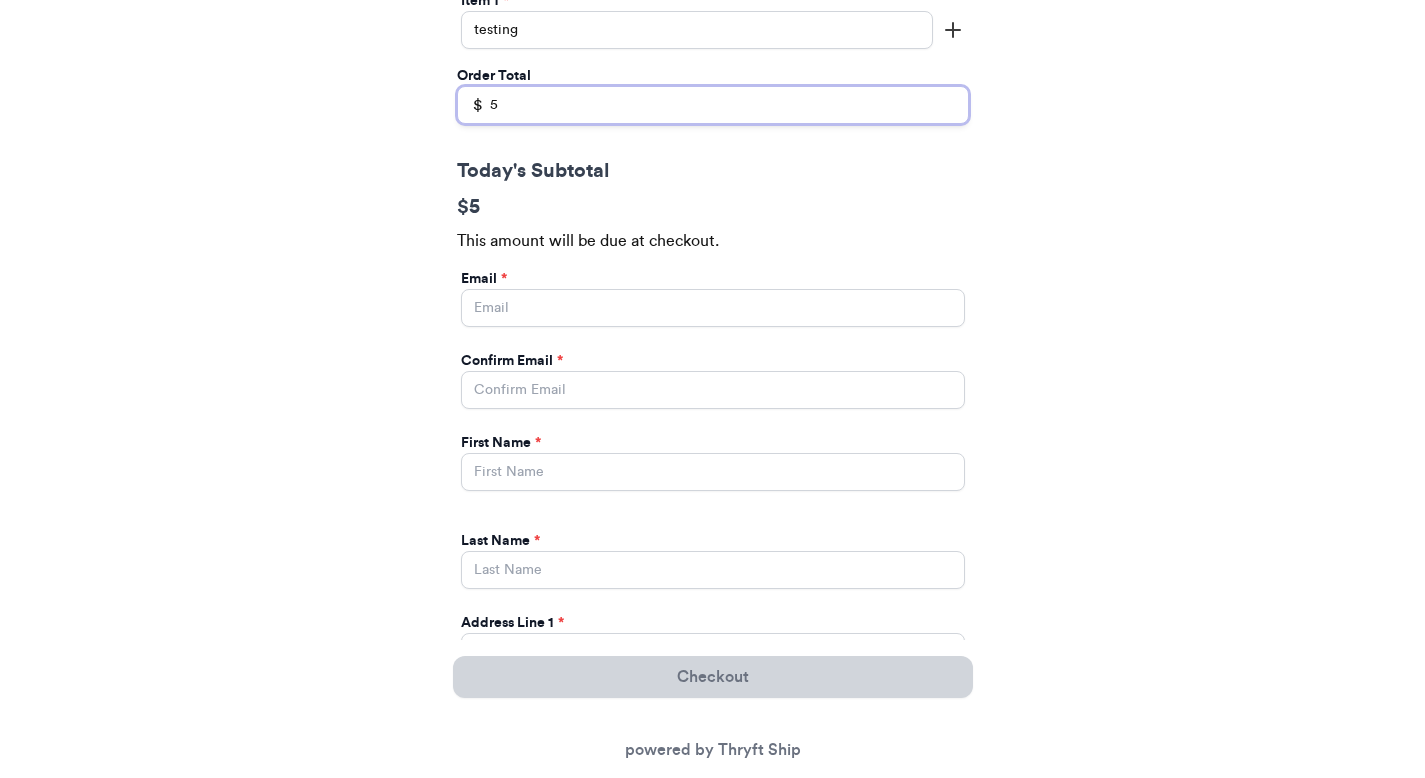 type on "5" 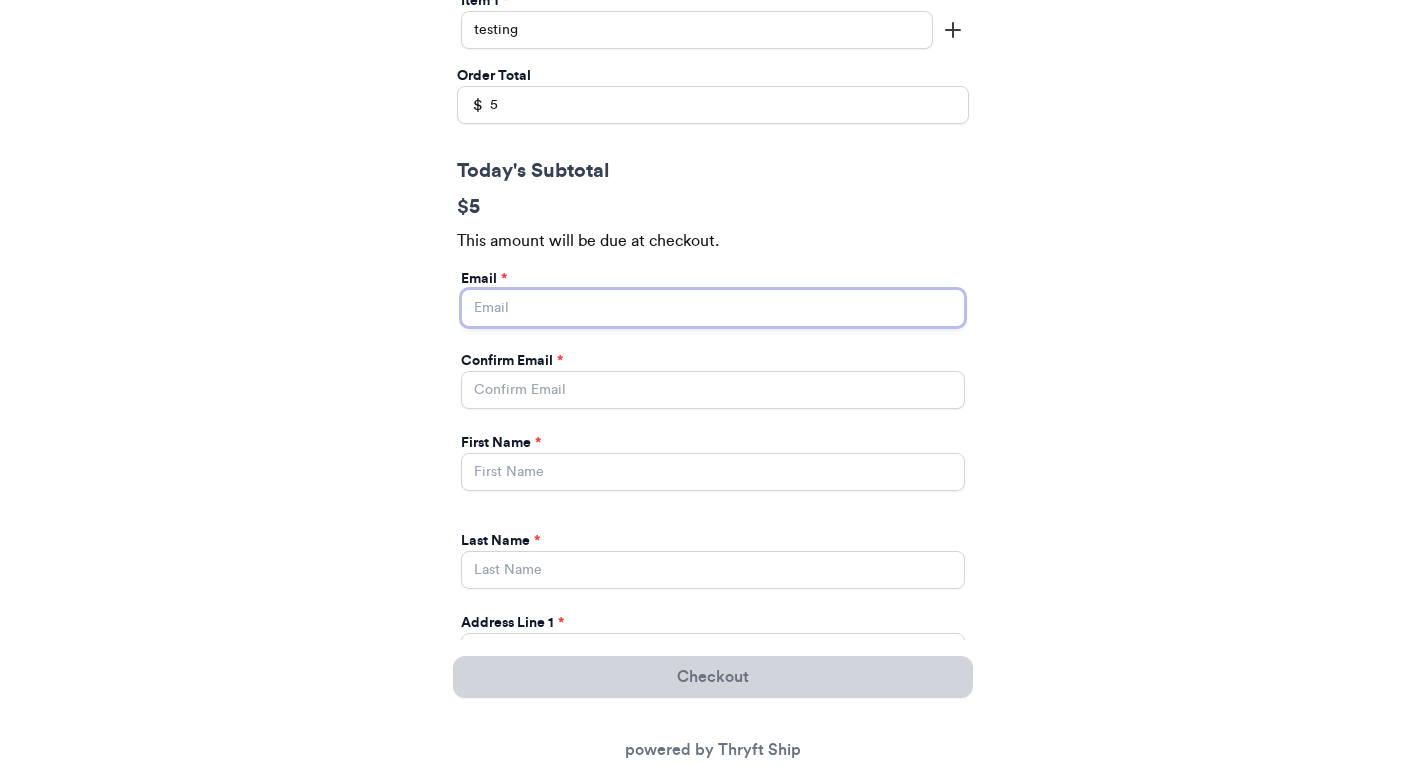 click on "Today's Subtotal" at bounding box center (713, 308) 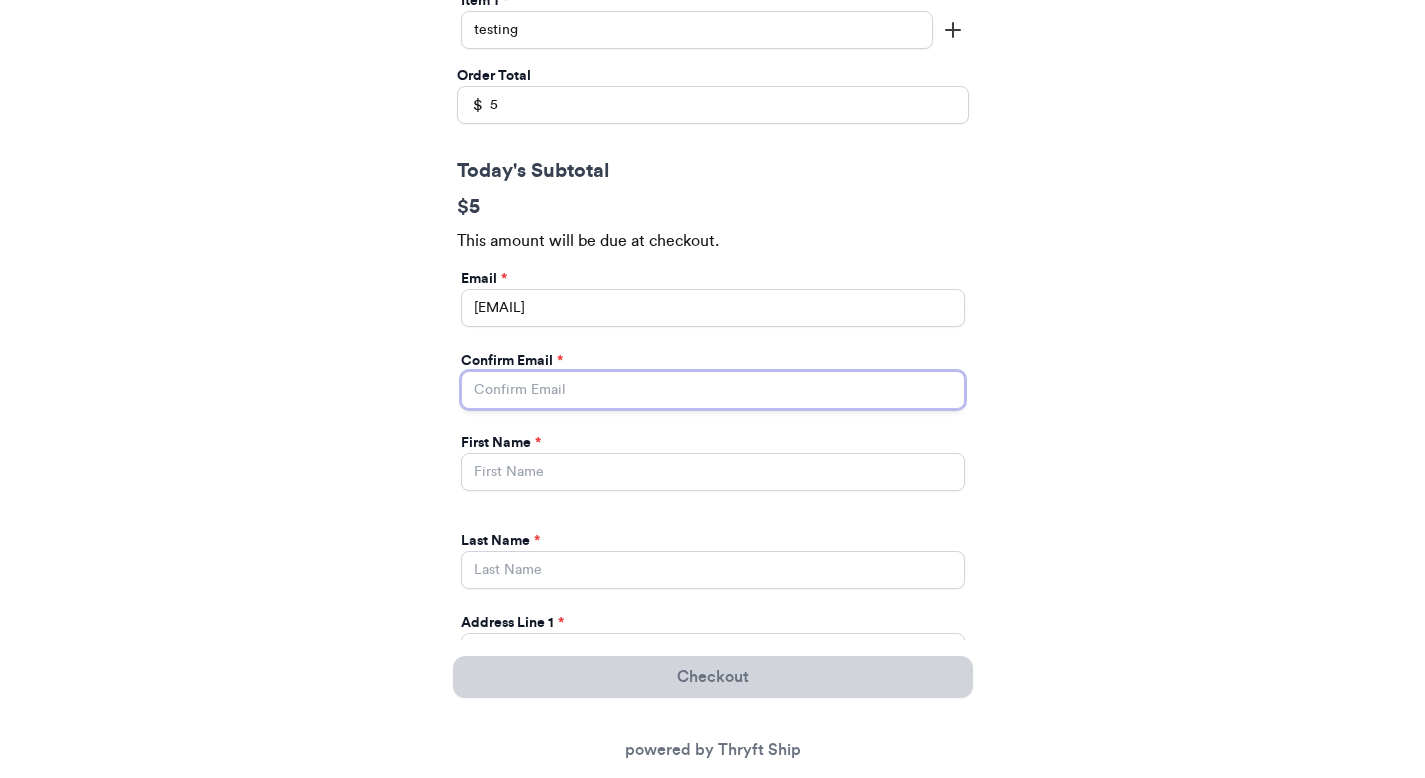 type on "paulchutney69@gmail.com" 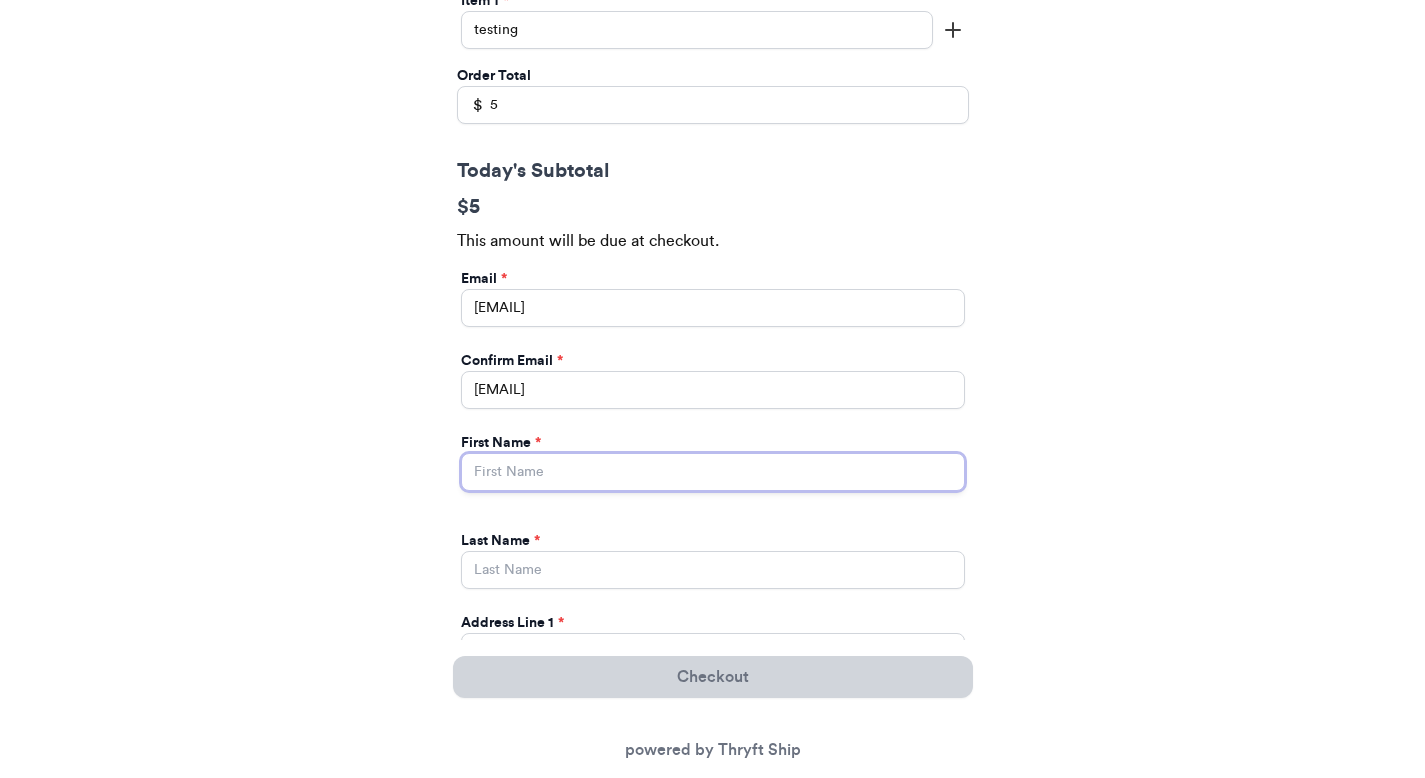 click on "Today's Subtotal" at bounding box center (713, 472) 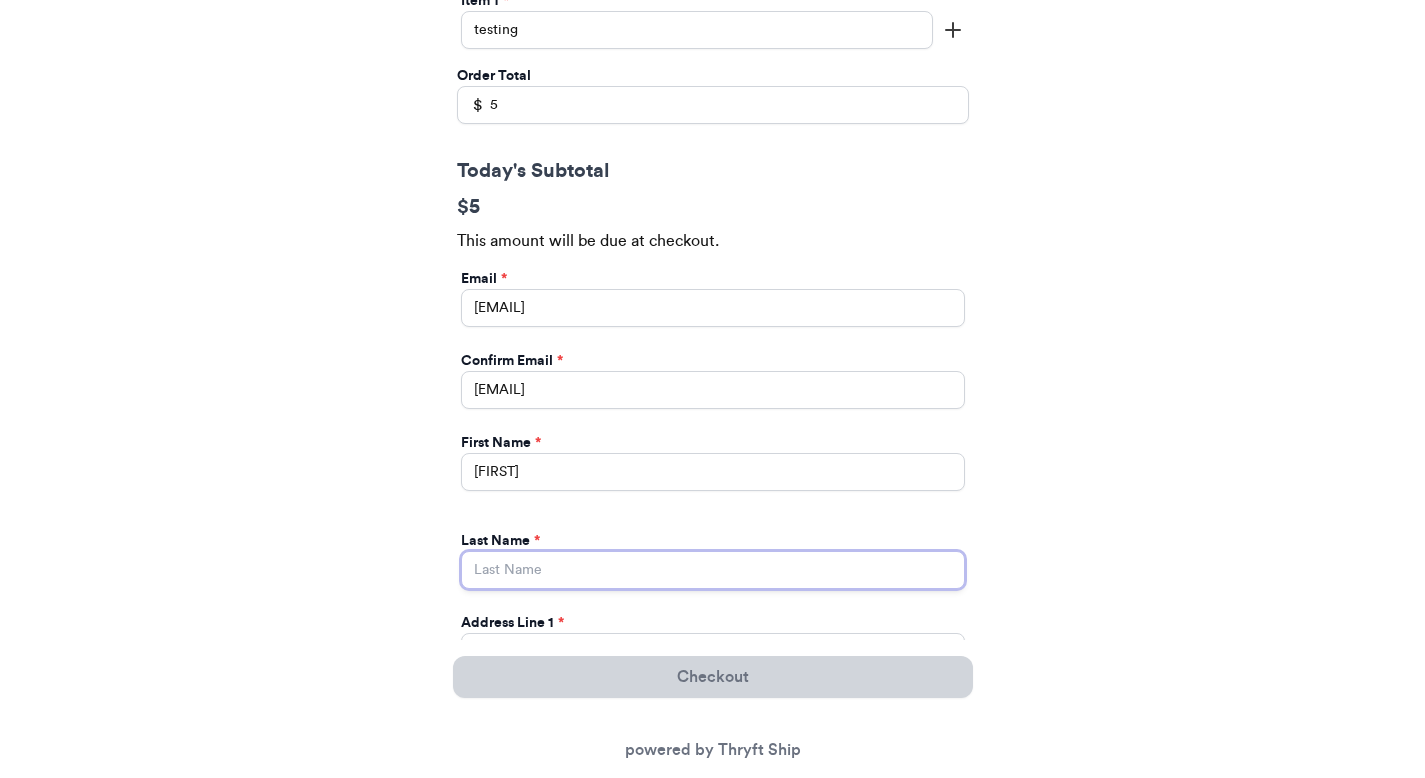 type on "Brenner" 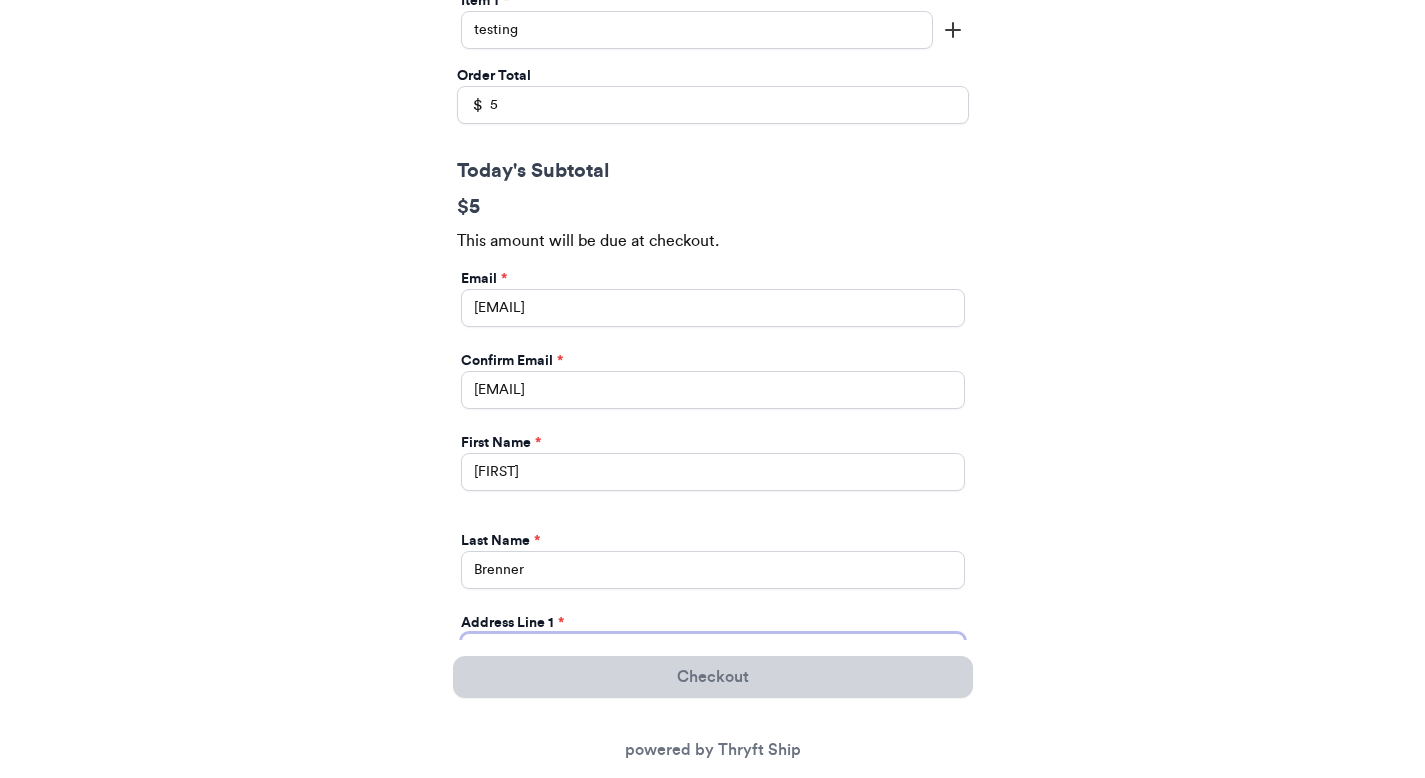 type on "269 hull street" 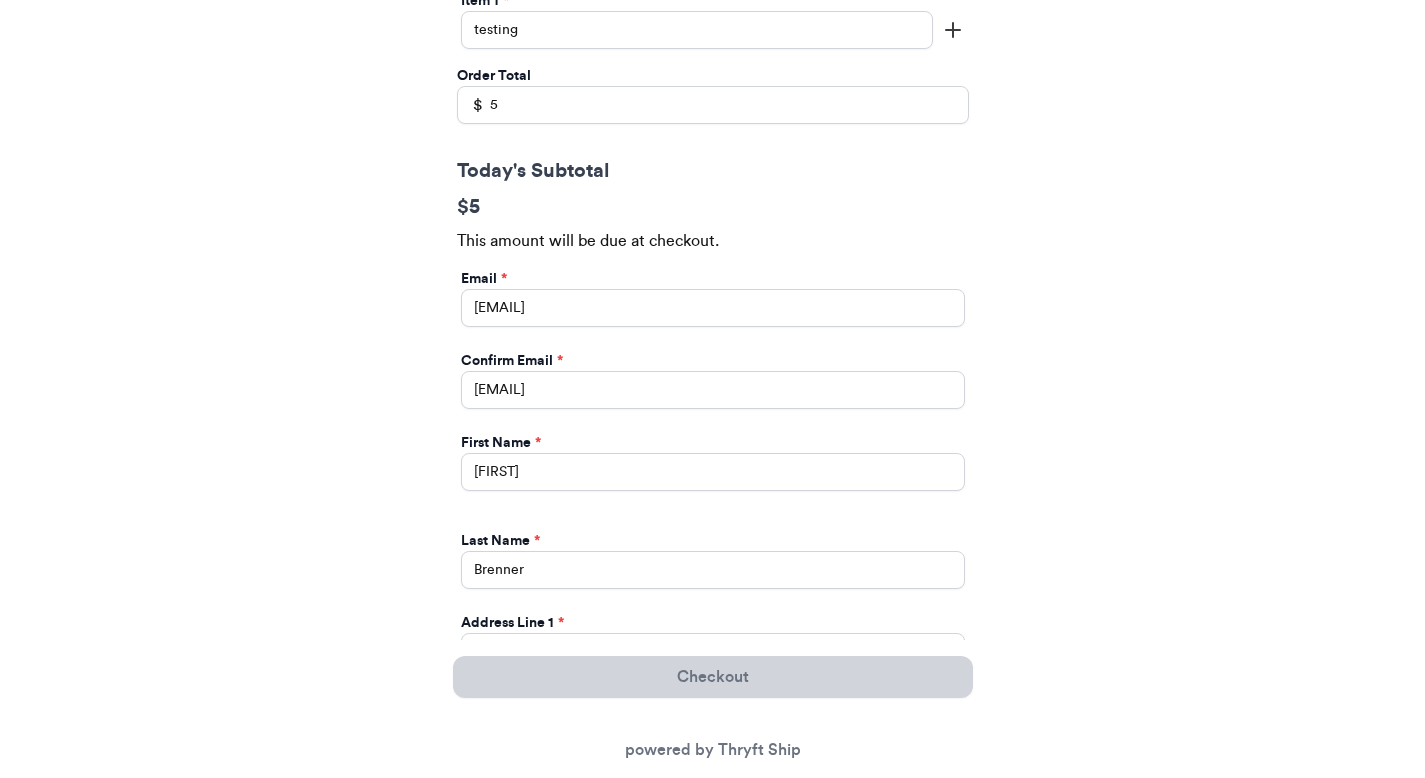 type on "apt 211" 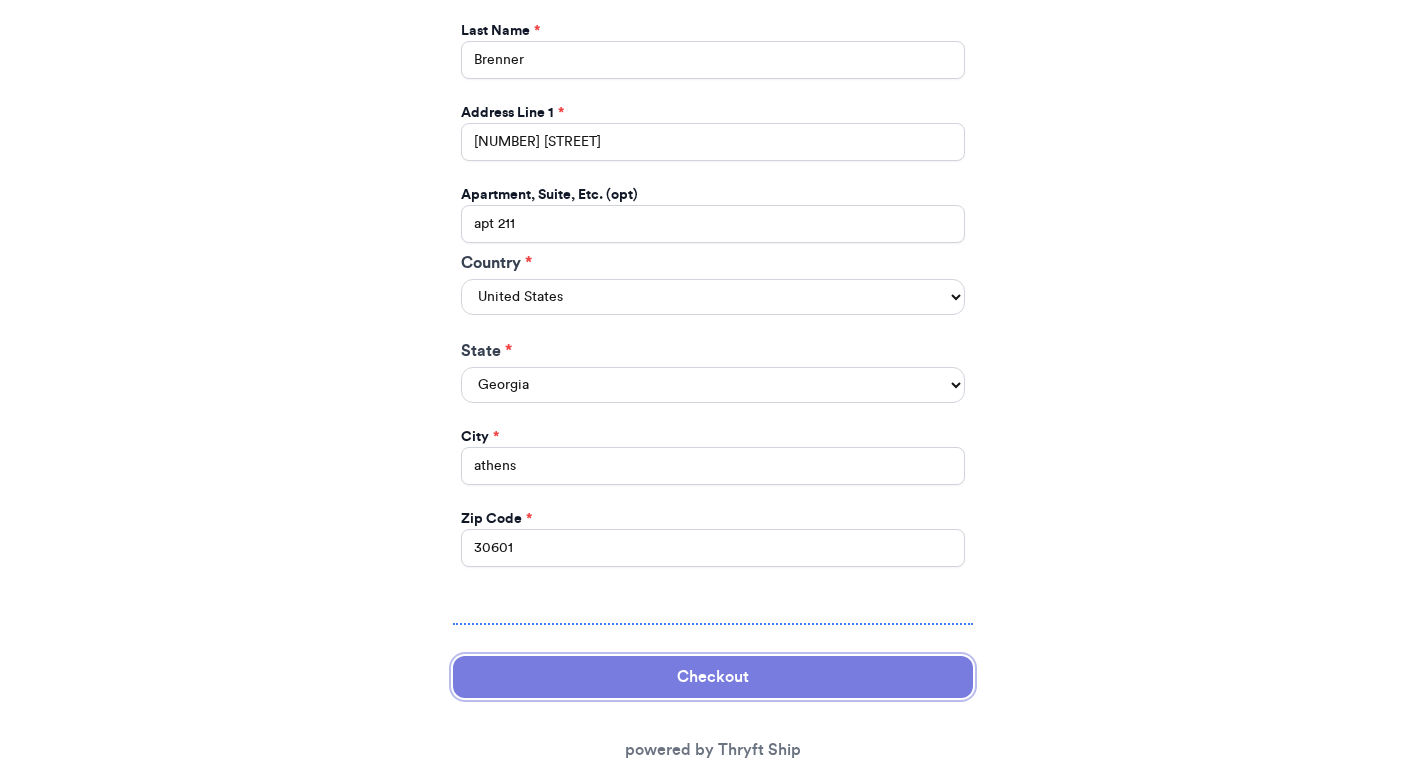 click on "Checkout" at bounding box center [713, 677] 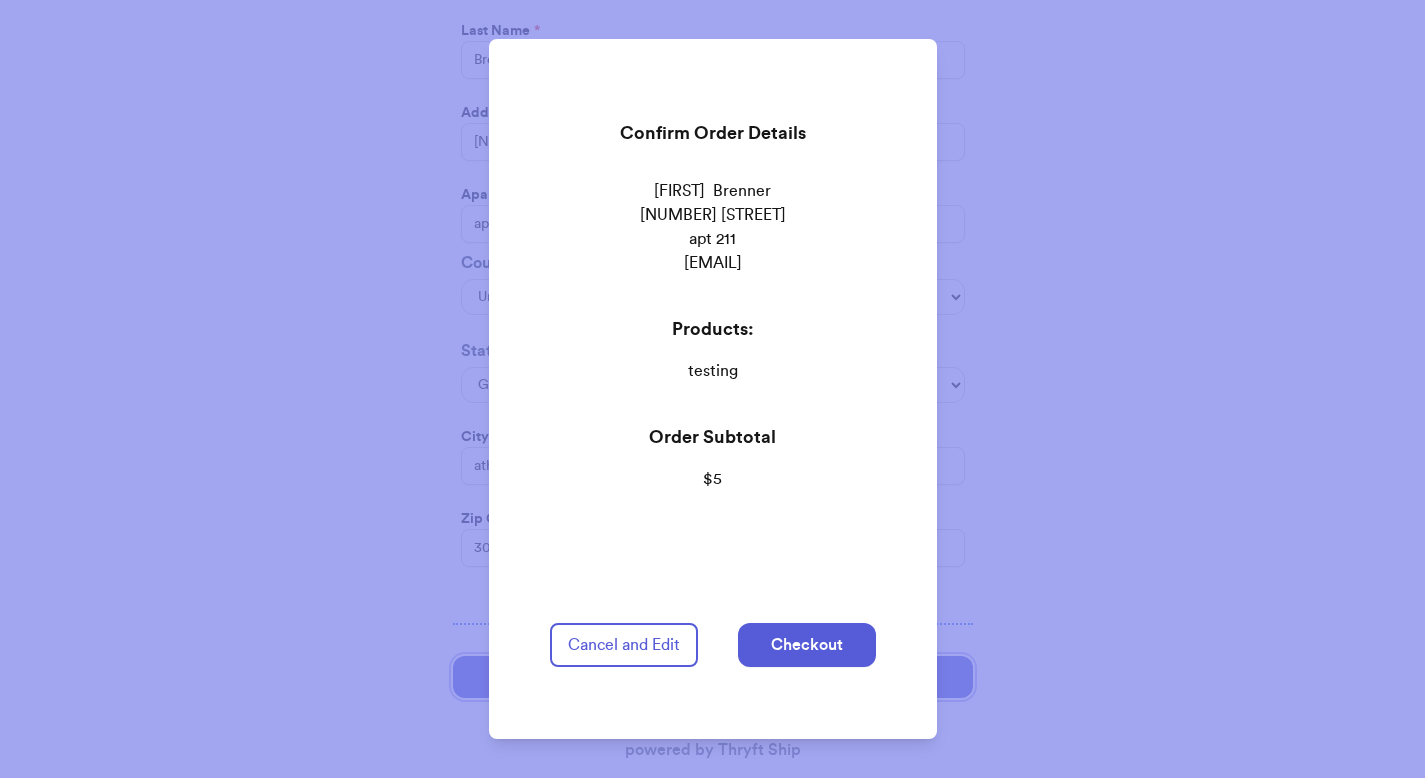 type 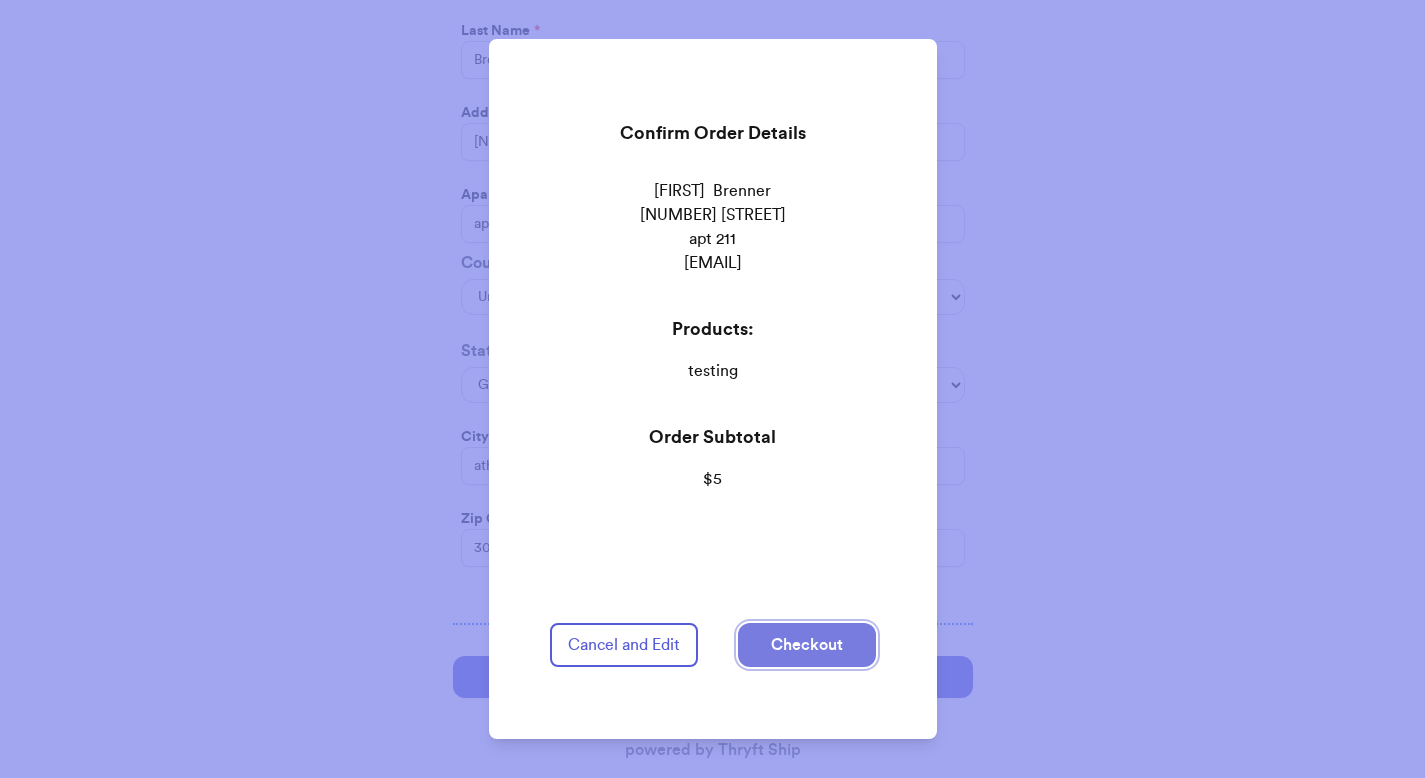 click on "Checkout" at bounding box center [807, 645] 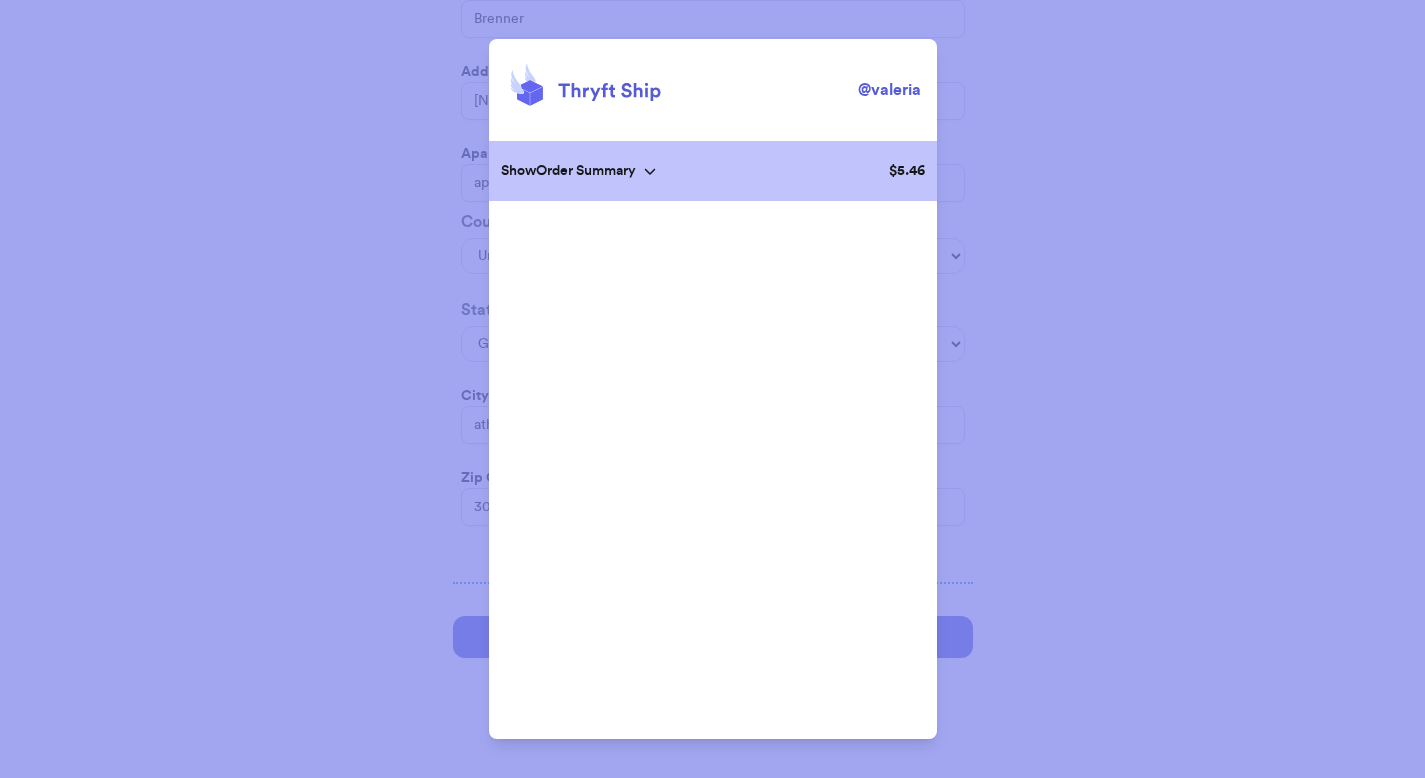 scroll, scrollTop: 1322, scrollLeft: 0, axis: vertical 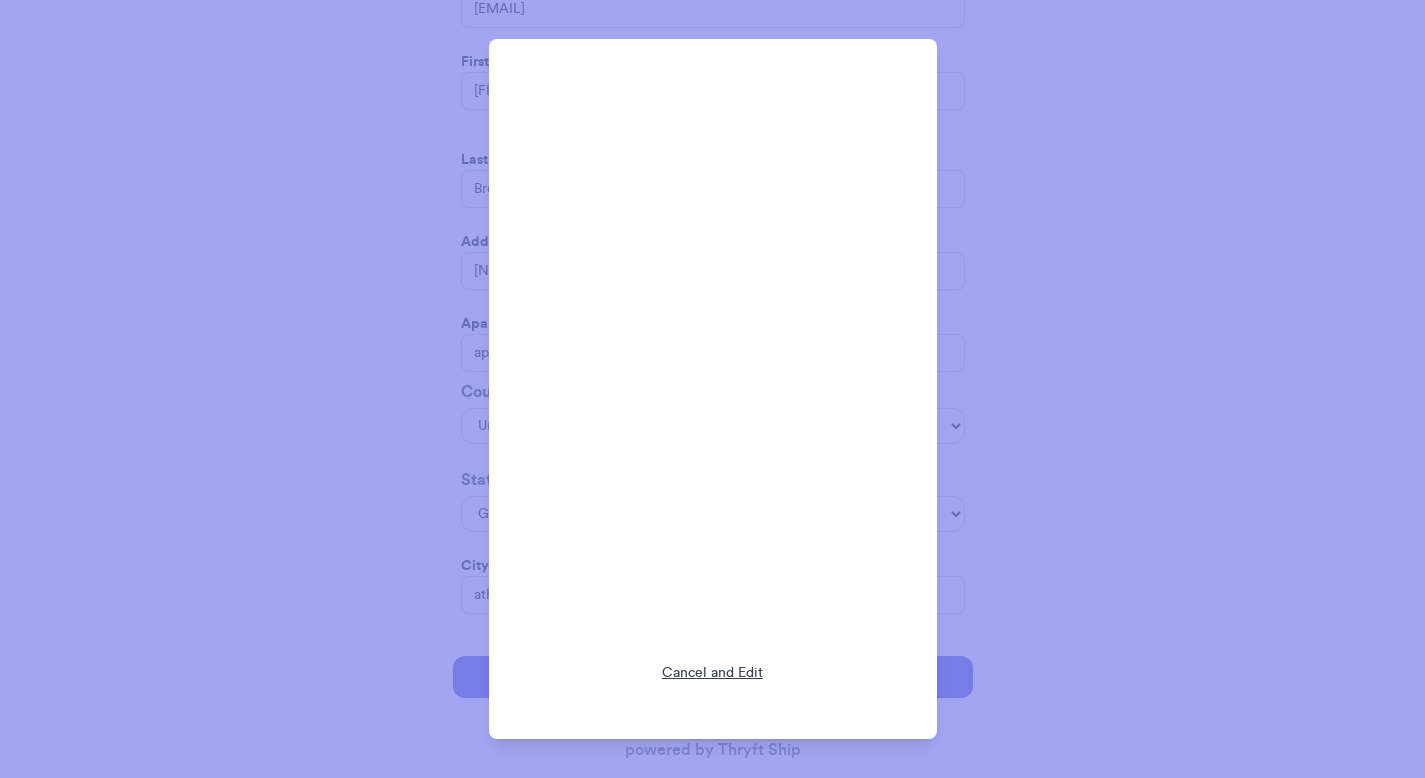 click on "Cancel and Edit" at bounding box center [712, 693] 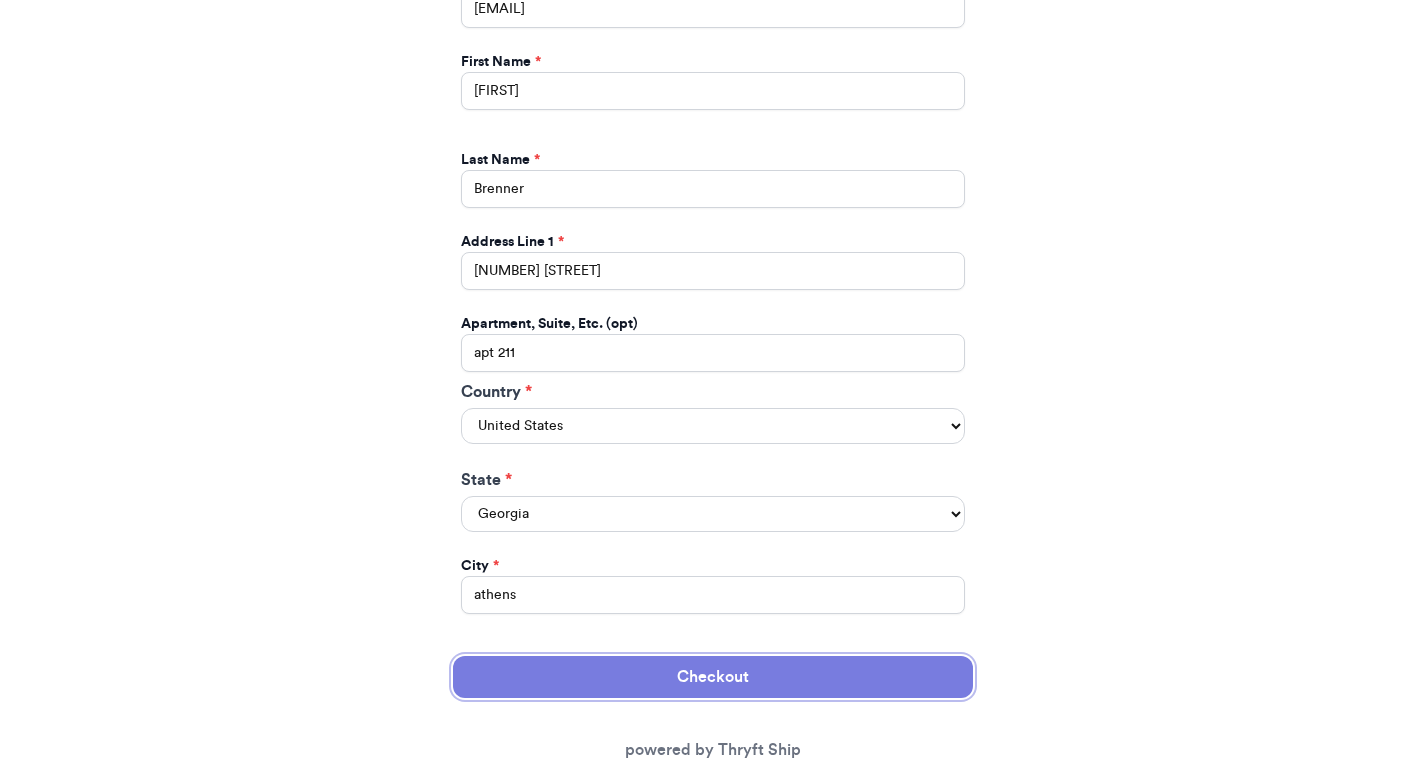 click on "Checkout" at bounding box center [713, 677] 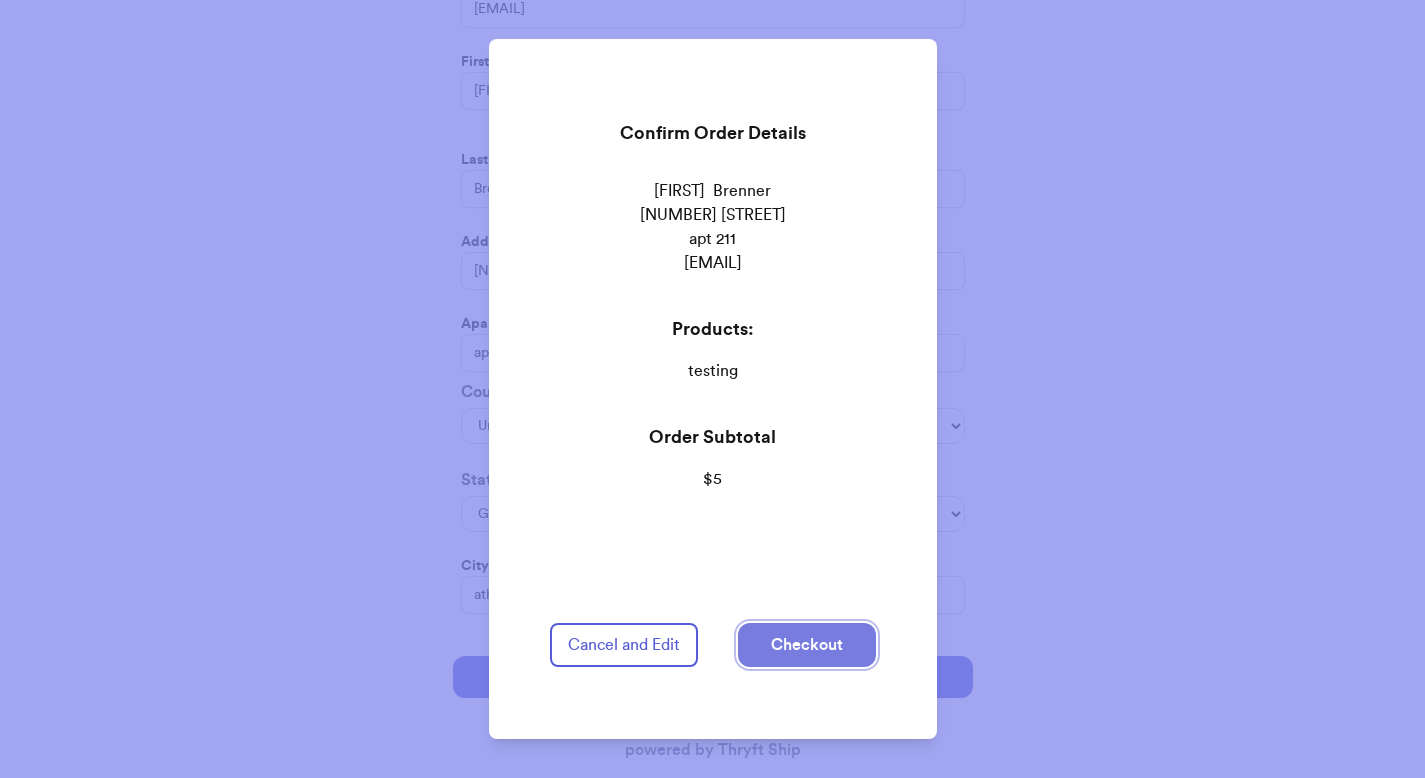 click on "Checkout" at bounding box center (807, 645) 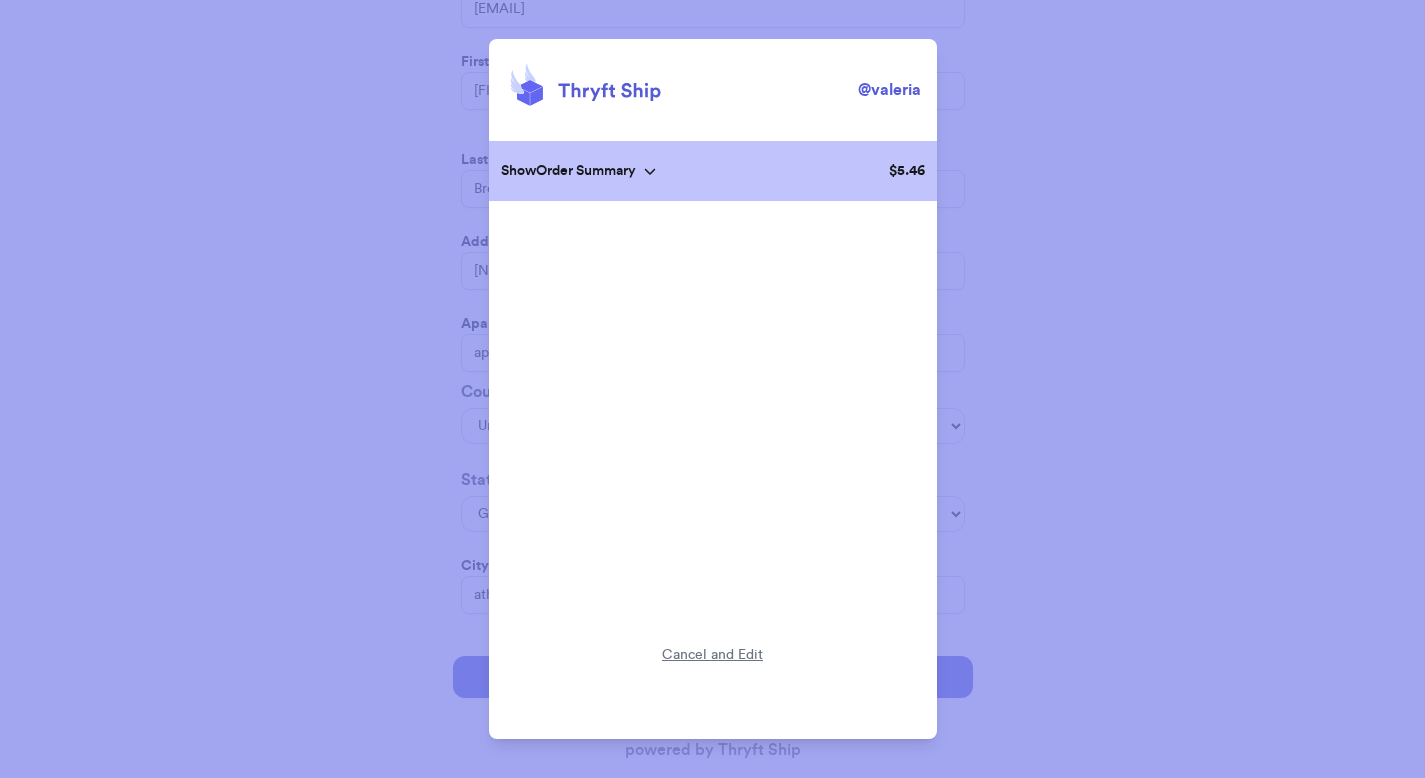 scroll, scrollTop: 0, scrollLeft: 0, axis: both 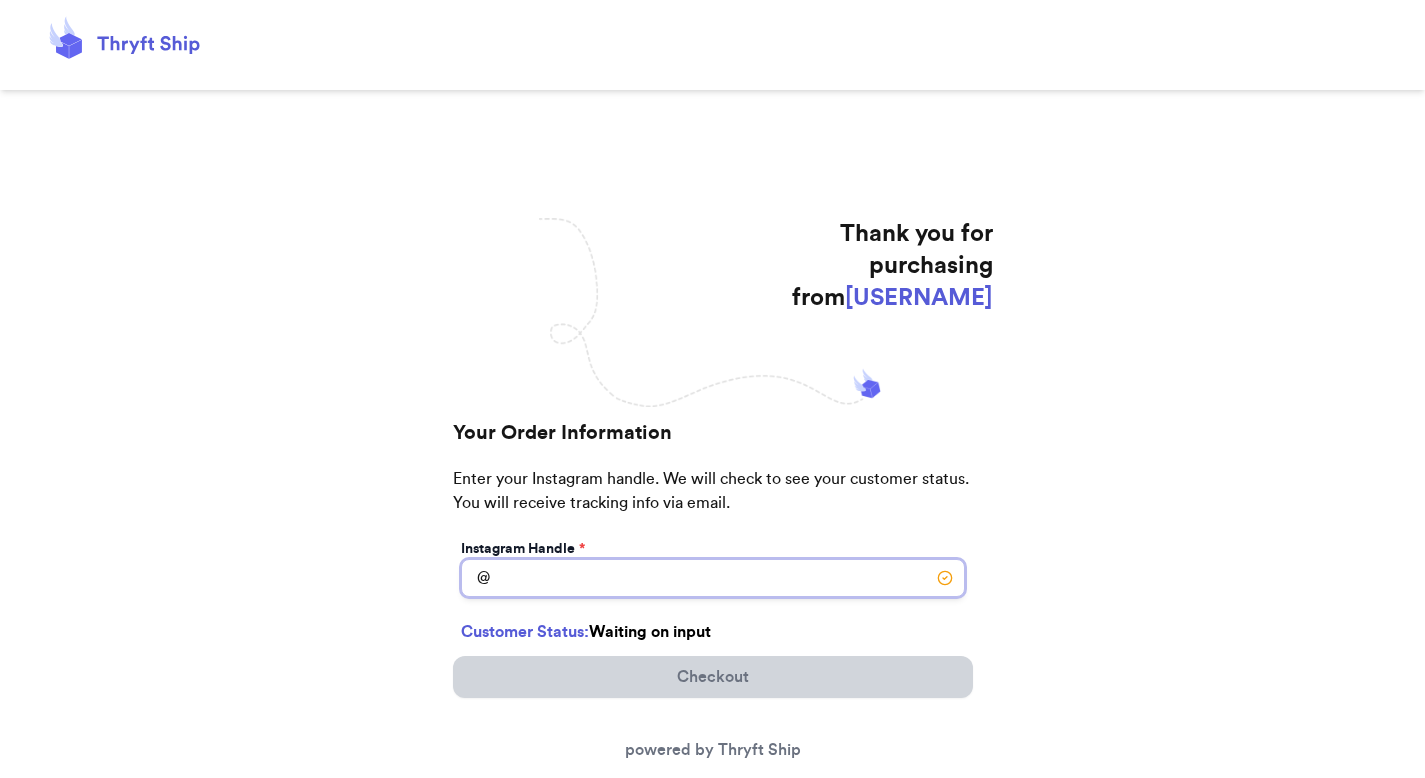 click on "Today's Subtotal" at bounding box center (713, 578) 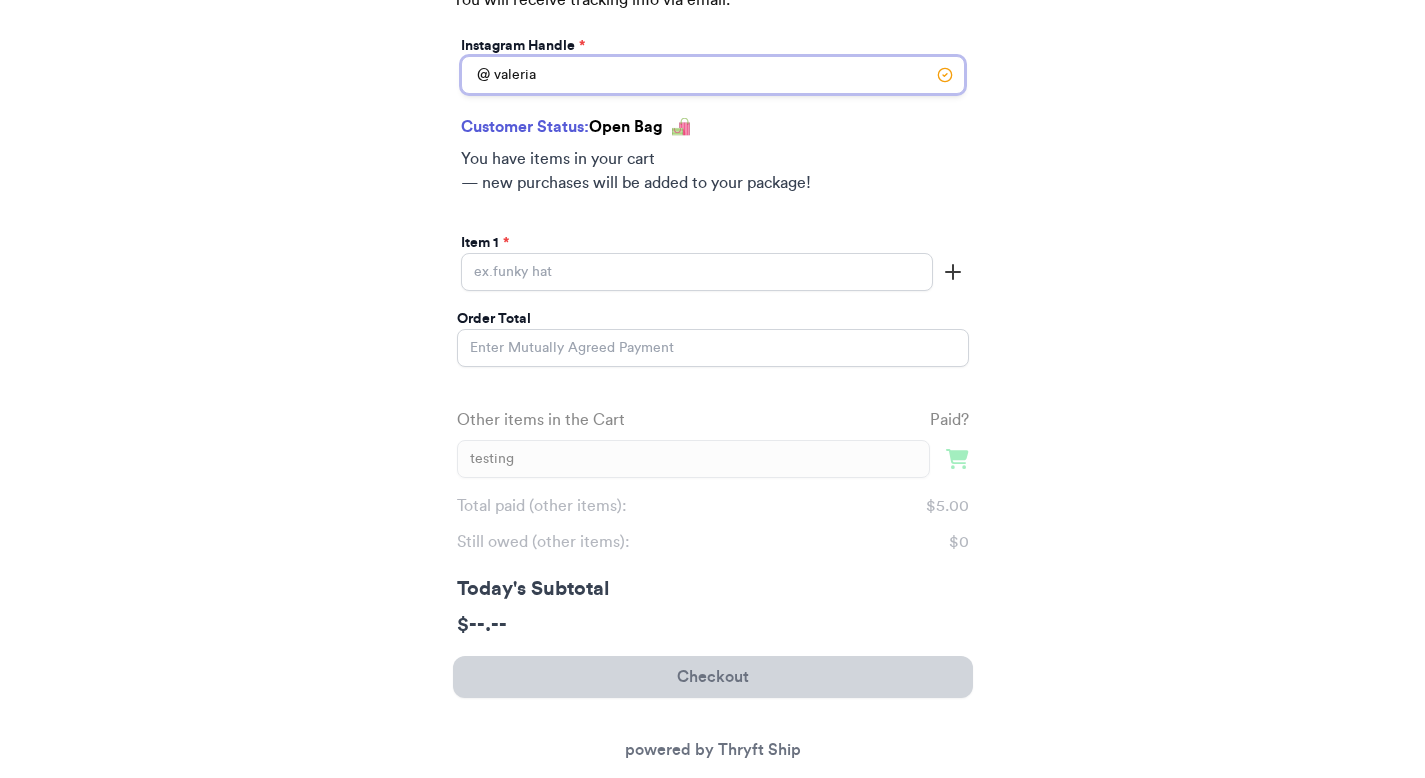 scroll, scrollTop: 515, scrollLeft: 0, axis: vertical 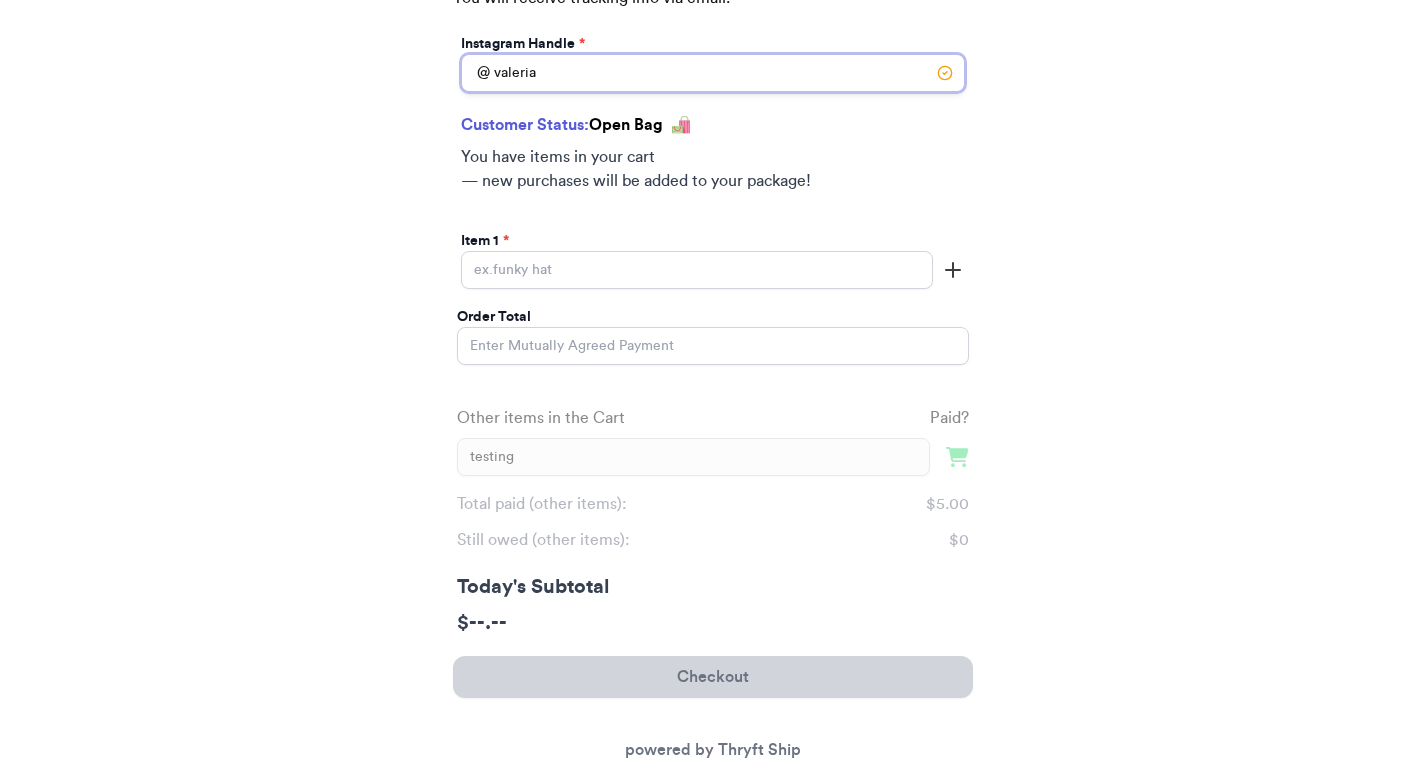 type on "valeria" 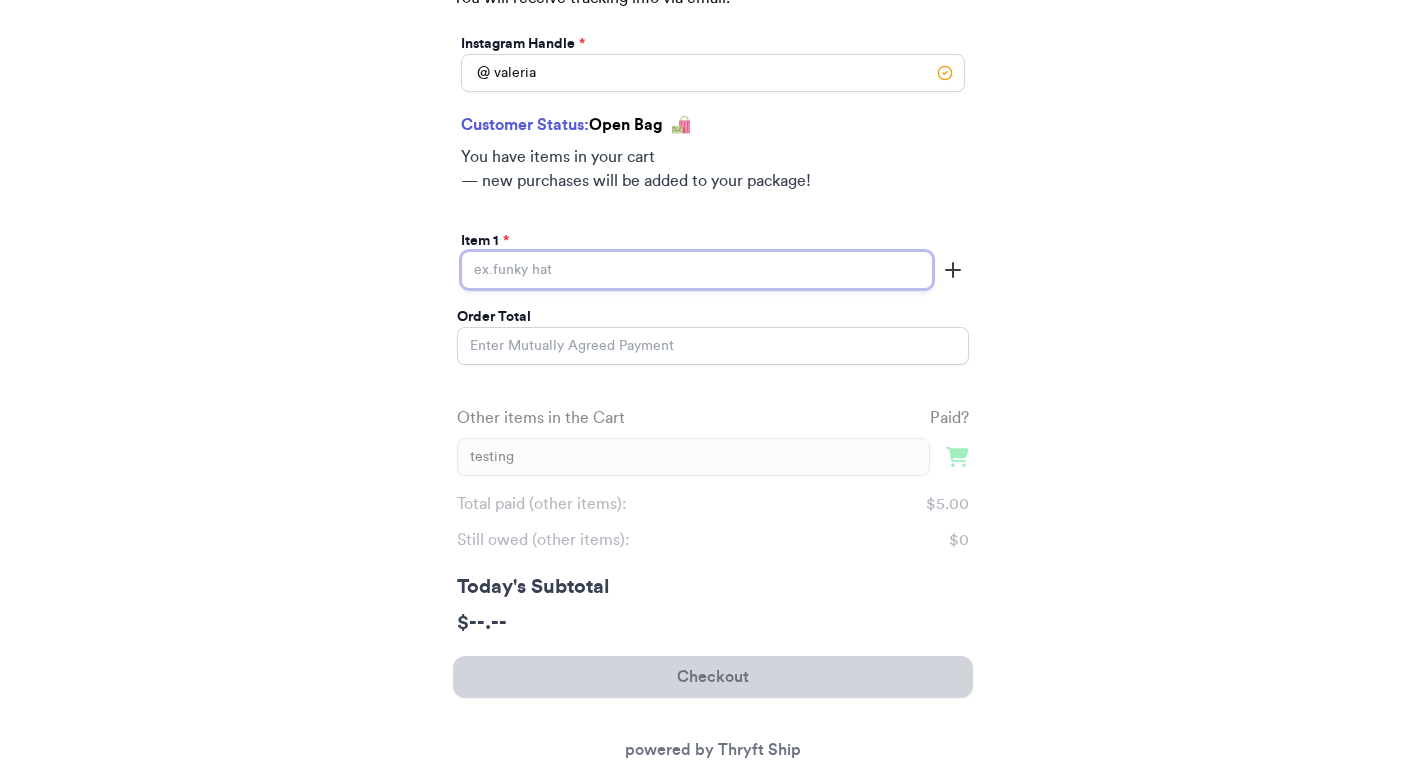 click on "Today's Subtotal" at bounding box center [697, 270] 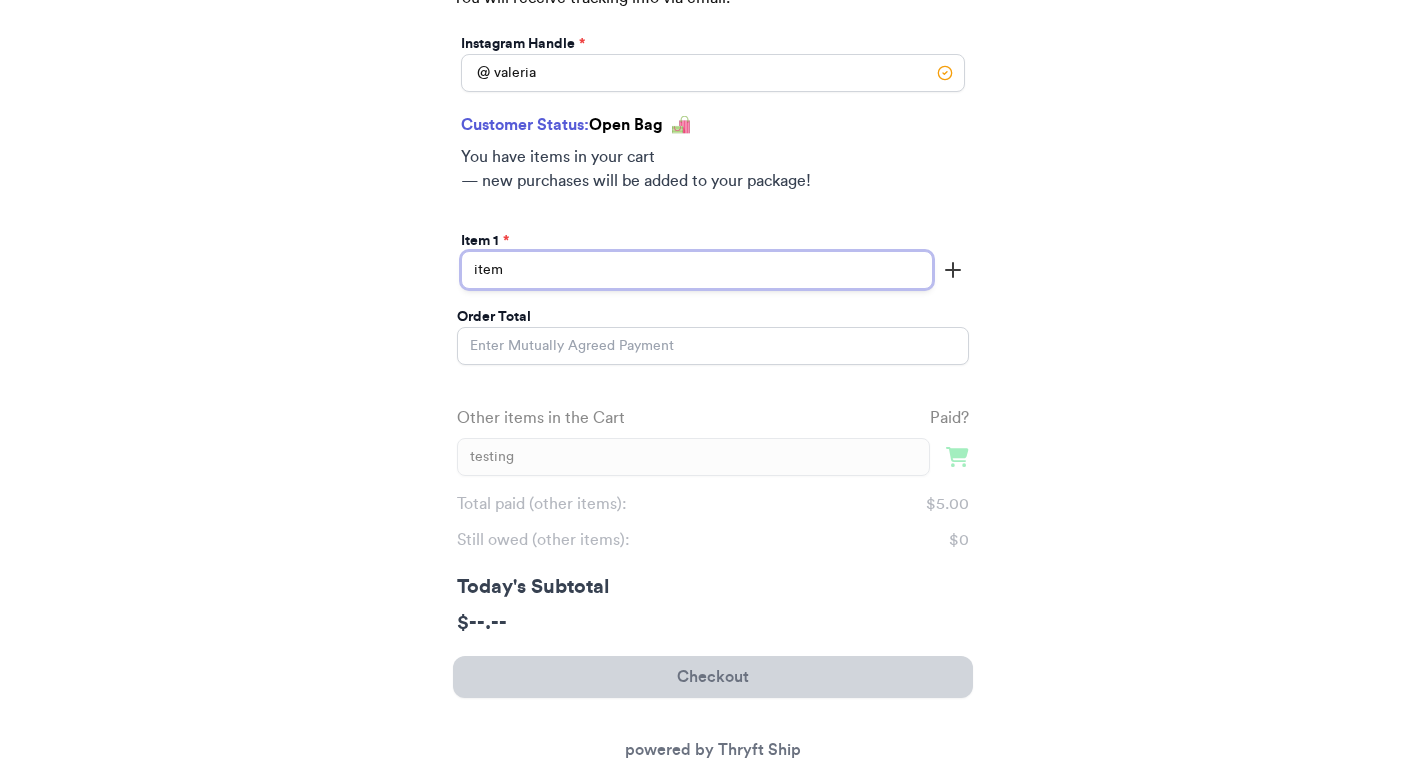 type on "item" 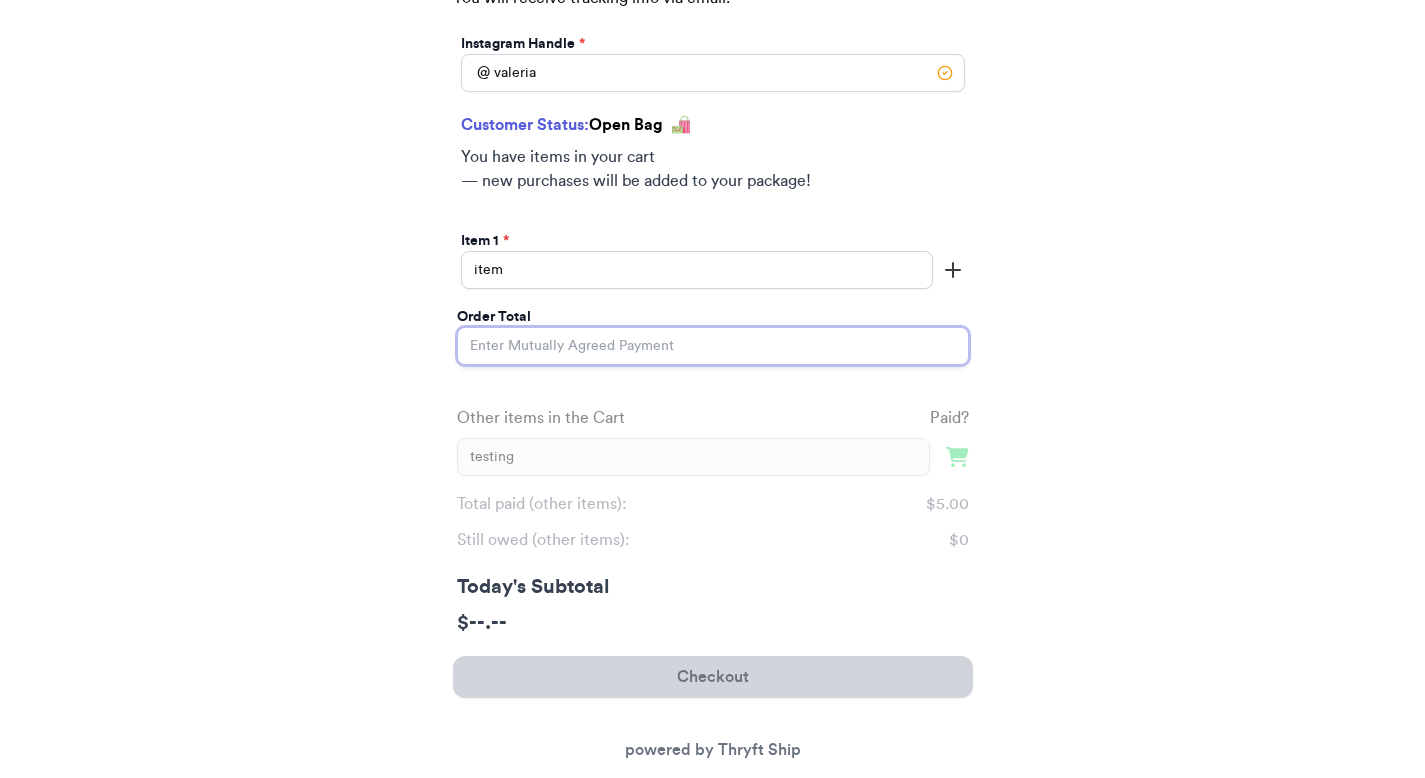 click on "Order Total" at bounding box center (713, 346) 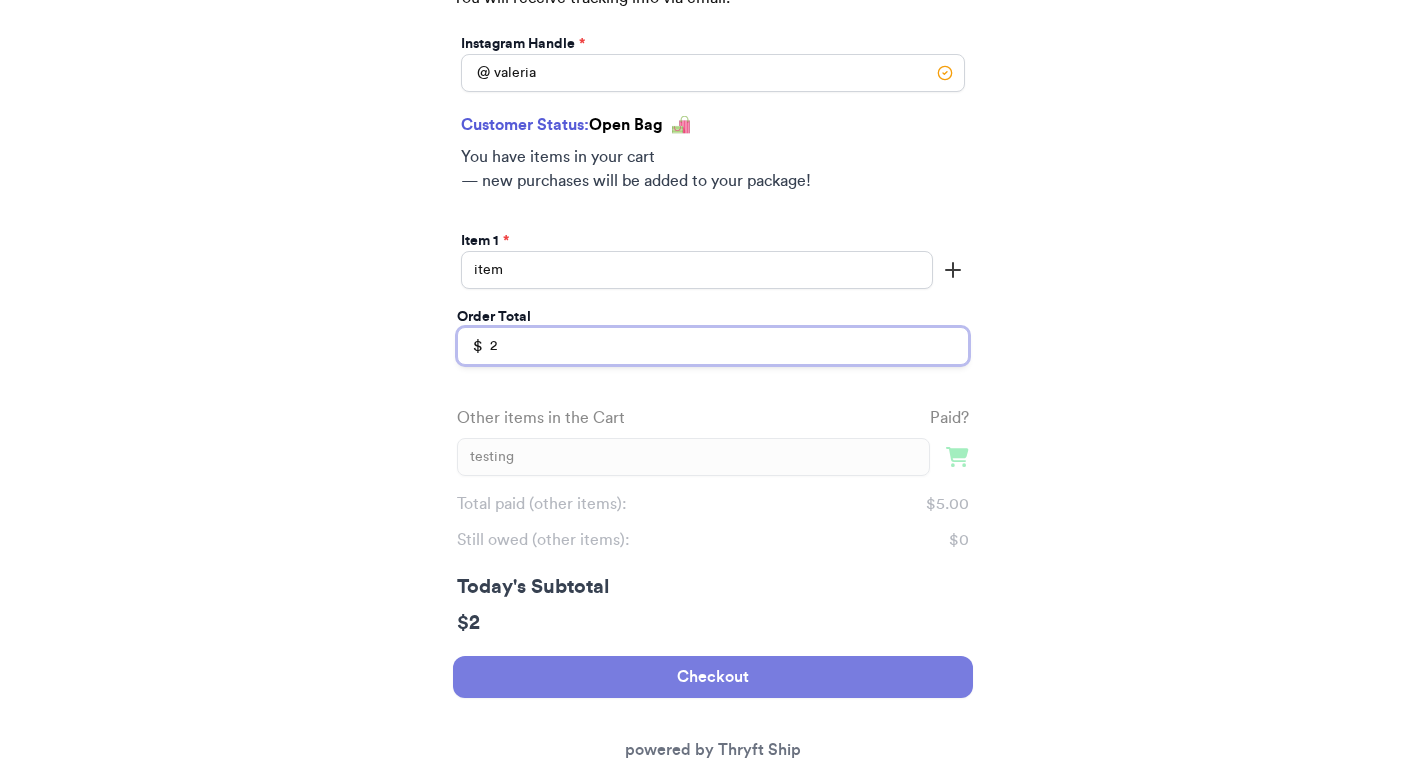 type on "2" 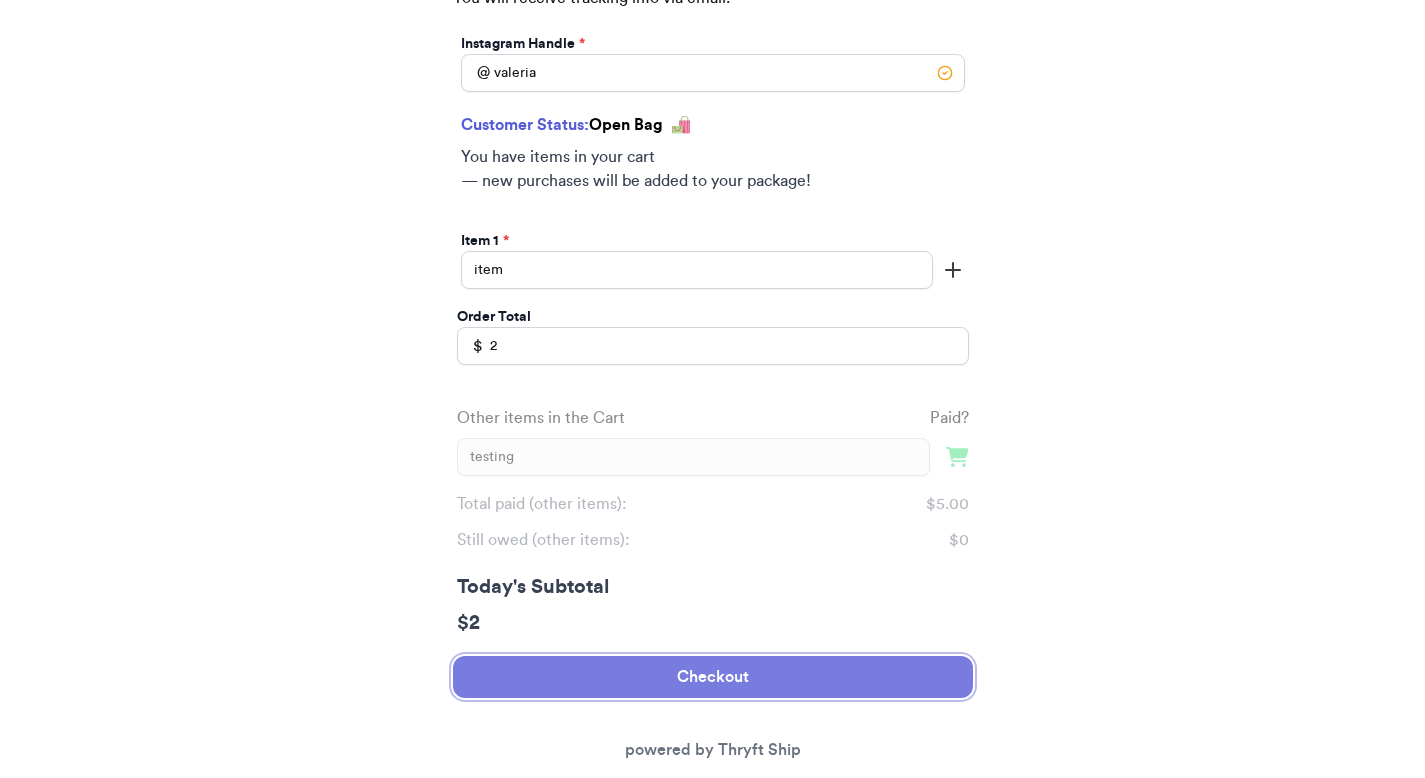 click on "Checkout" at bounding box center (713, 677) 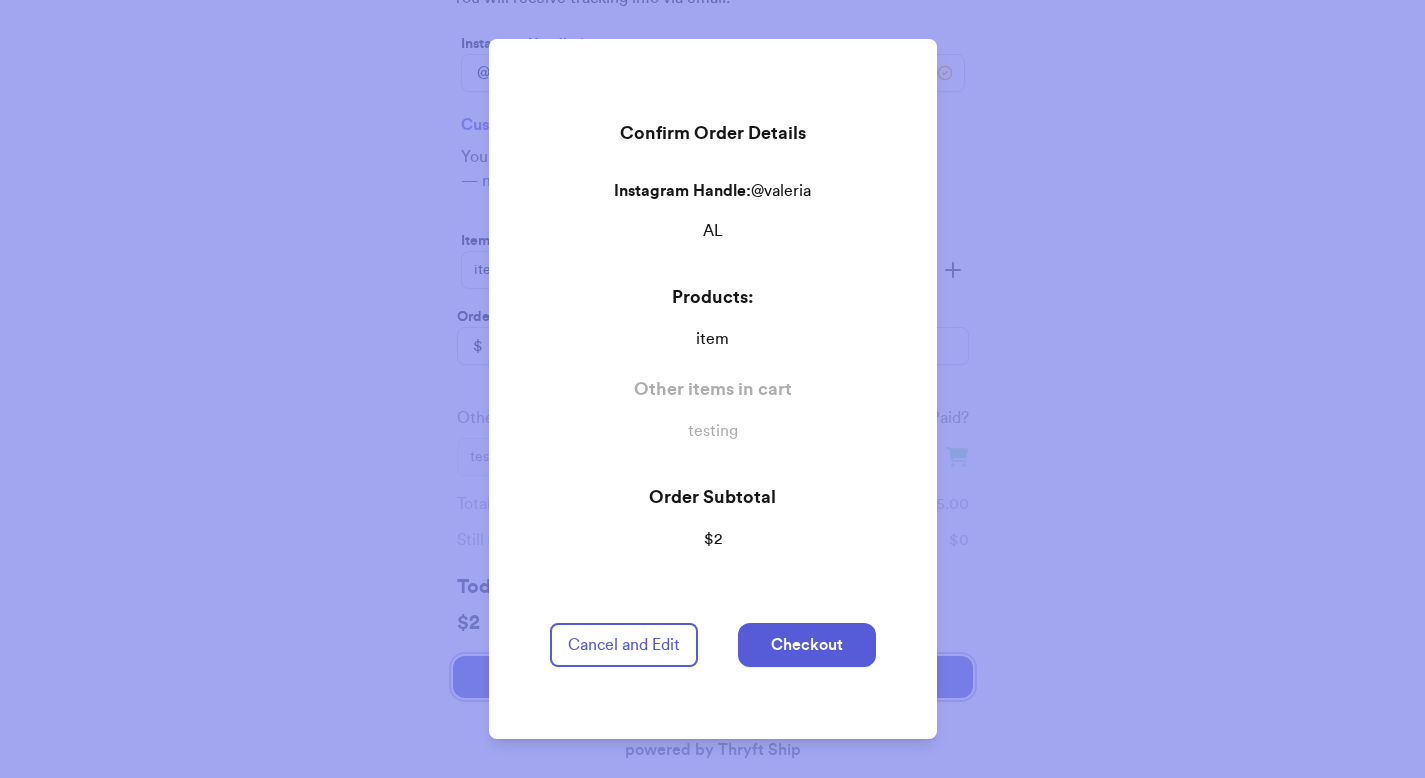 type 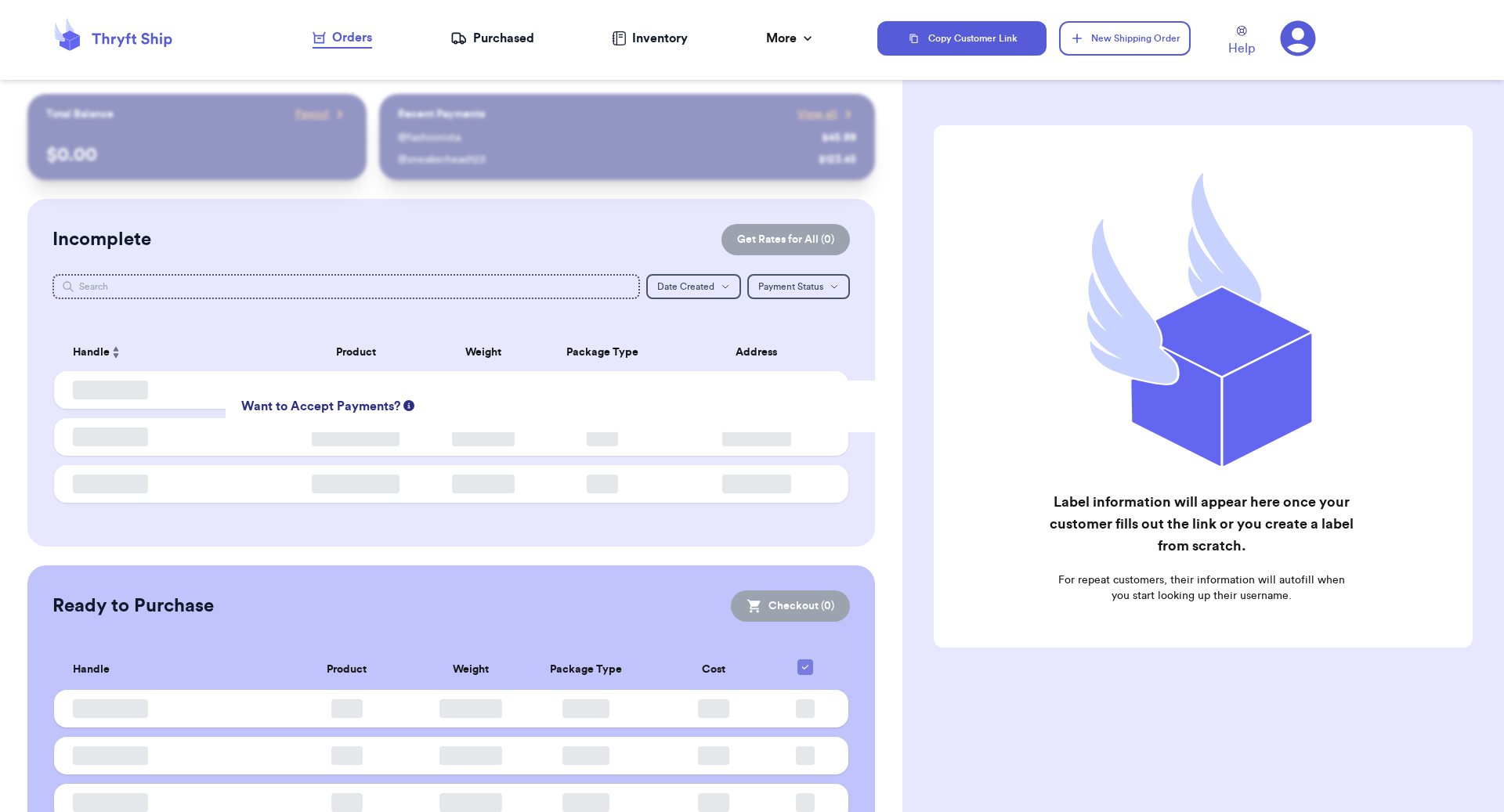 checkbox on "false" 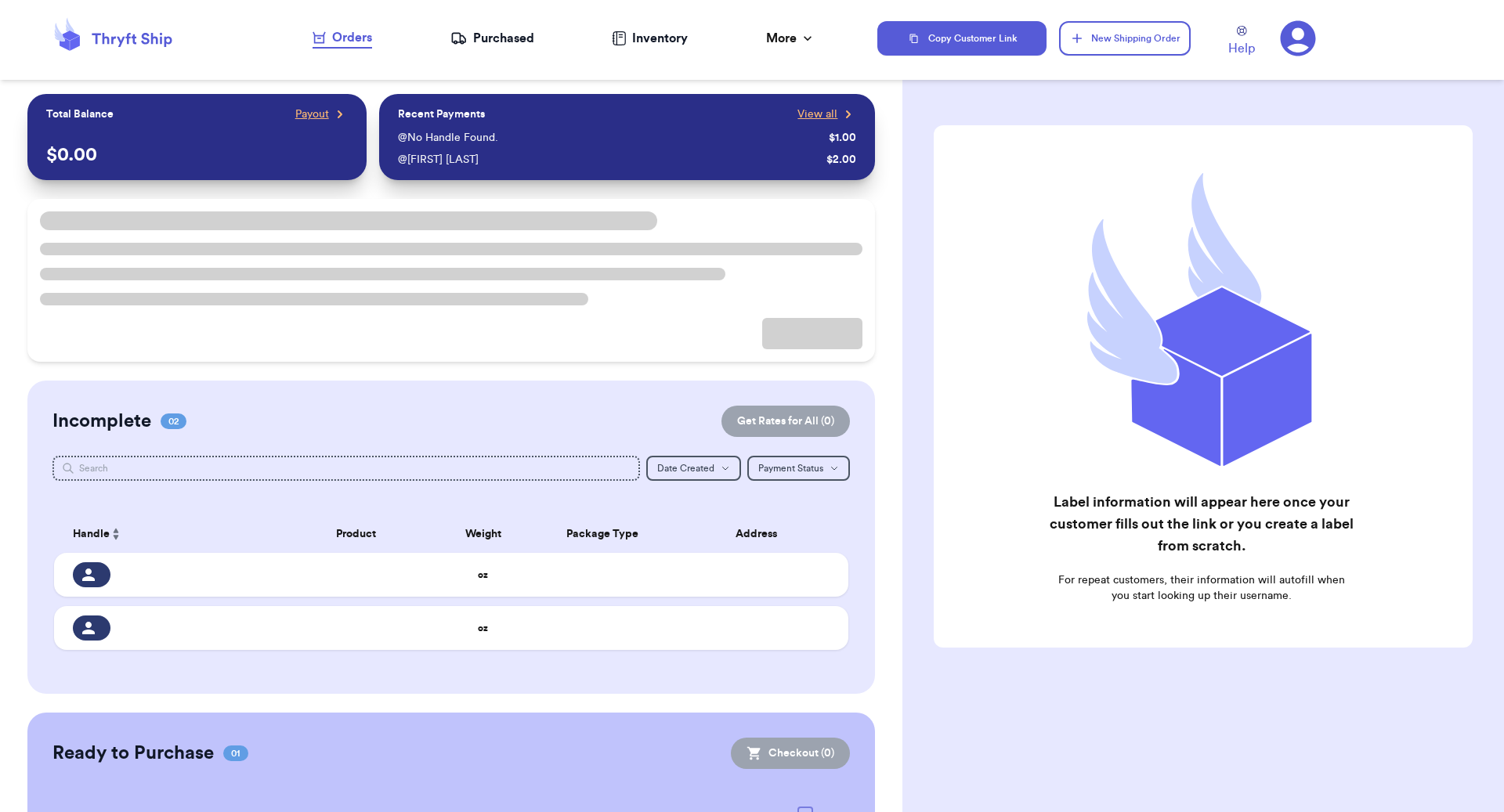 click on "Orders Purchased Inventory More Stats Completed Orders Payments  Payouts Copy Customer Link New Shipping Order Help Help" at bounding box center [752, 40] 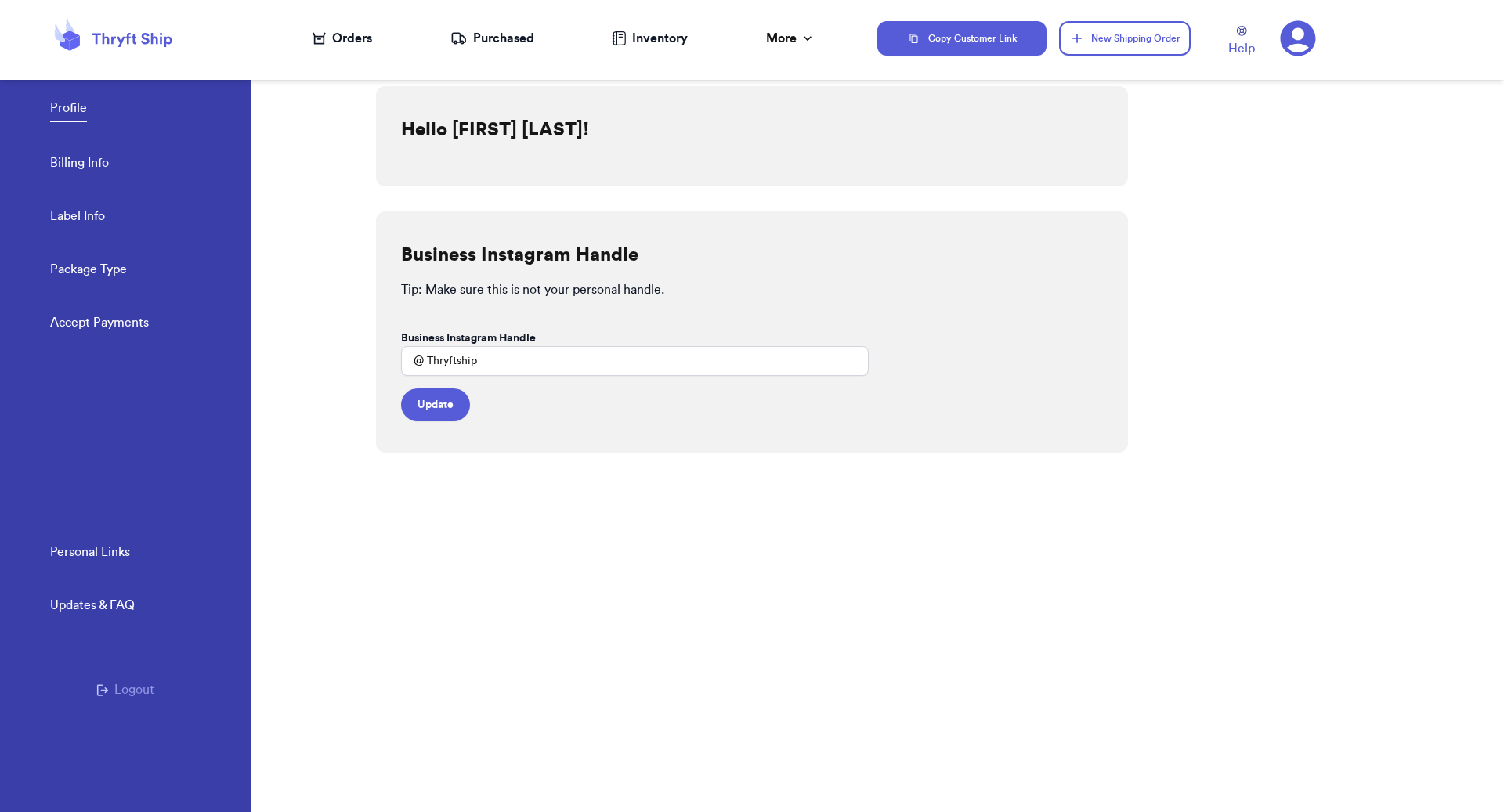 click on "Logout" at bounding box center [125, 690] 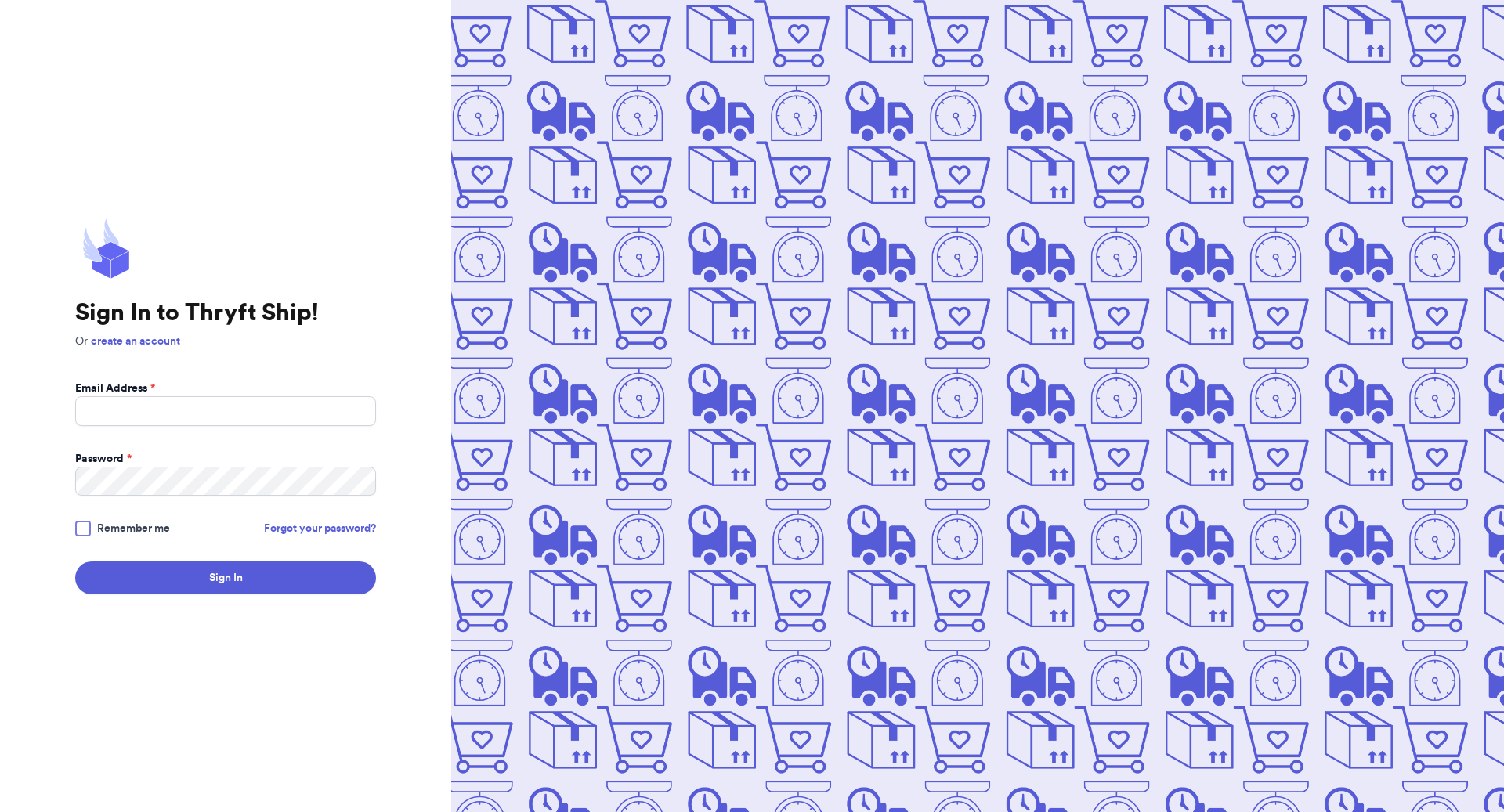 scroll, scrollTop: 0, scrollLeft: 0, axis: both 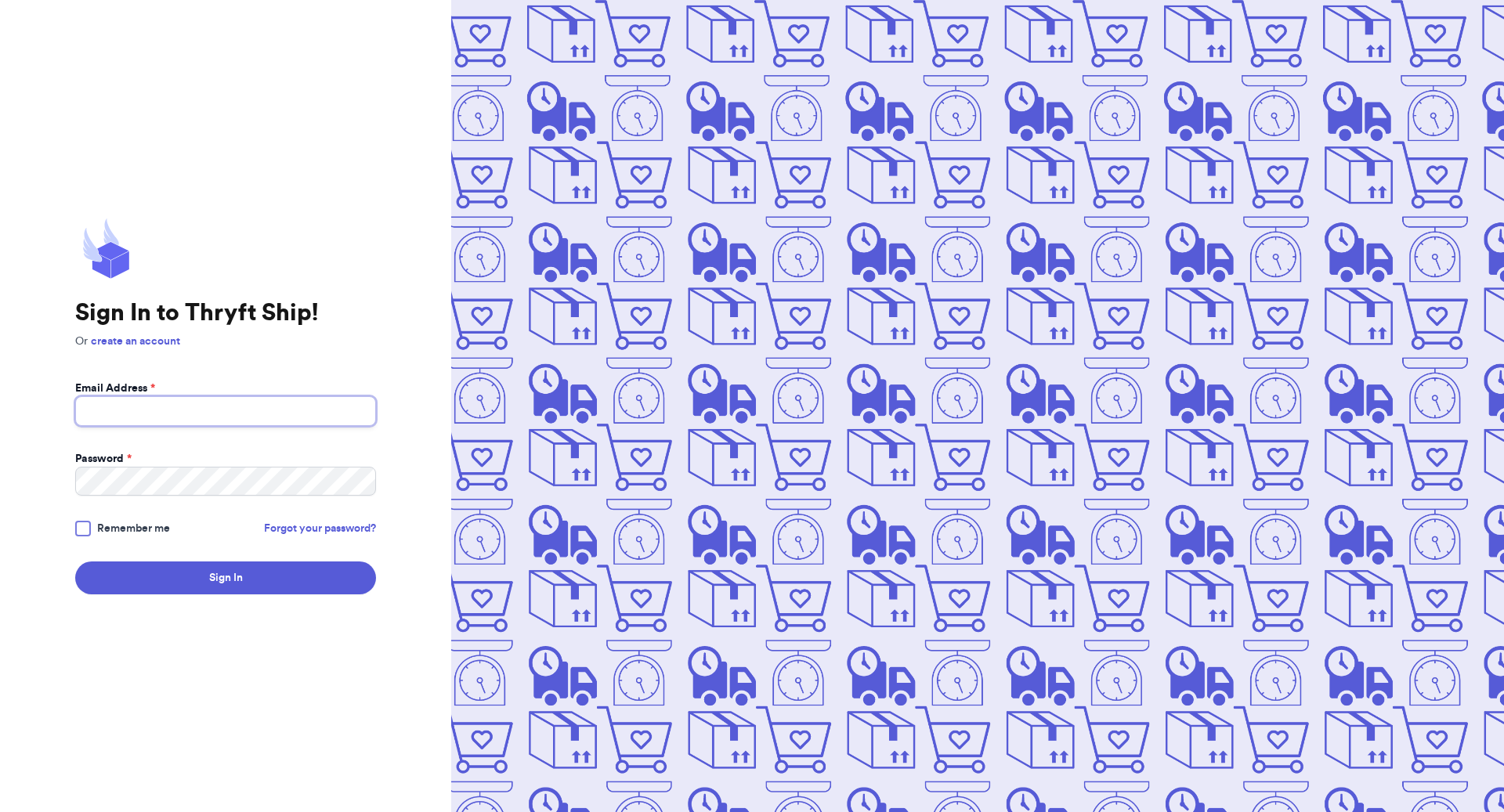 click on "Email Address *" at bounding box center [226, 411] 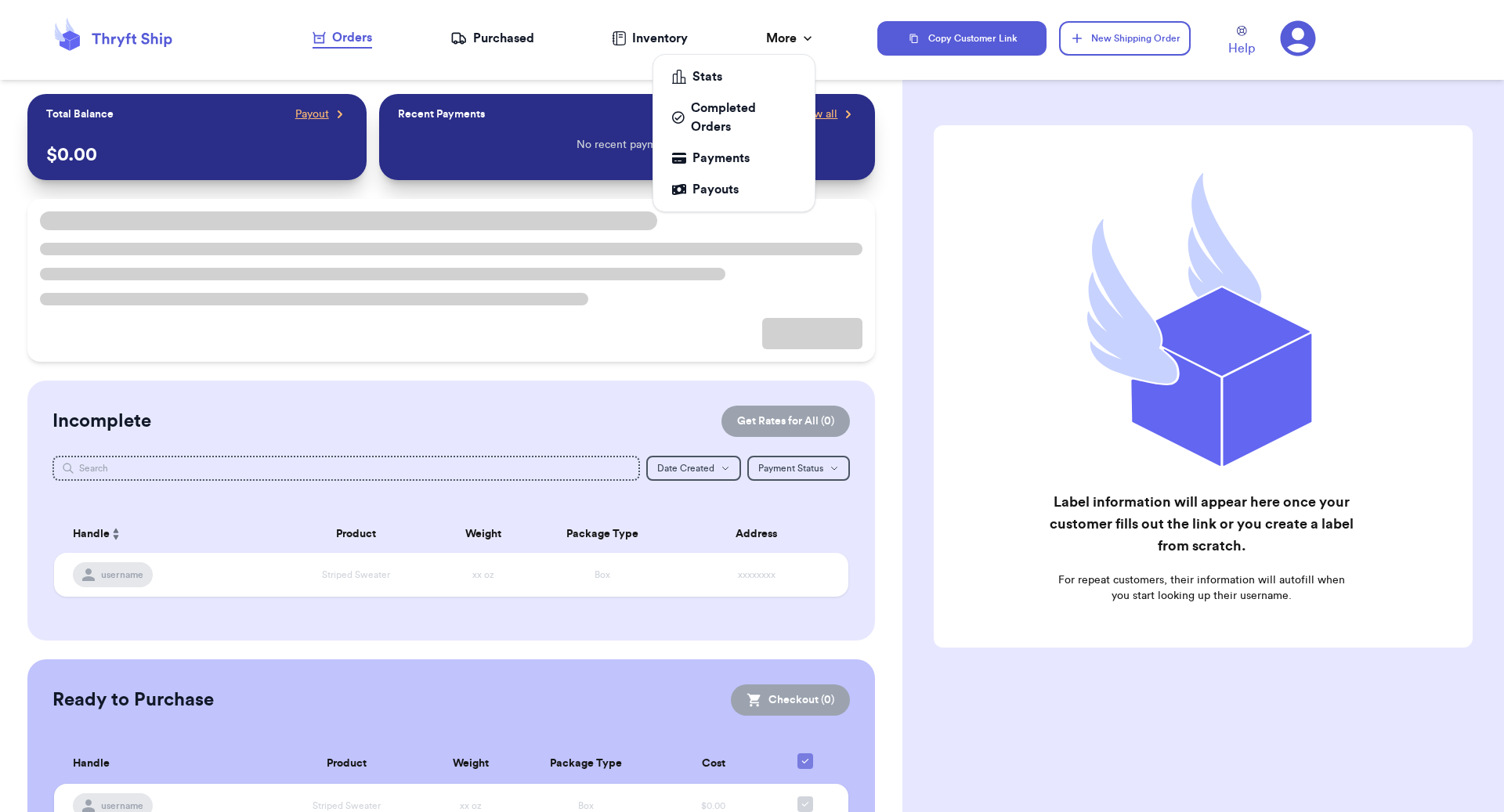 click on "More" at bounding box center [790, 38] 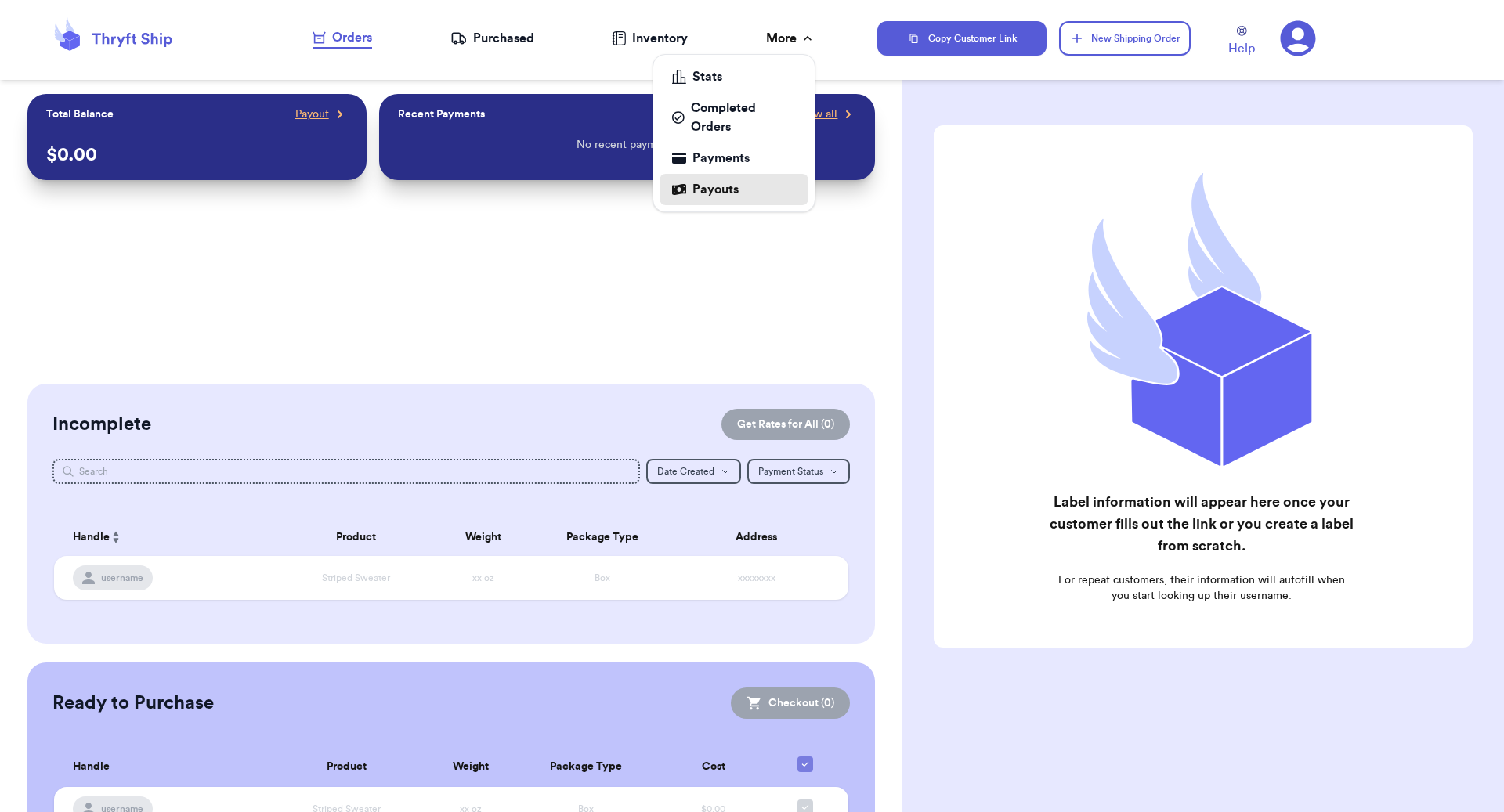 click on "Payouts" at bounding box center [734, 189] 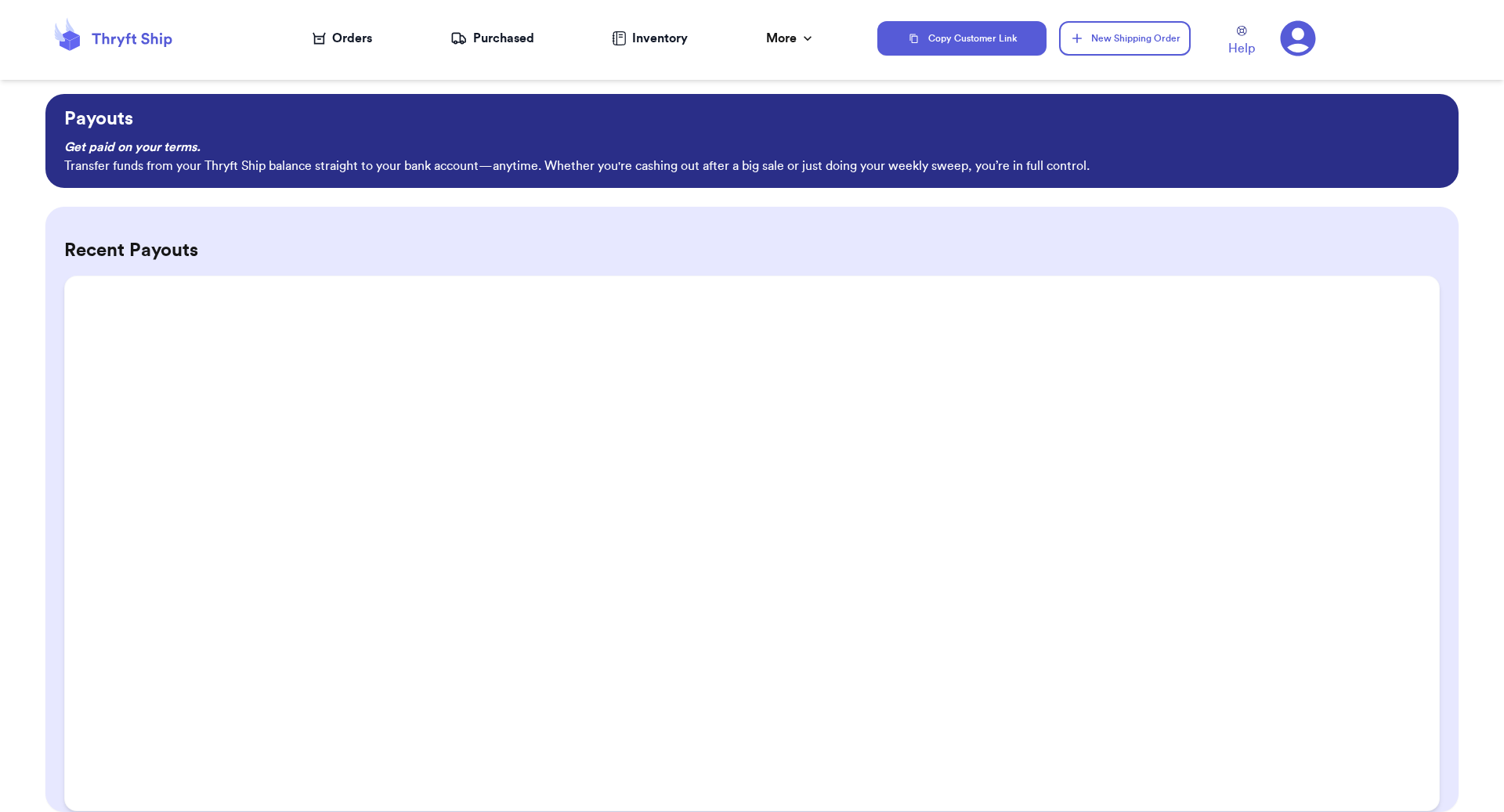 click 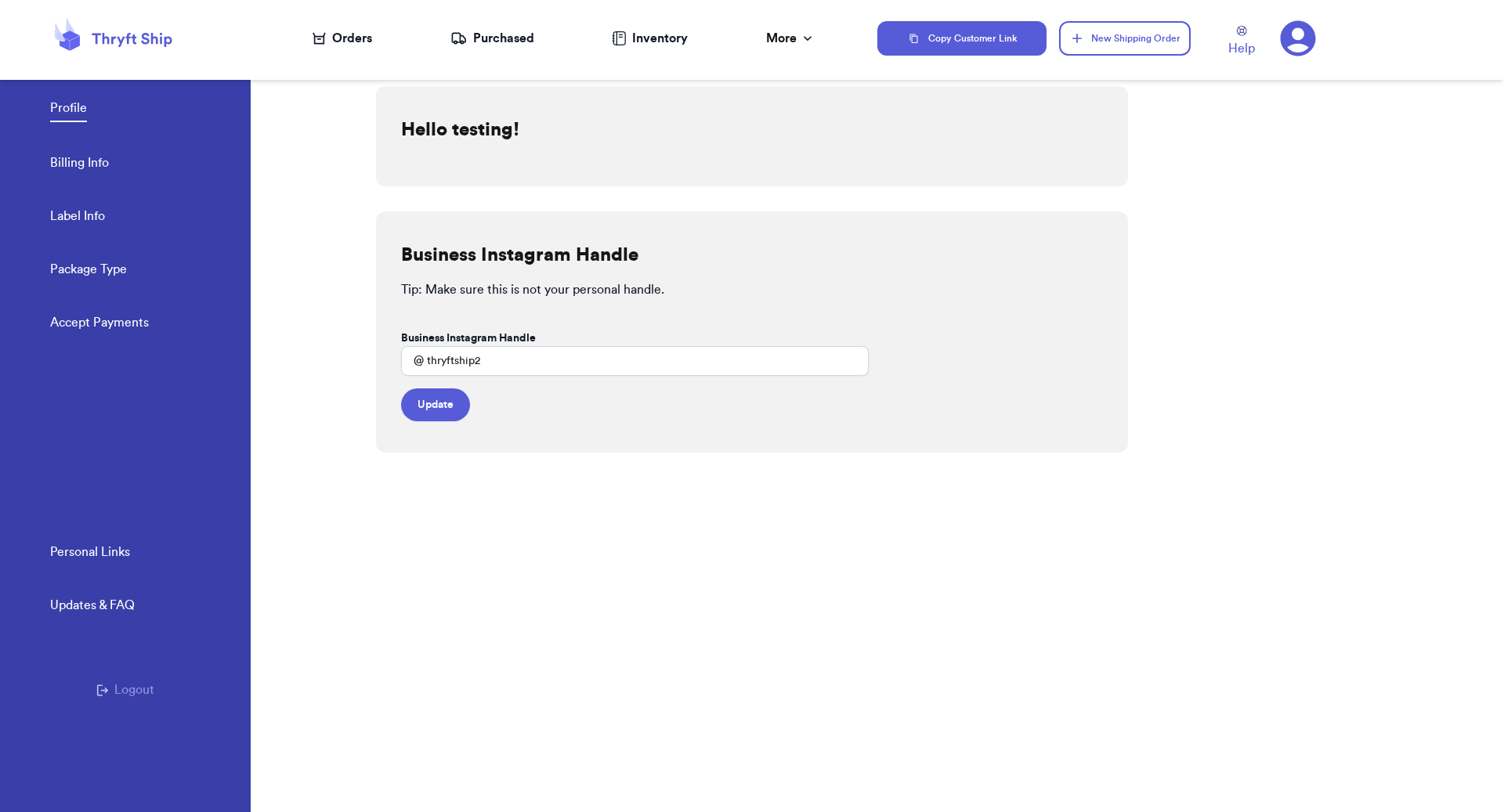 click on "Logout" at bounding box center (125, 690) 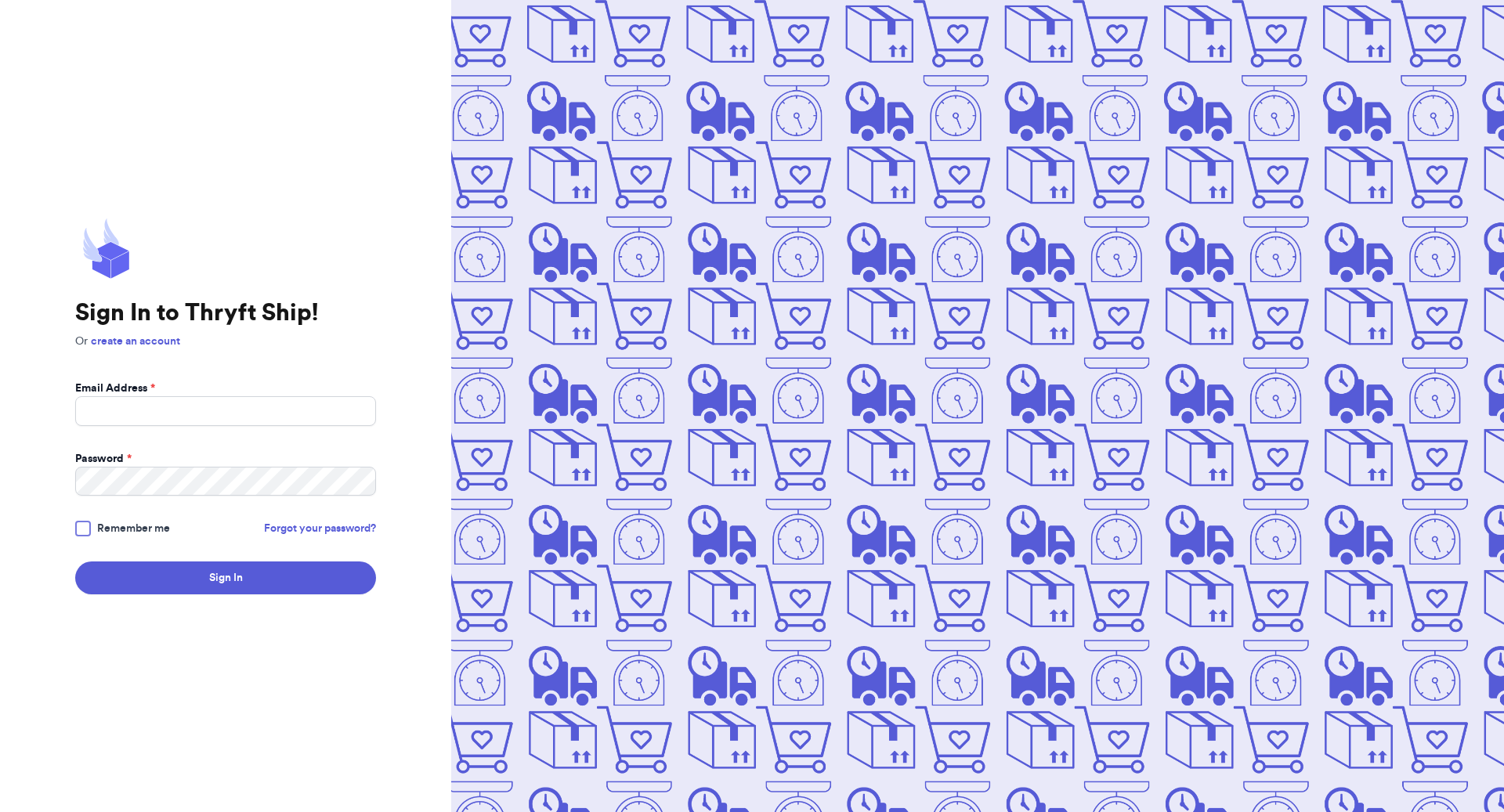 scroll, scrollTop: 0, scrollLeft: 0, axis: both 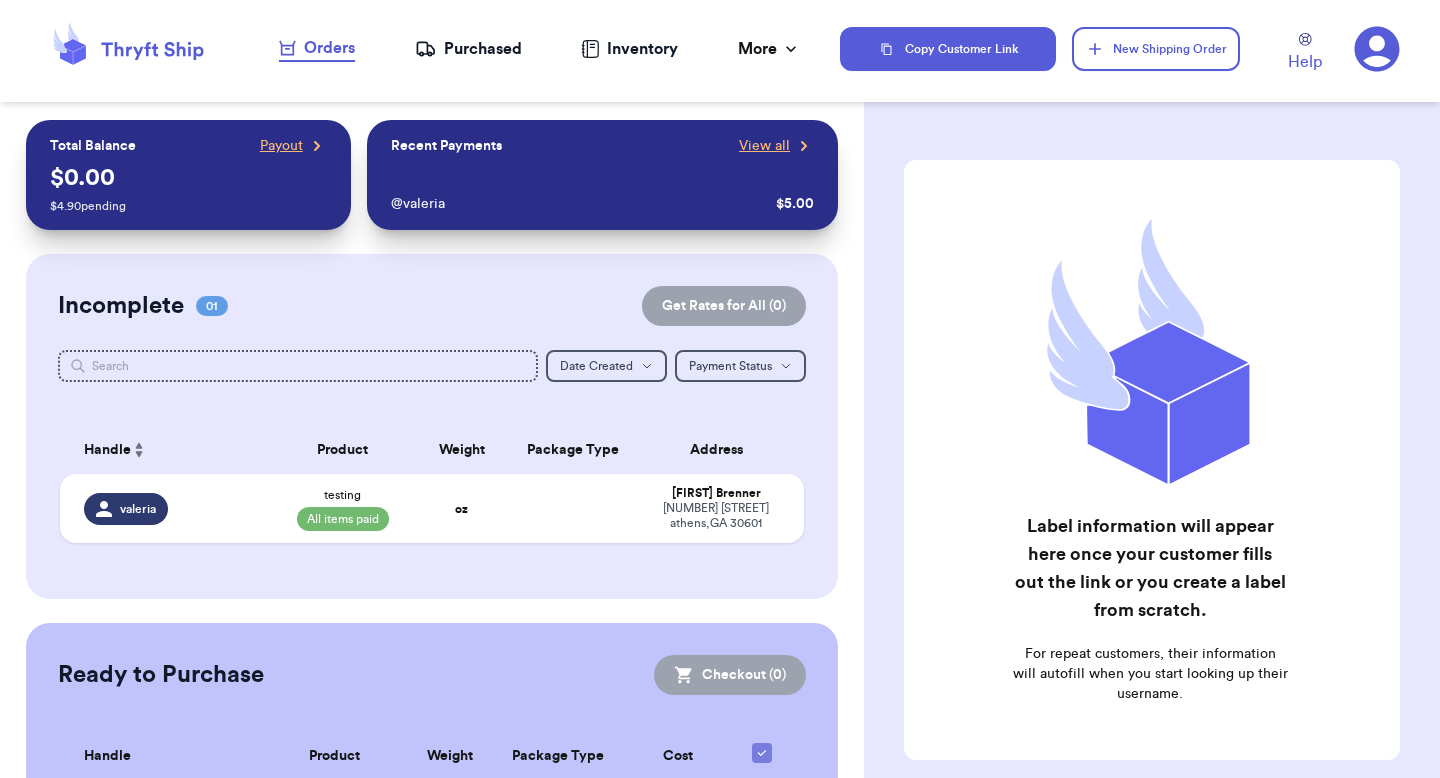 drag, startPoint x: 1363, startPoint y: 40, endPoint x: 1270, endPoint y: 78, distance: 100.46392 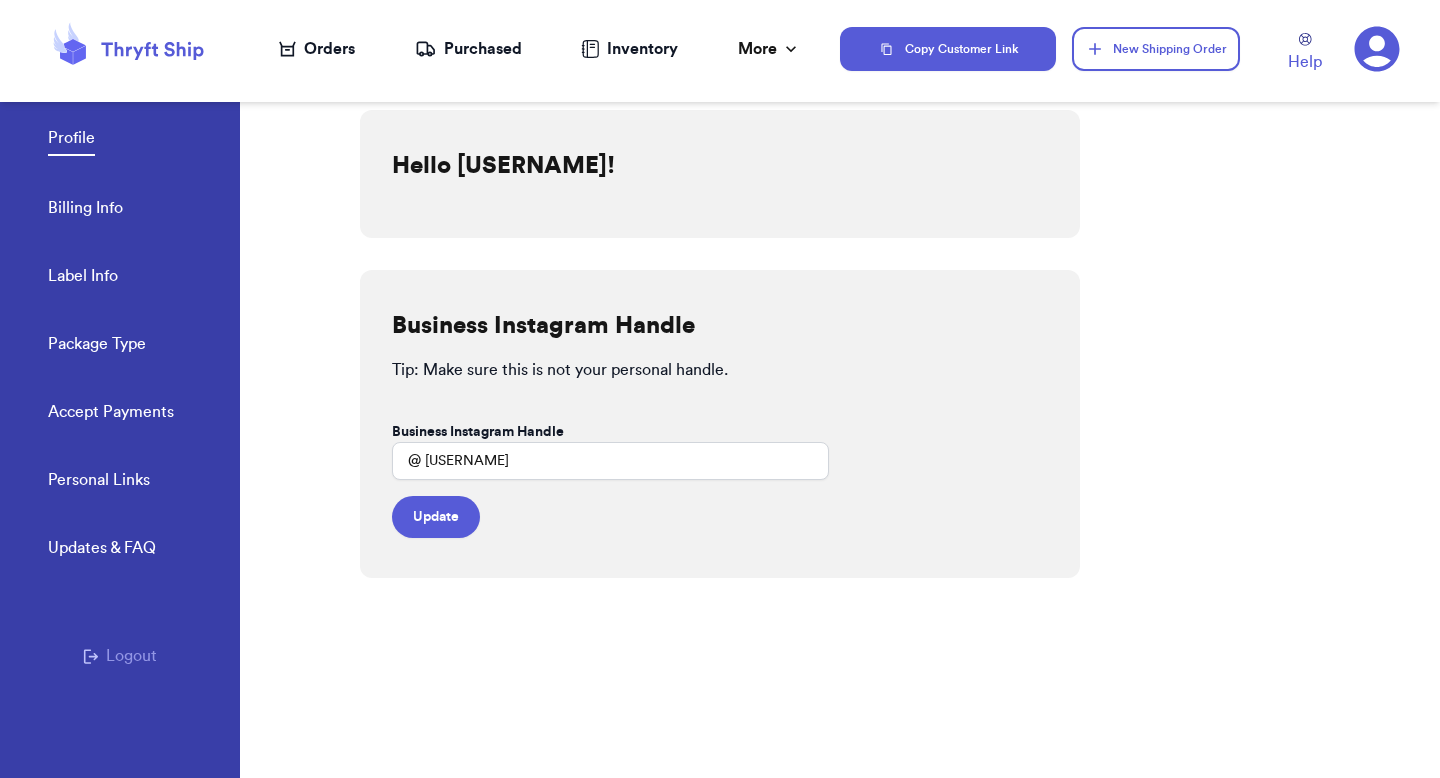 click on "Logout" at bounding box center [120, 656] 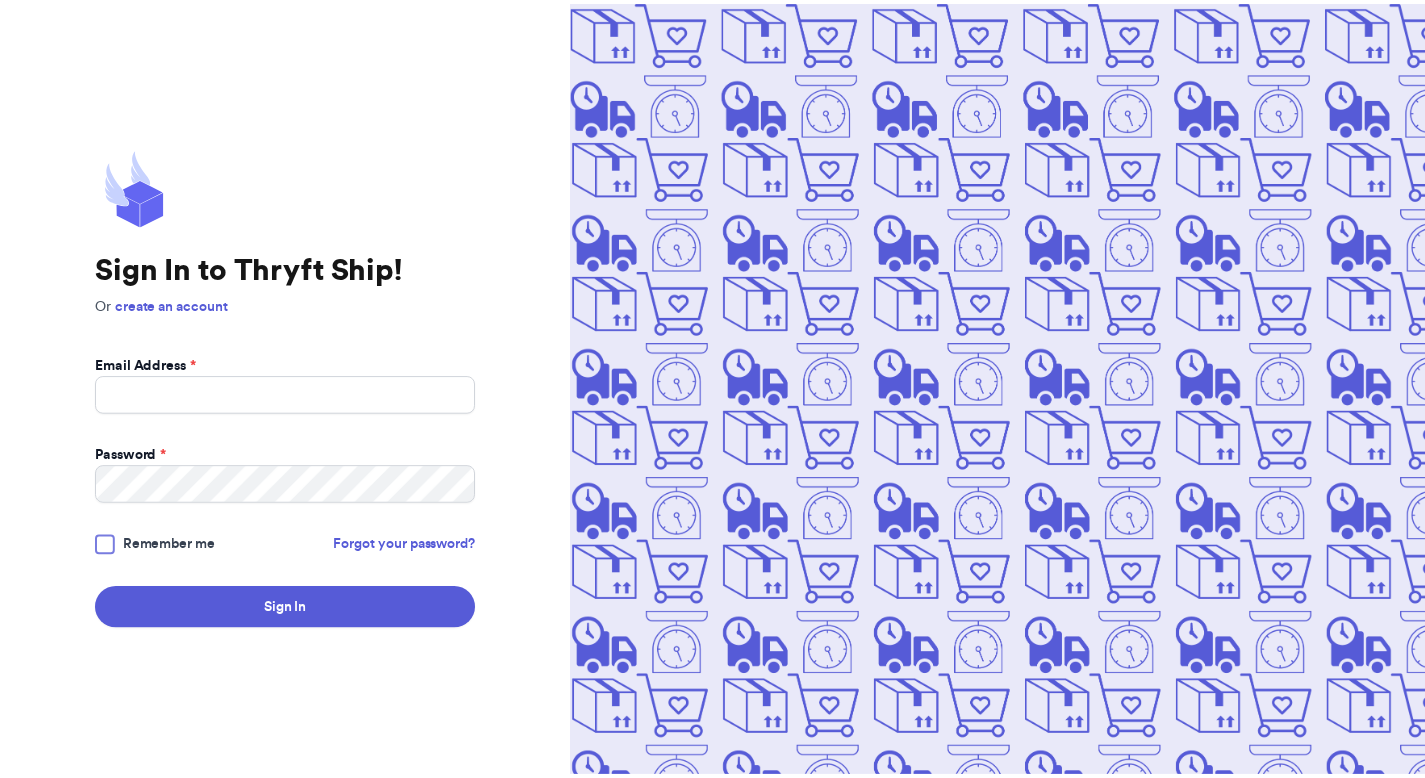 scroll, scrollTop: 0, scrollLeft: 0, axis: both 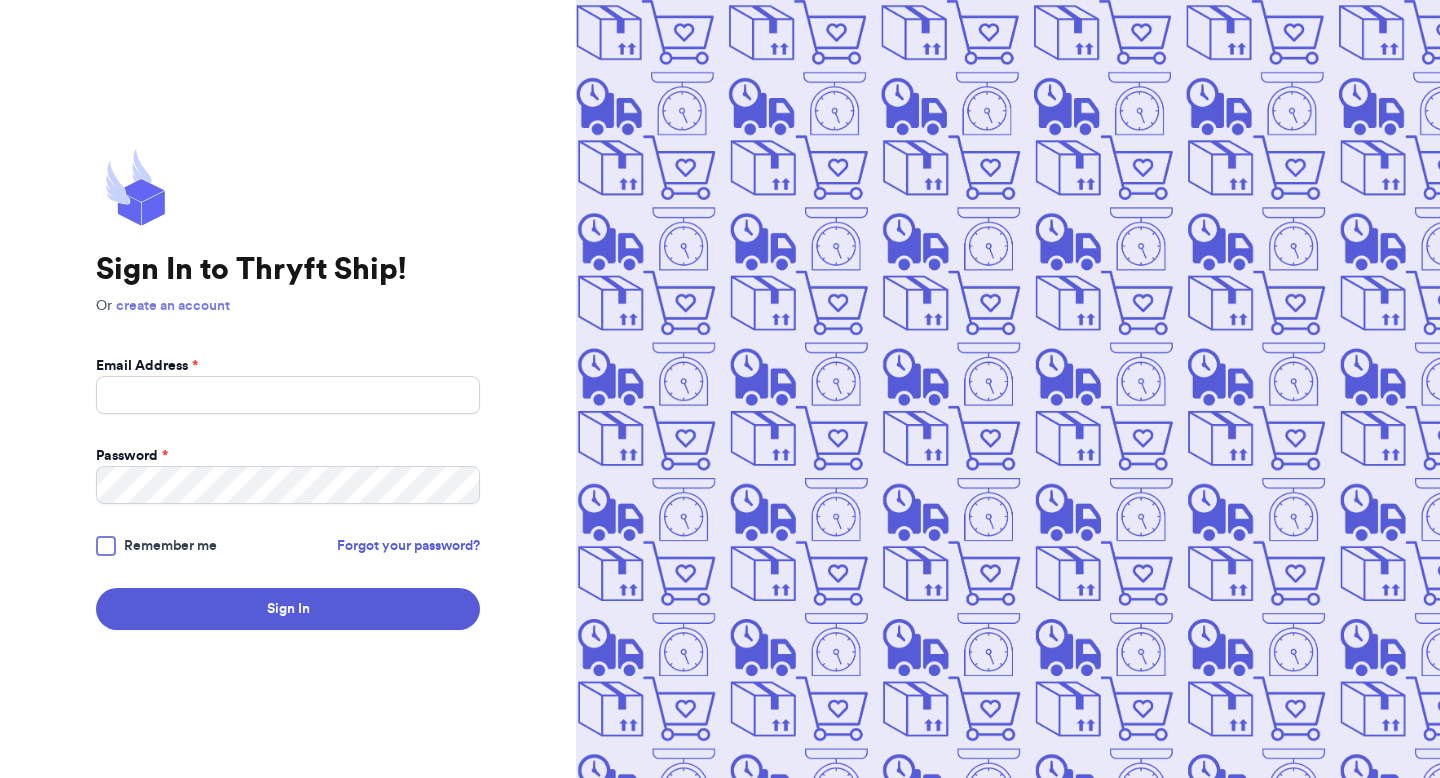click on "create an account" at bounding box center [173, 306] 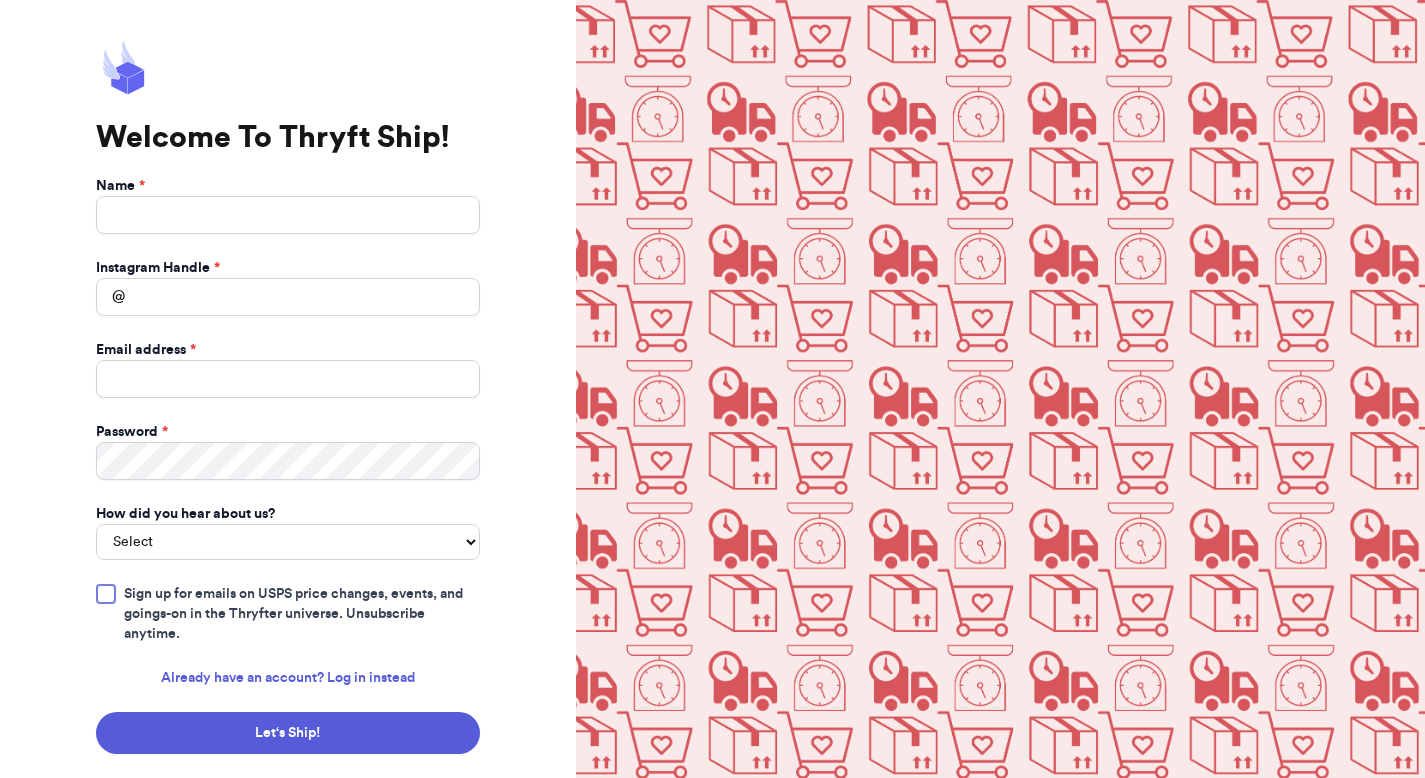 click on "Instagram Handle *" at bounding box center [158, 268] 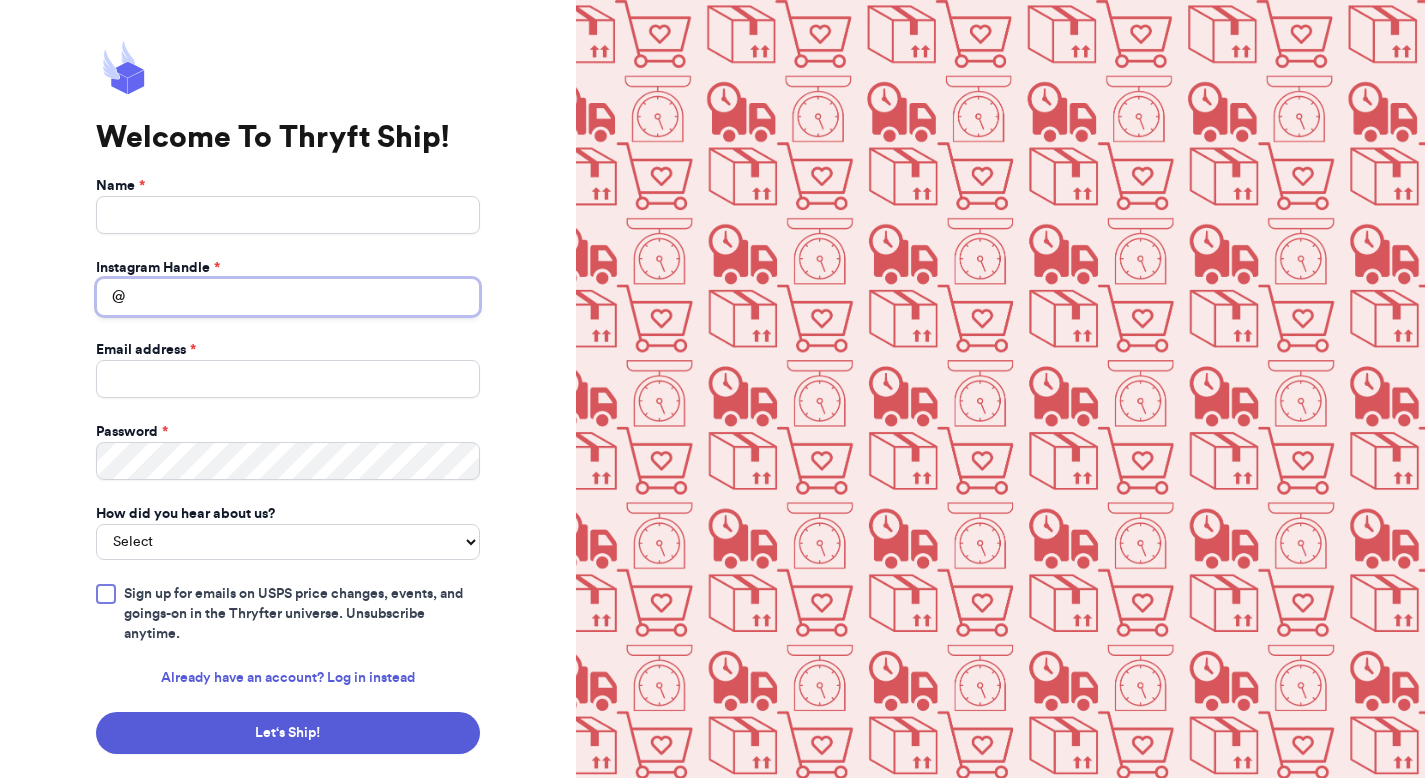 click on "Instagram Handle *" at bounding box center (288, 297) 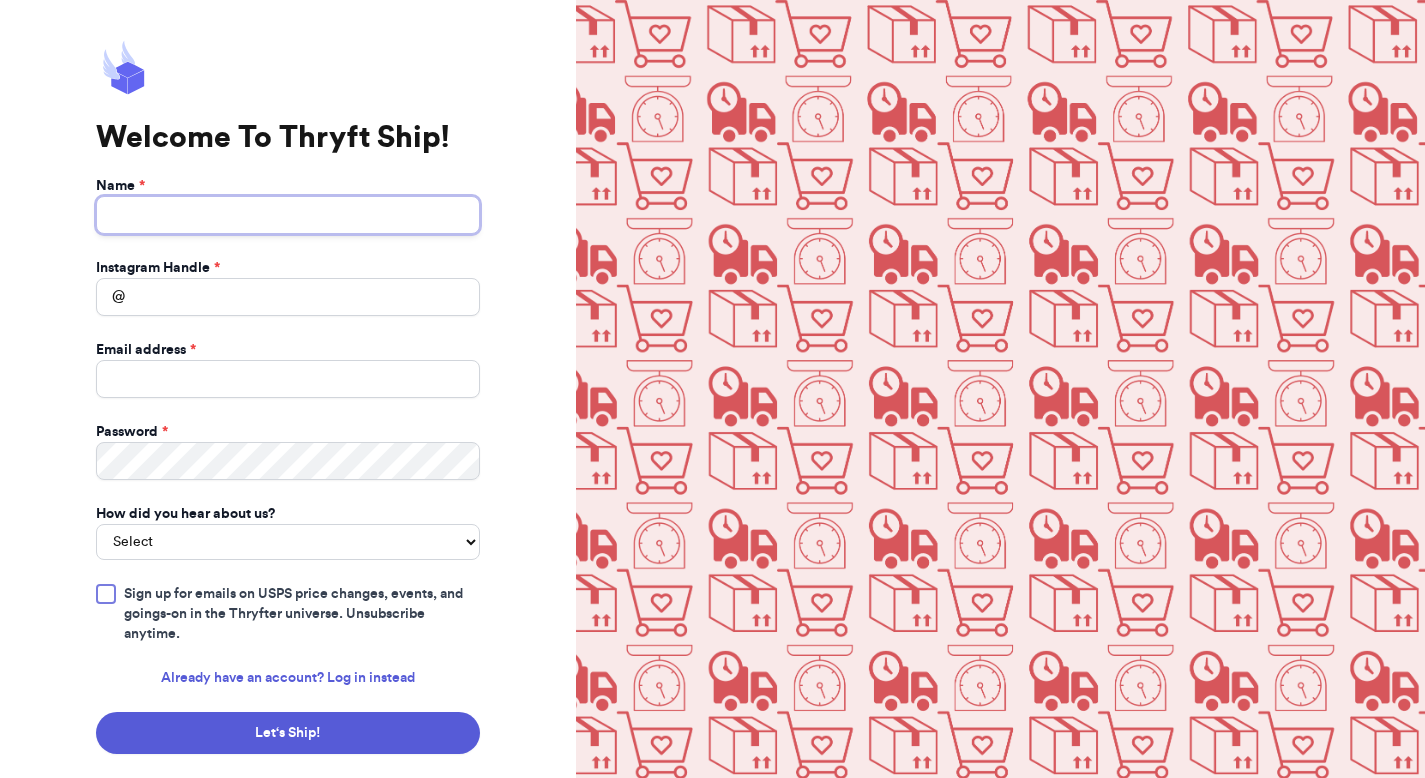 click on "Name *" at bounding box center (288, 215) 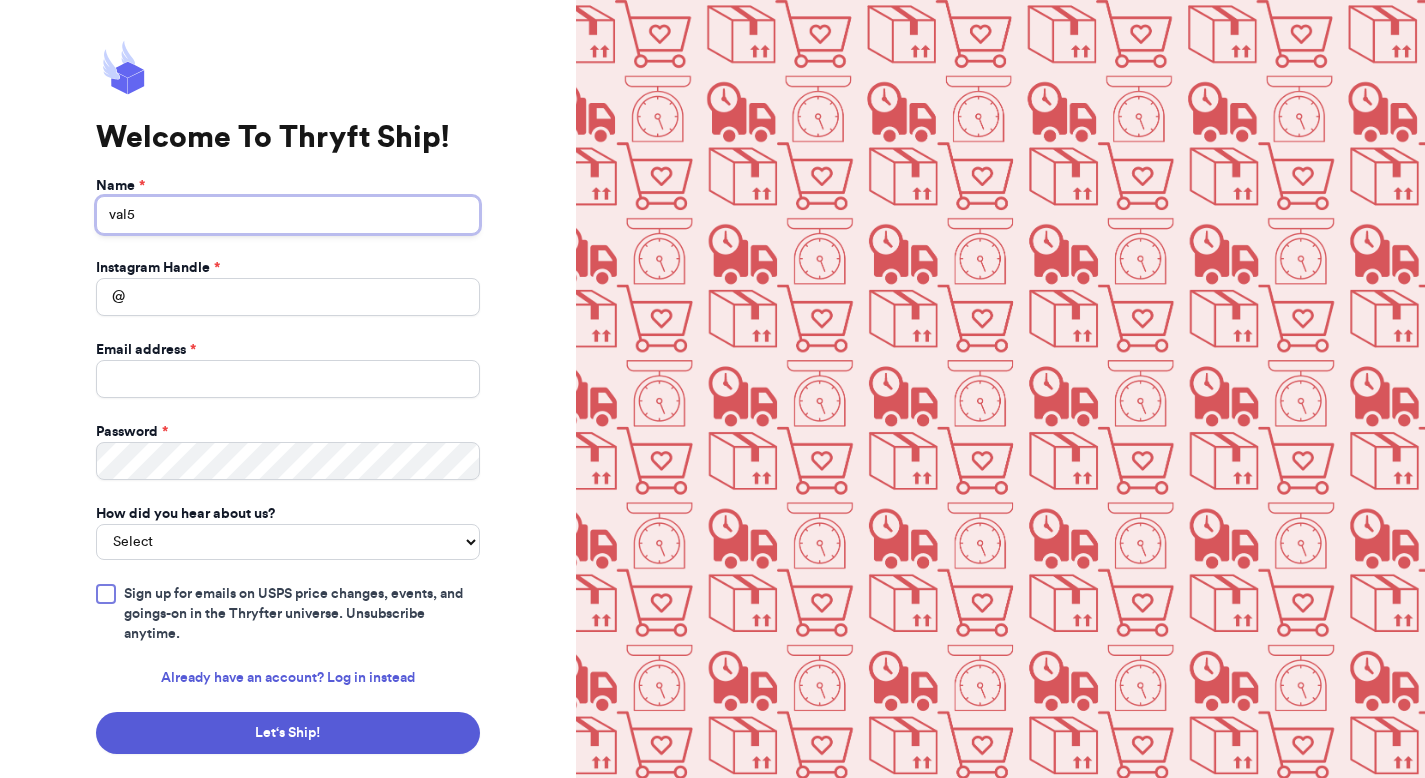 type on "val5" 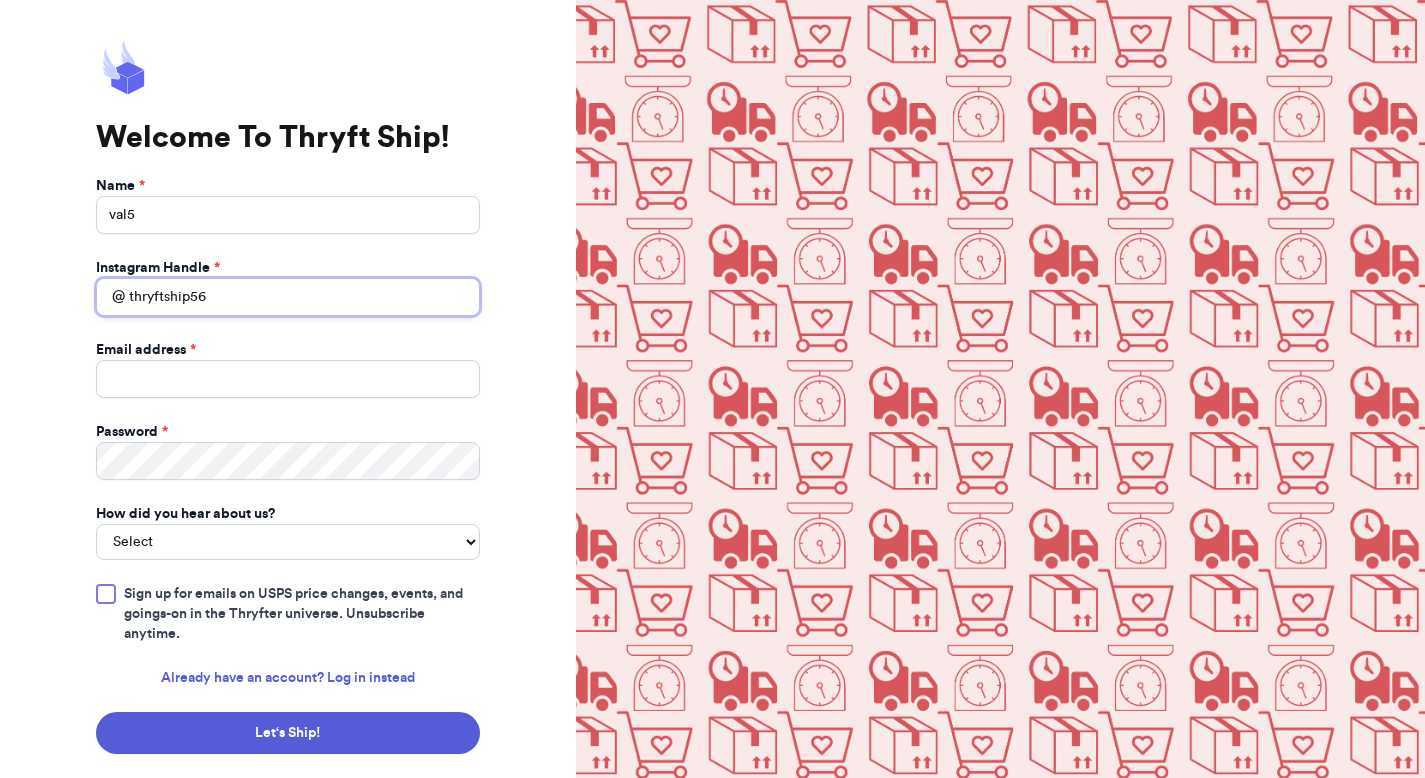click on "thryftship56" at bounding box center [288, 297] 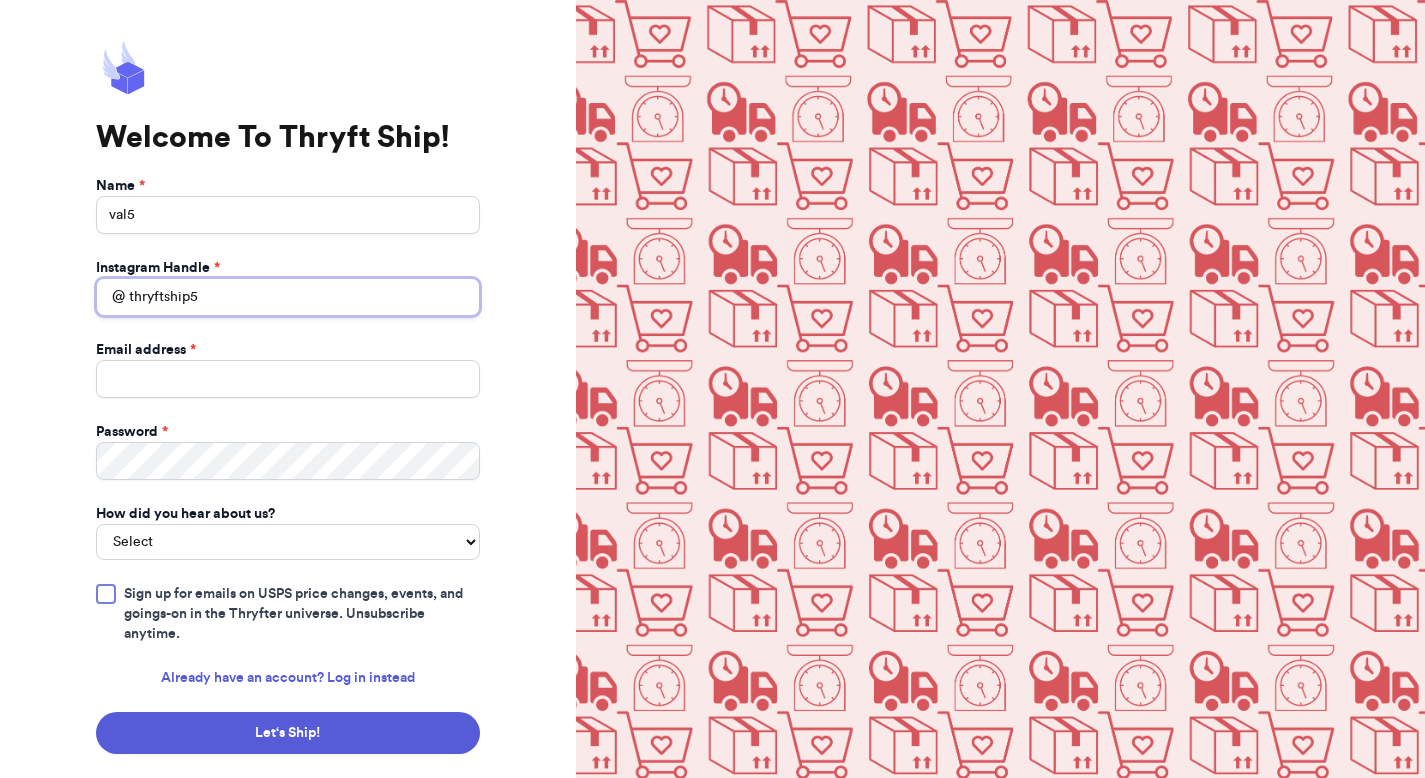 type on "thryftship5" 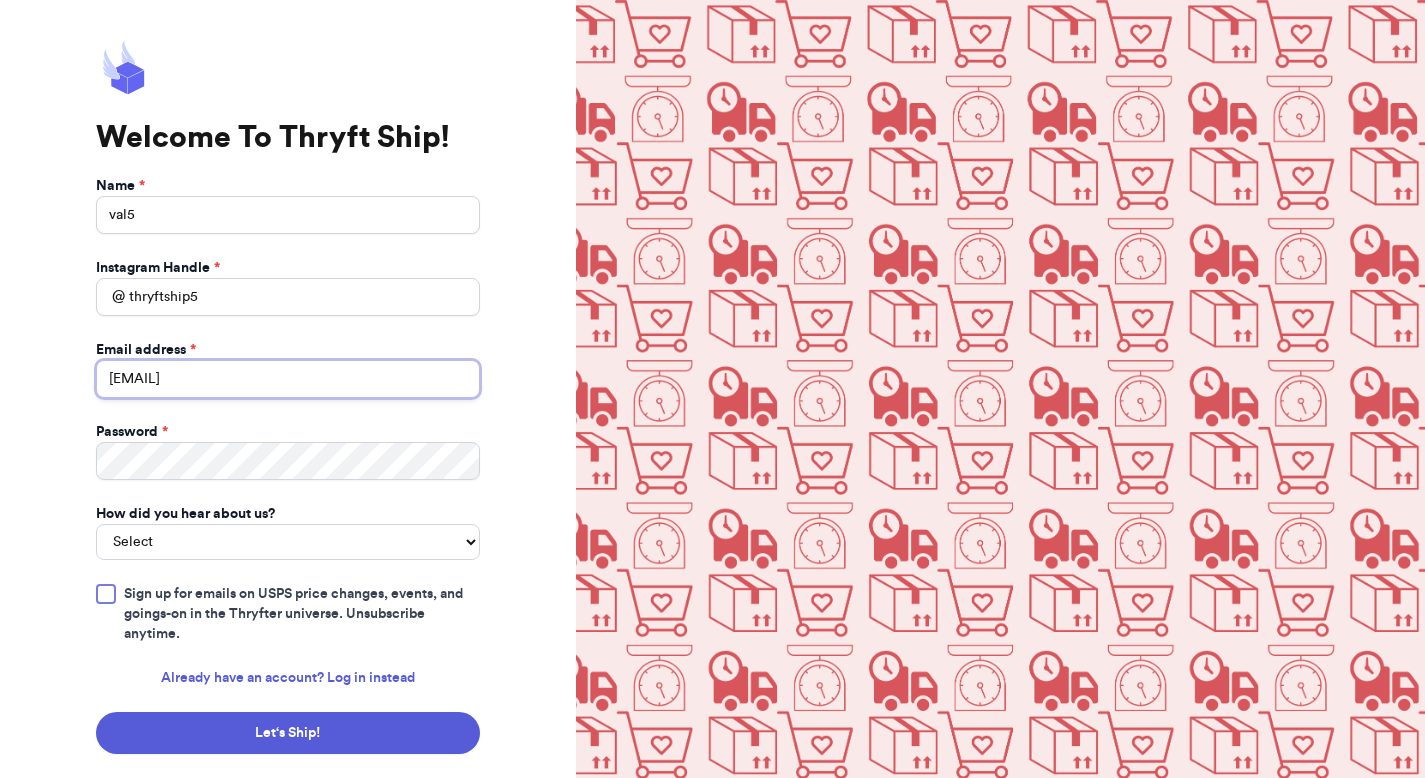 type on "[EMAIL]" 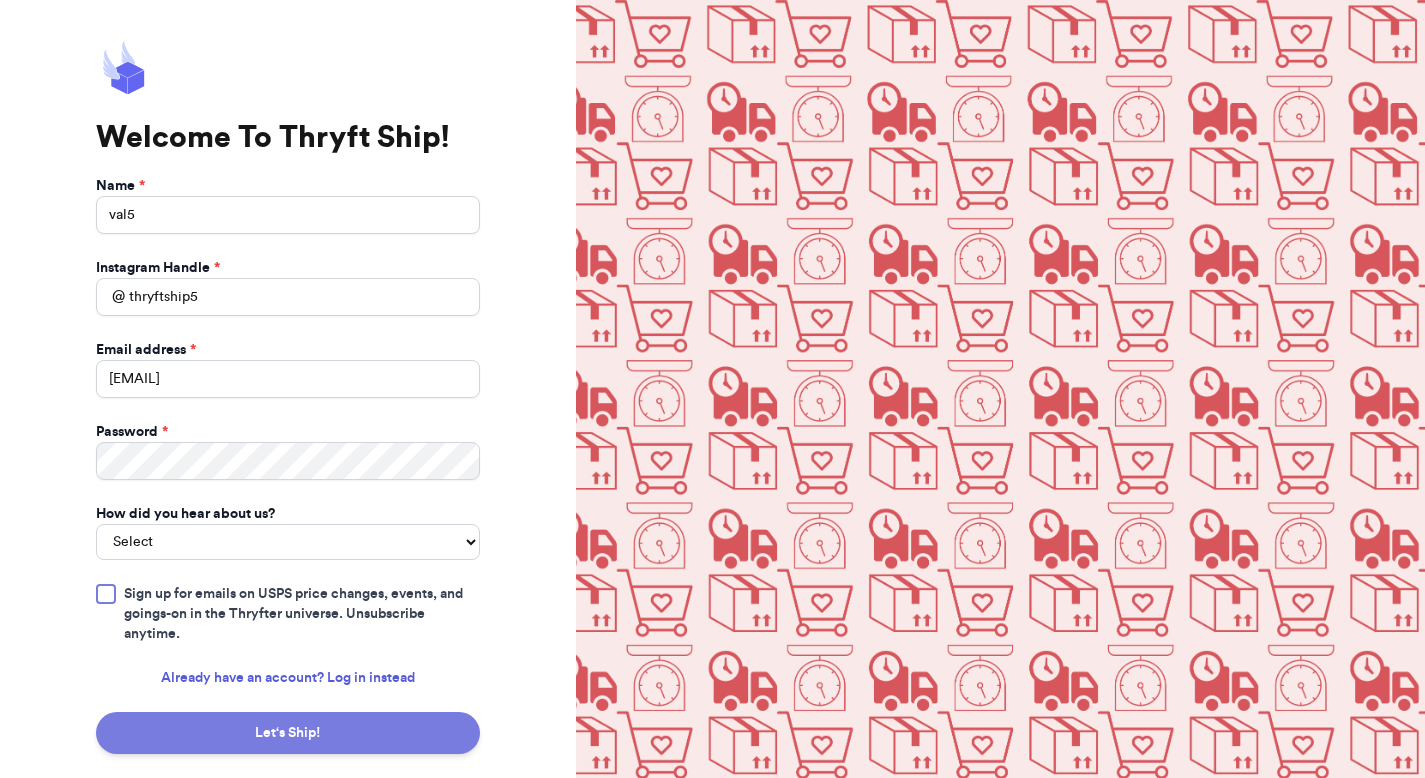 click on "Let‘s Ship!" at bounding box center [288, 733] 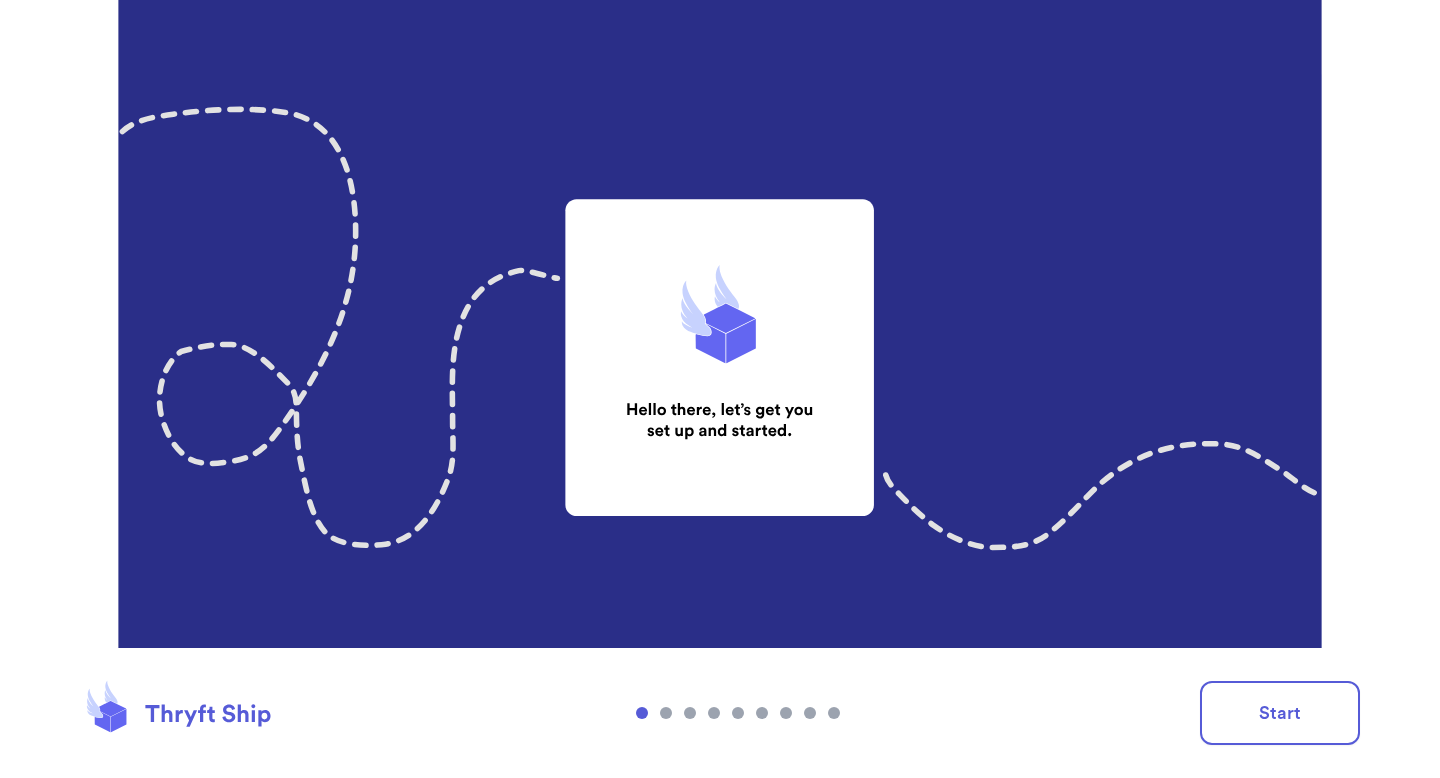 scroll, scrollTop: 0, scrollLeft: 0, axis: both 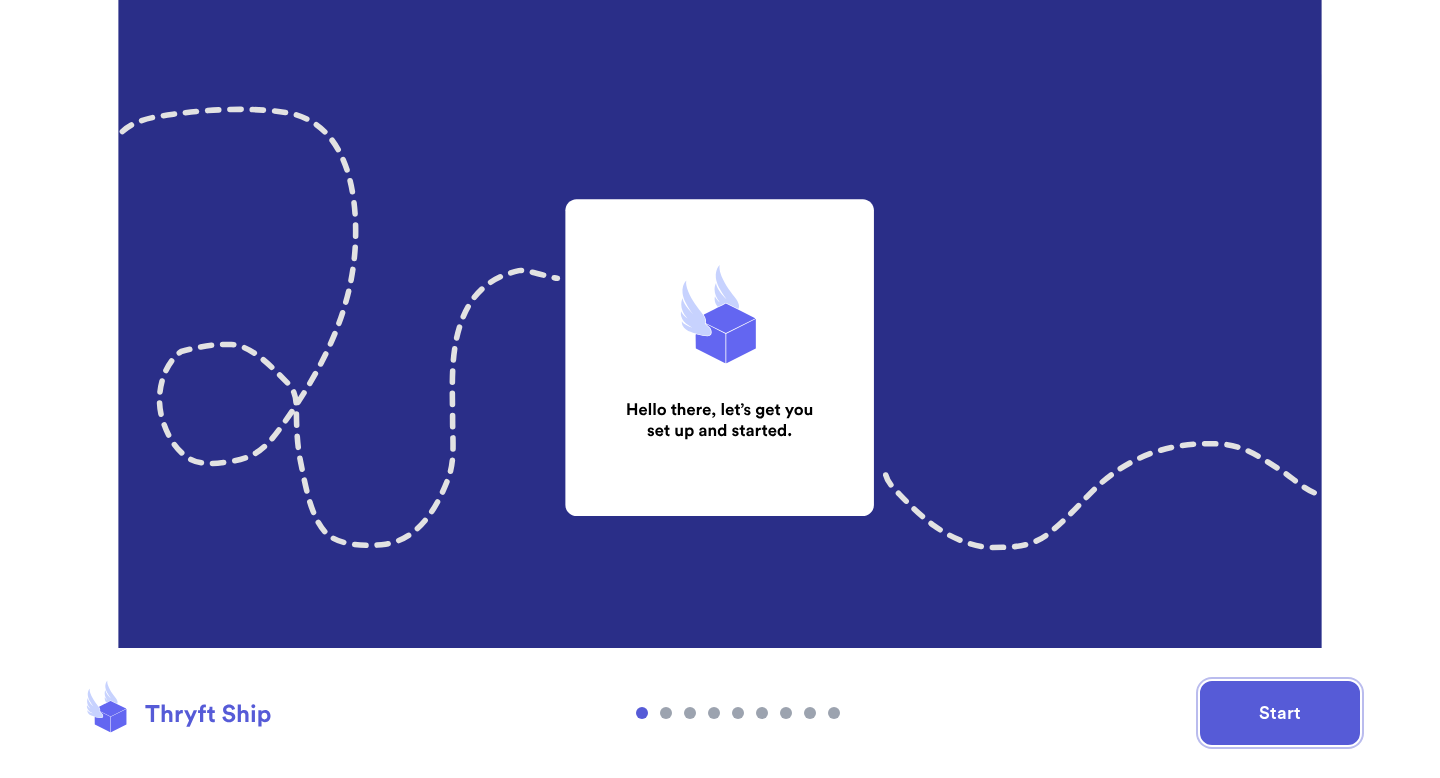 click on "Start" at bounding box center [1280, 713] 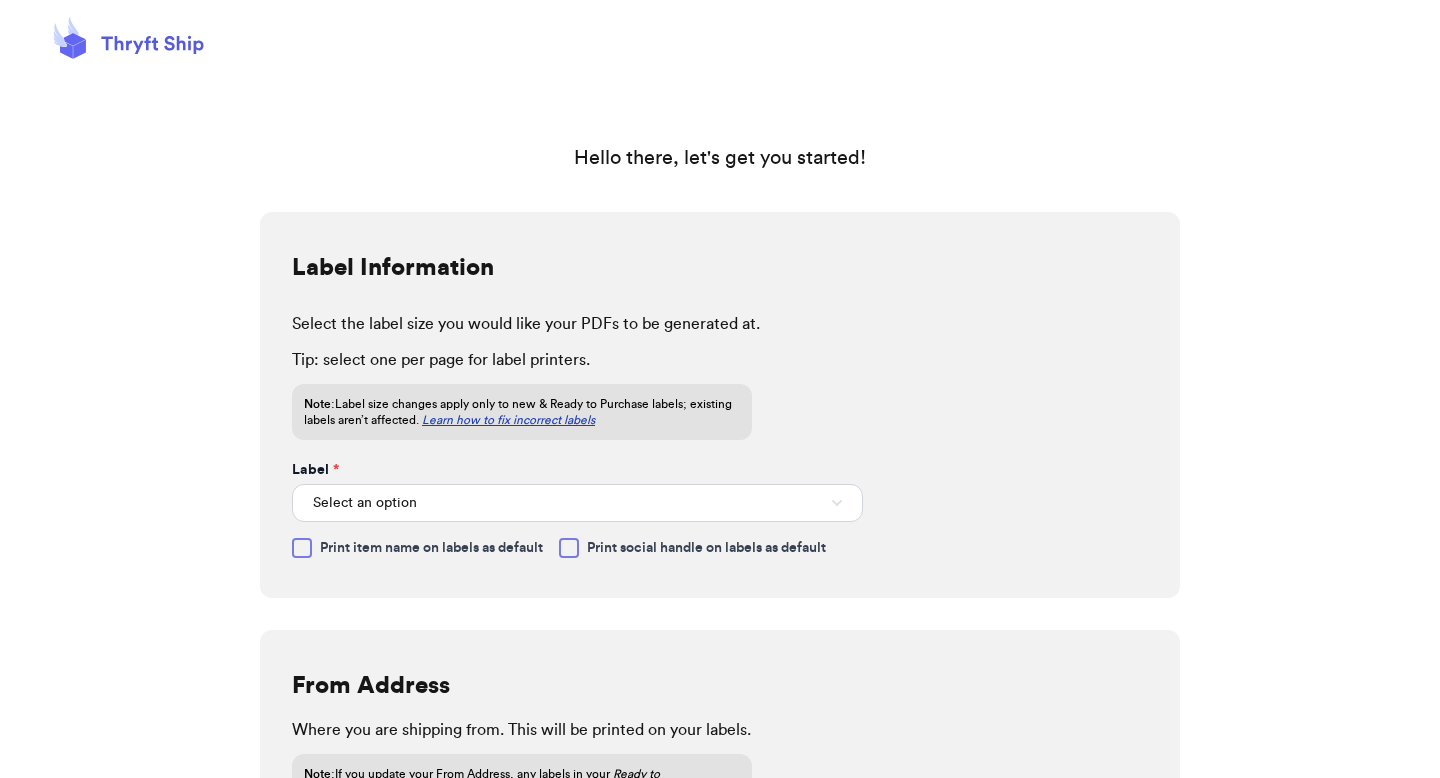 click on "Label Information Select the label size you would like your PDFs to be generated at. Tip: select one per page for label printers. Note:  Label size changes apply only to new & Ready to Purchase labels; existing labels aren’t affected.   Learn how to fix incorrect labels Label * Select an option Print item name on labels as default Print social handle on labels as default Oops—rate update failed We couldn't refresh rates for (0) labels in Ready to Purchase to use your new label. Accurate rates are required before checkout. Handle Product No failed labels found. Retry rate update (0) ✕ From Address Where you are shipping from. This will be printed on your labels.   Note:  If you update your From Address, any labels in your   Ready to Purchase  section will automatically update with new rates based on the new address. First Name * Last Name * Company Phone Number * Address * Apartment, suite, etc. City * State * Select AL AK AZ AR CA CO CT DE DC FL GA HI ID IL IN IA KS KY LA ME MD MA MI MN MS MO MT NE NV *" at bounding box center [720, 752] 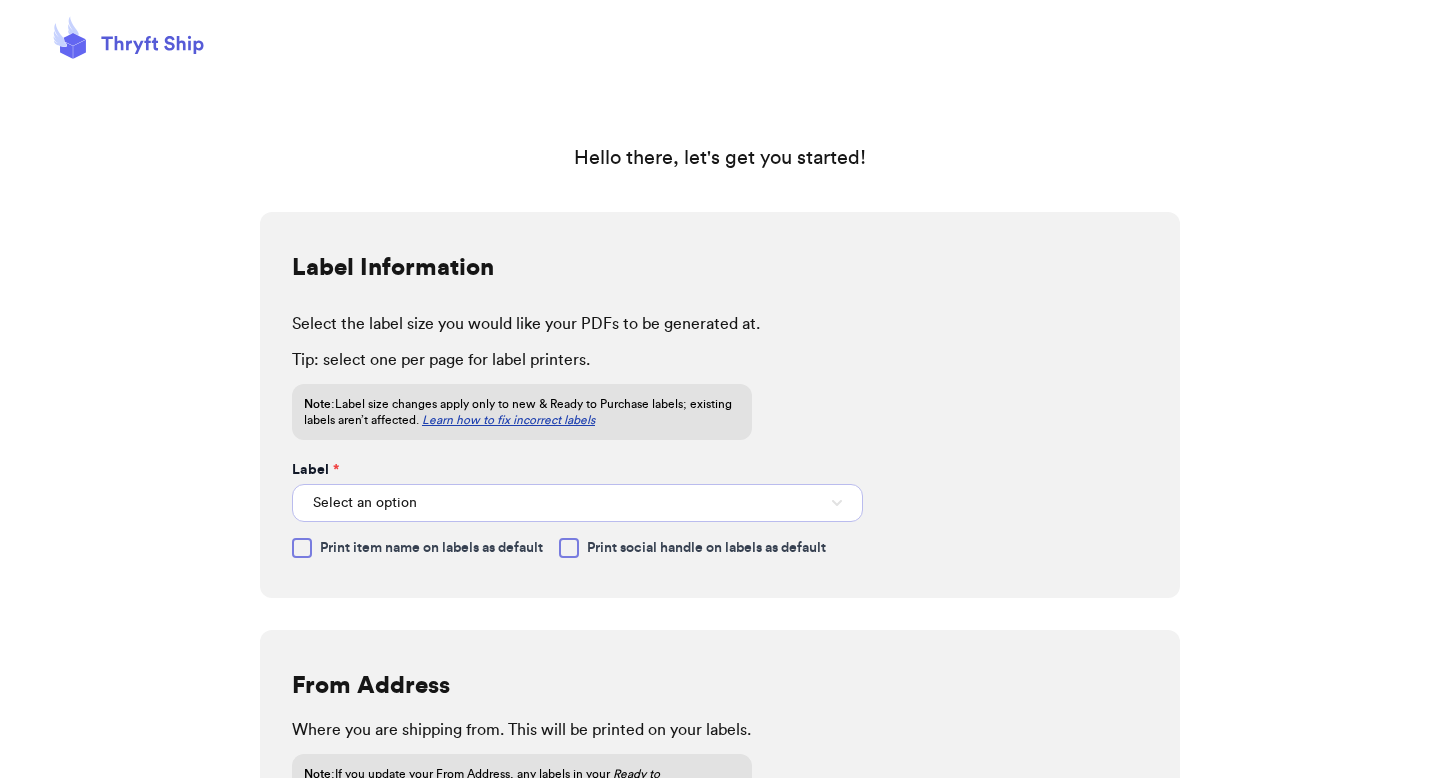 click on "Select an option" at bounding box center [577, 503] 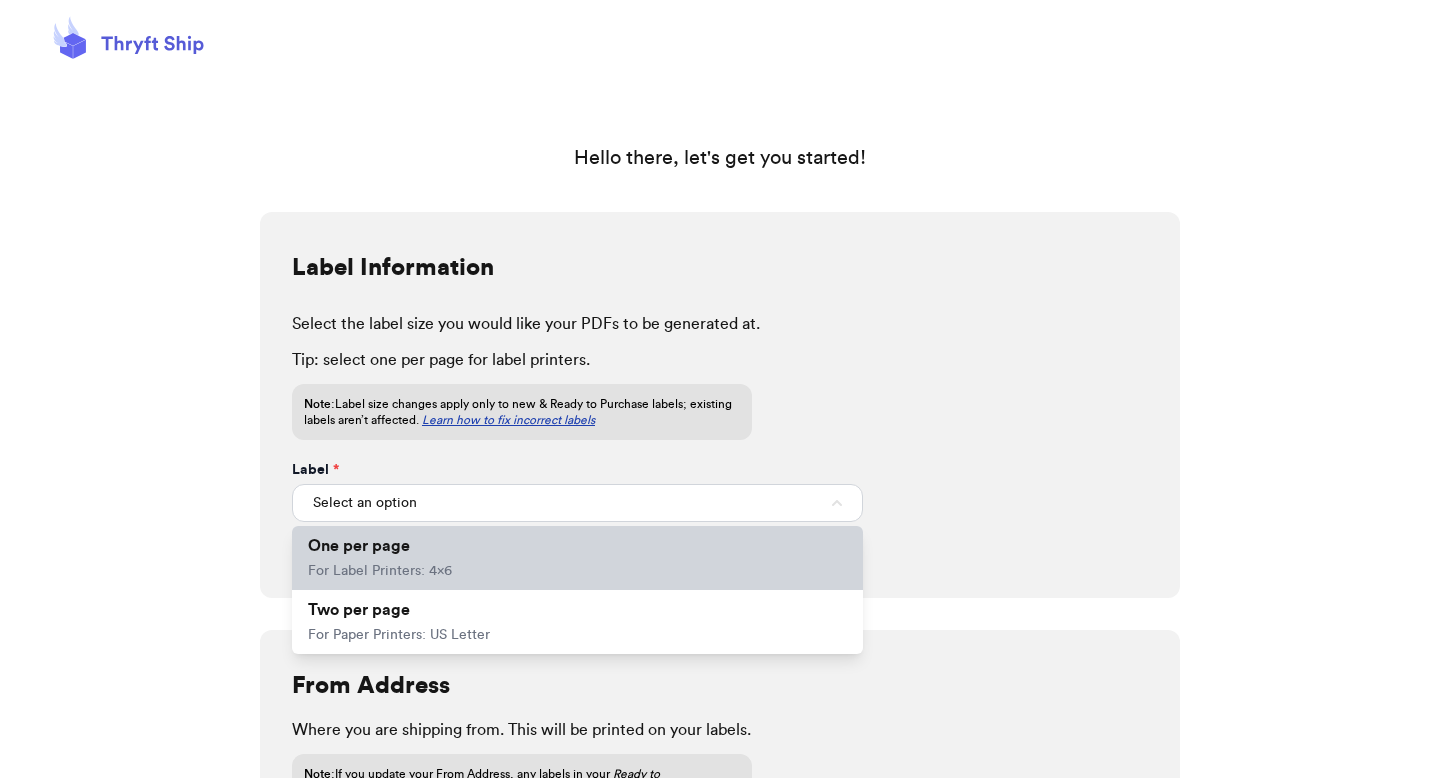 click on "One per page For Label Printers: 4x6" at bounding box center (577, 558) 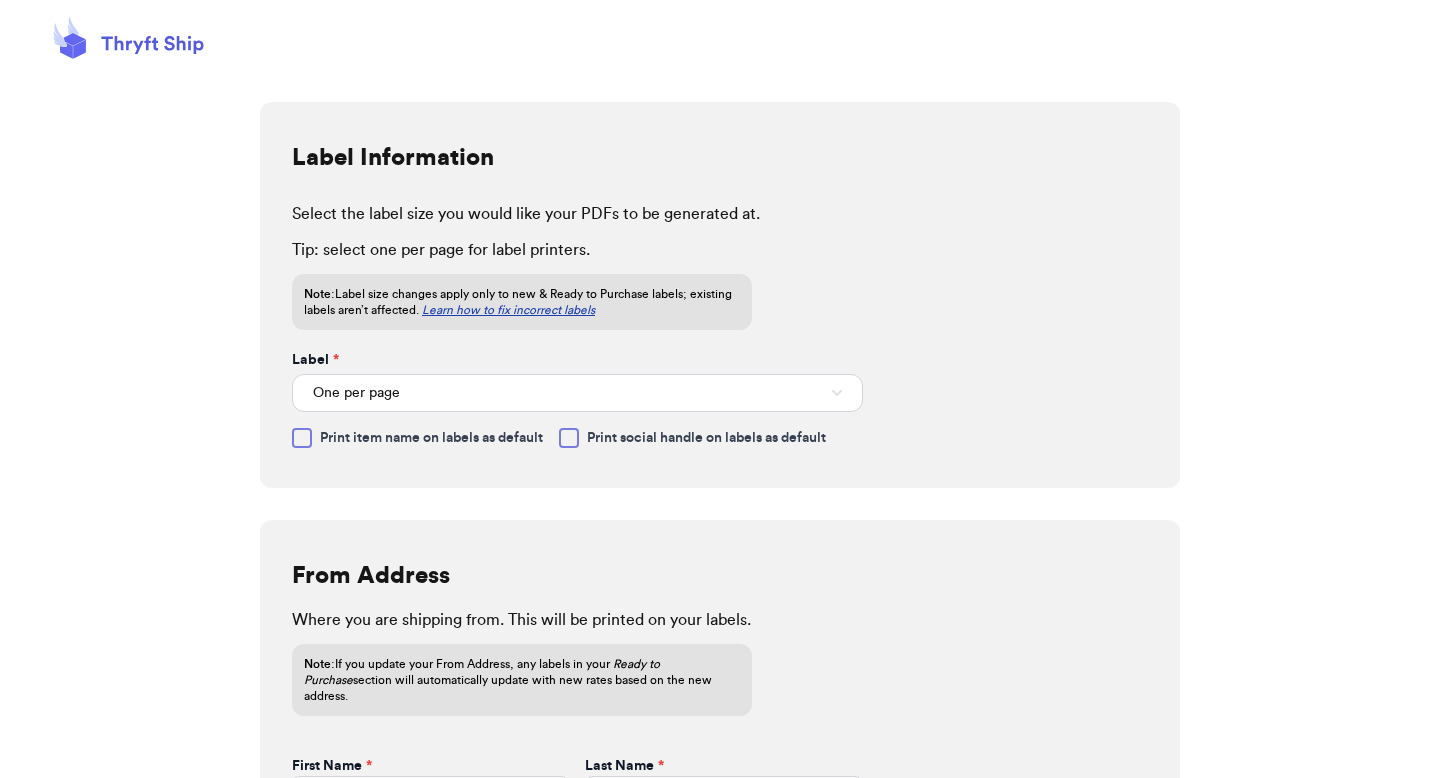 scroll, scrollTop: 186, scrollLeft: 0, axis: vertical 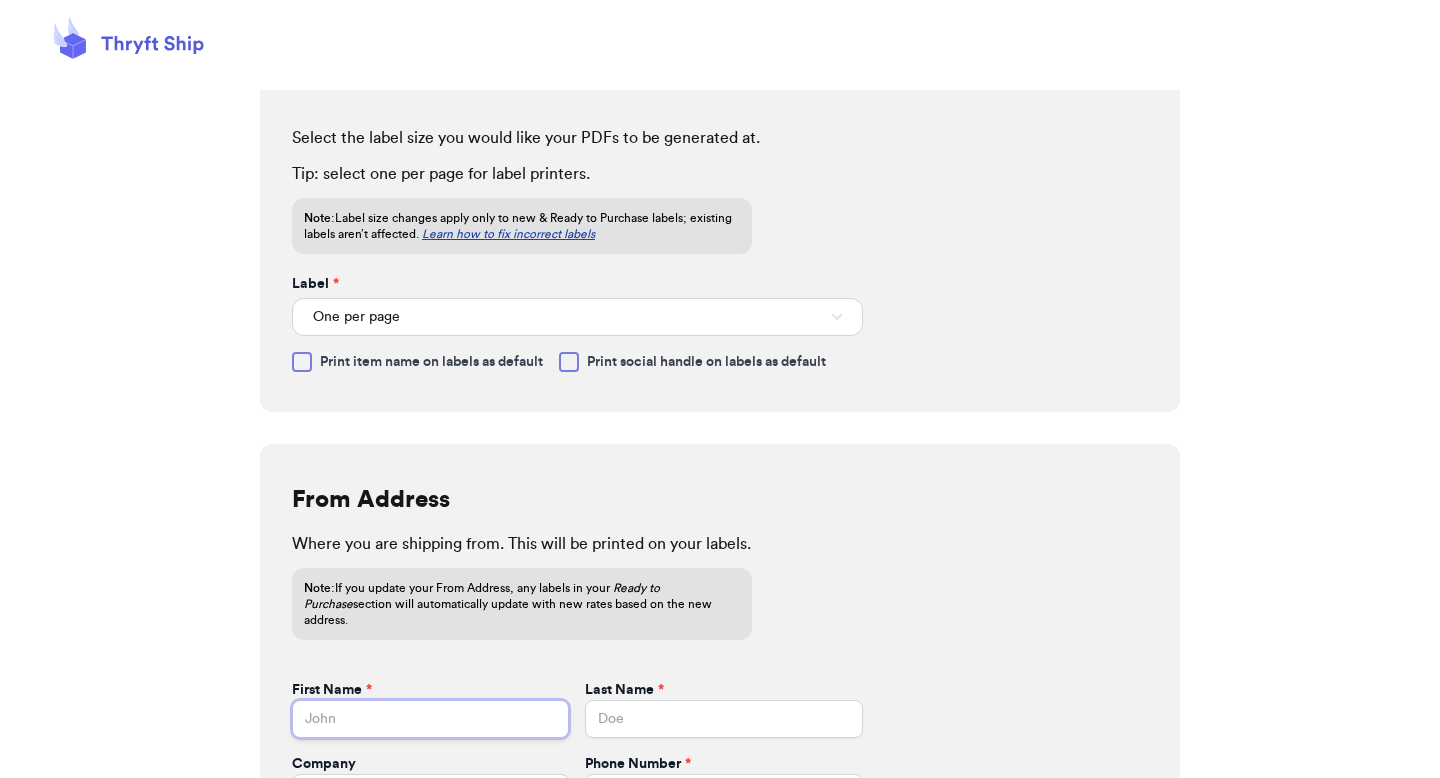 click on "First Name *" at bounding box center [430, 719] 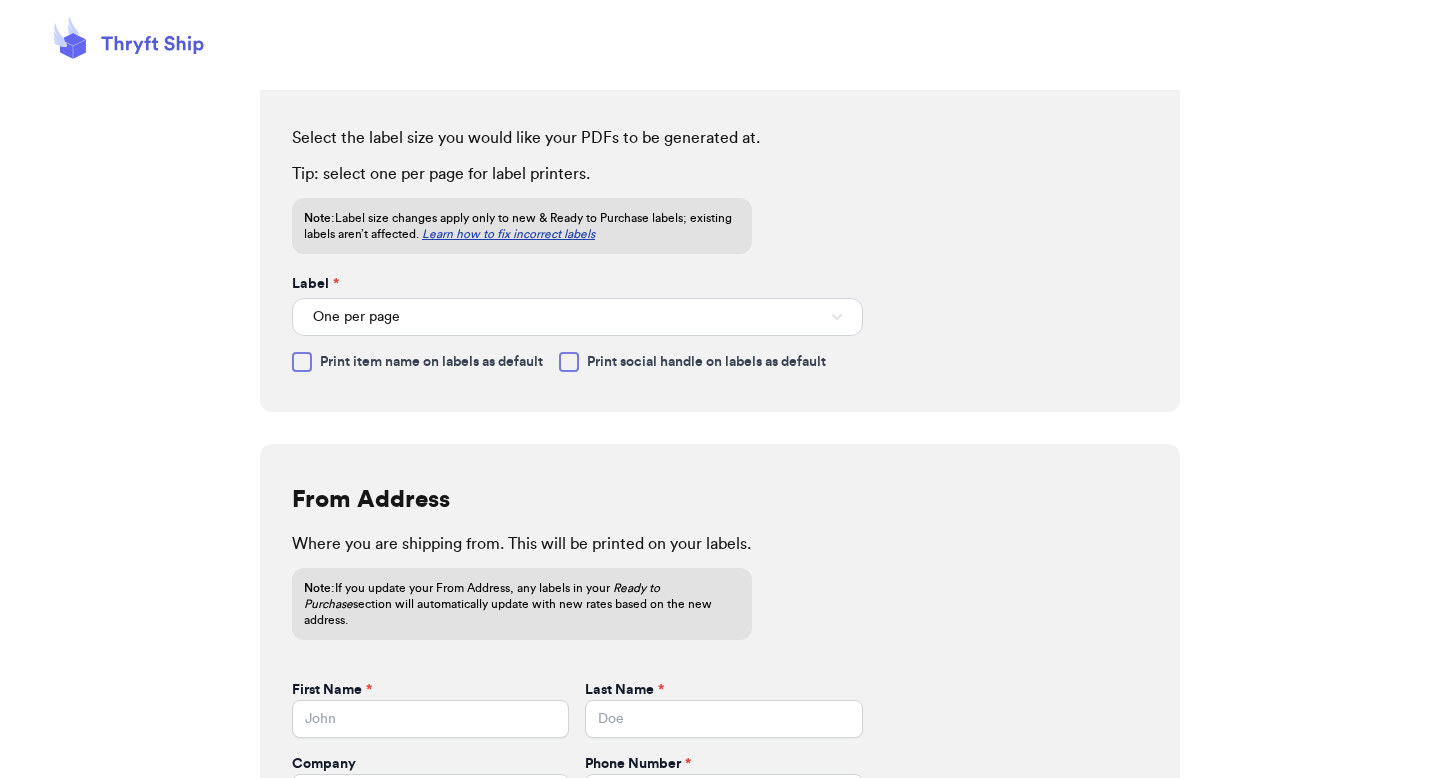 click on "Print social handle on labels as default" at bounding box center [706, 362] 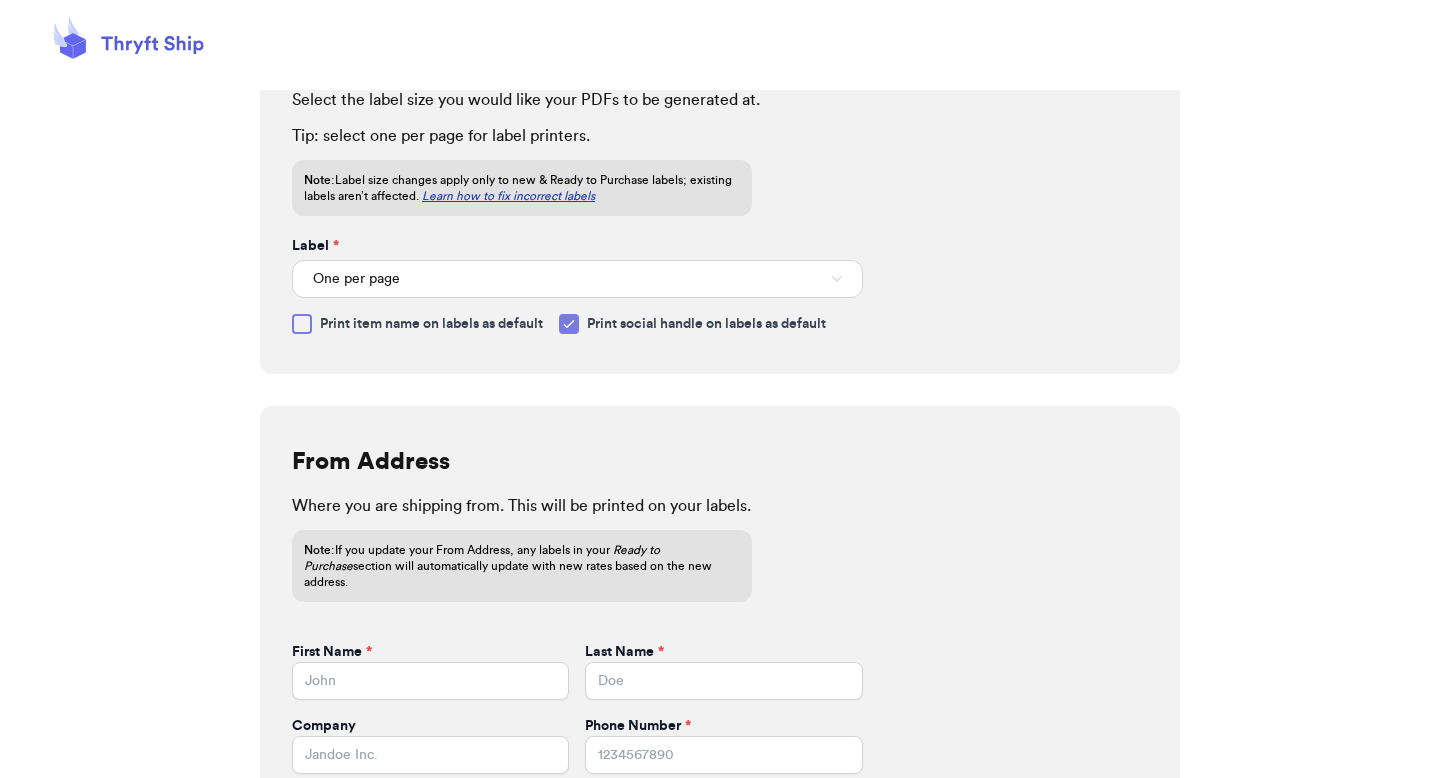 scroll, scrollTop: 372, scrollLeft: 0, axis: vertical 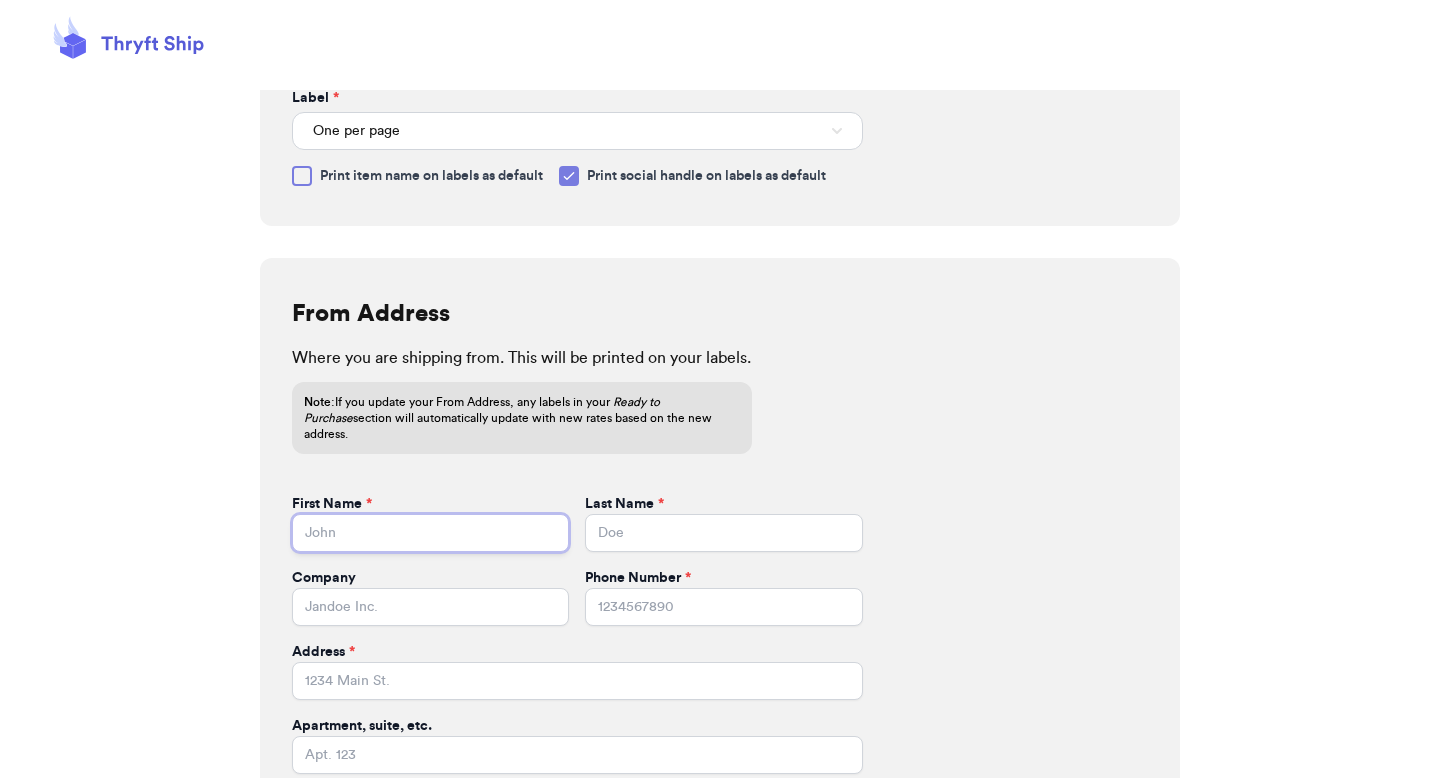 click on "First Name *" at bounding box center [430, 533] 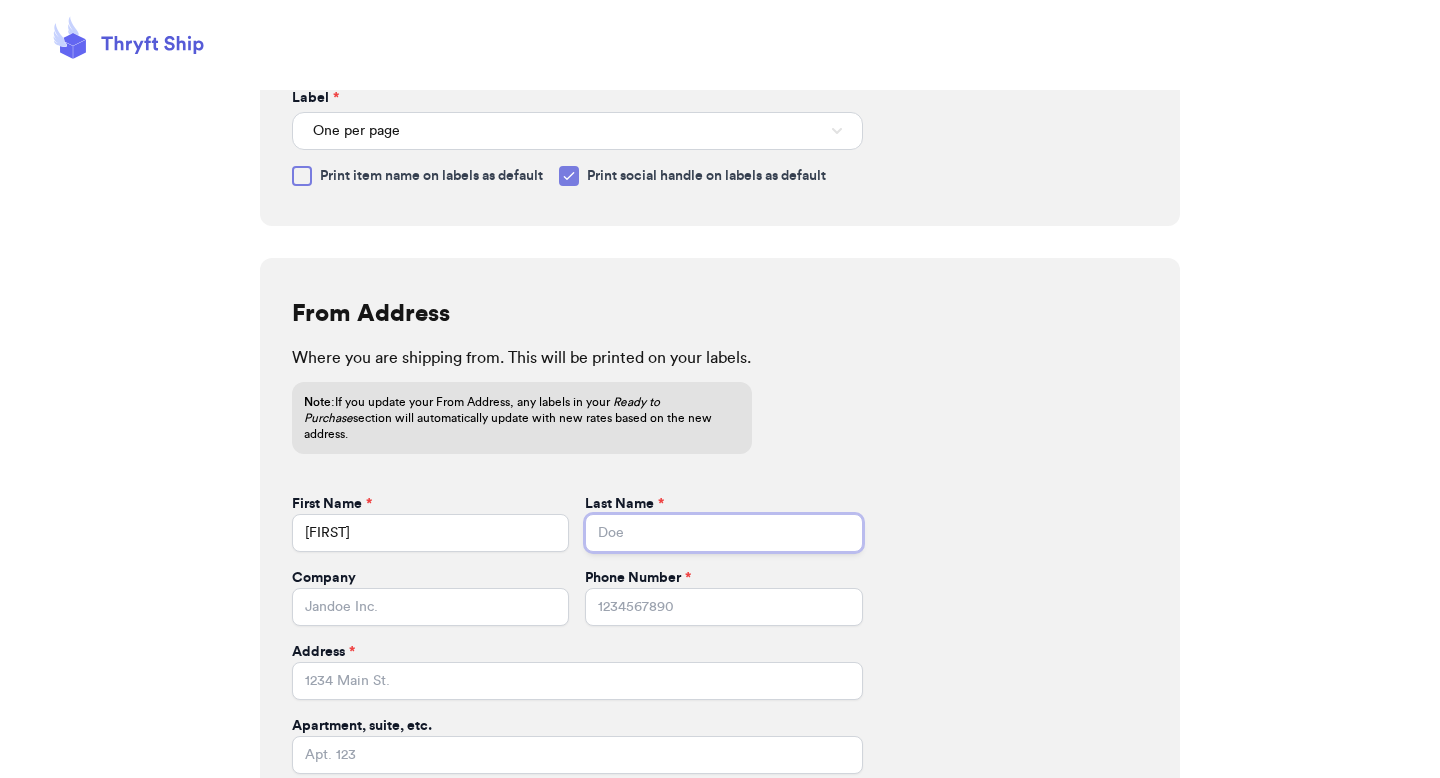 type on "Brenner" 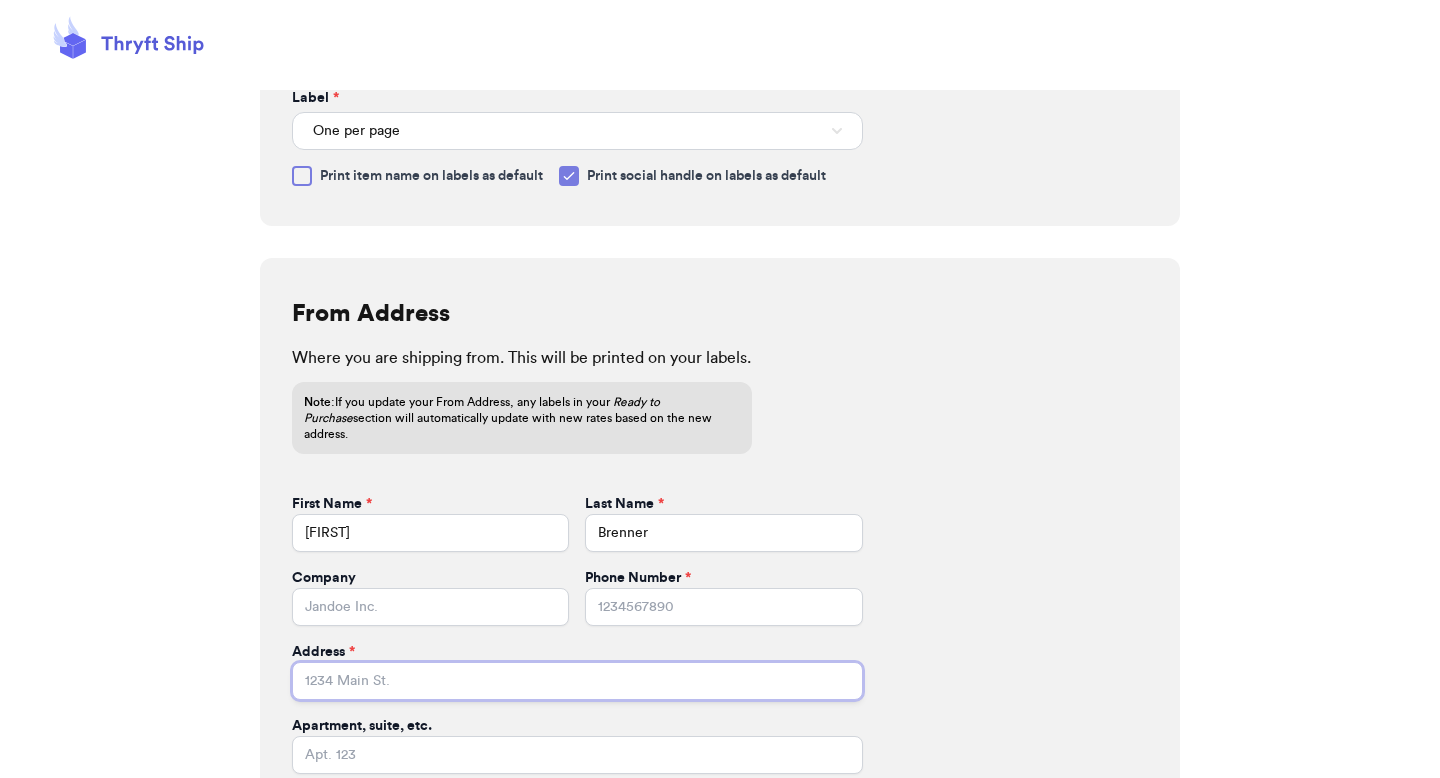 type on "269 hull street" 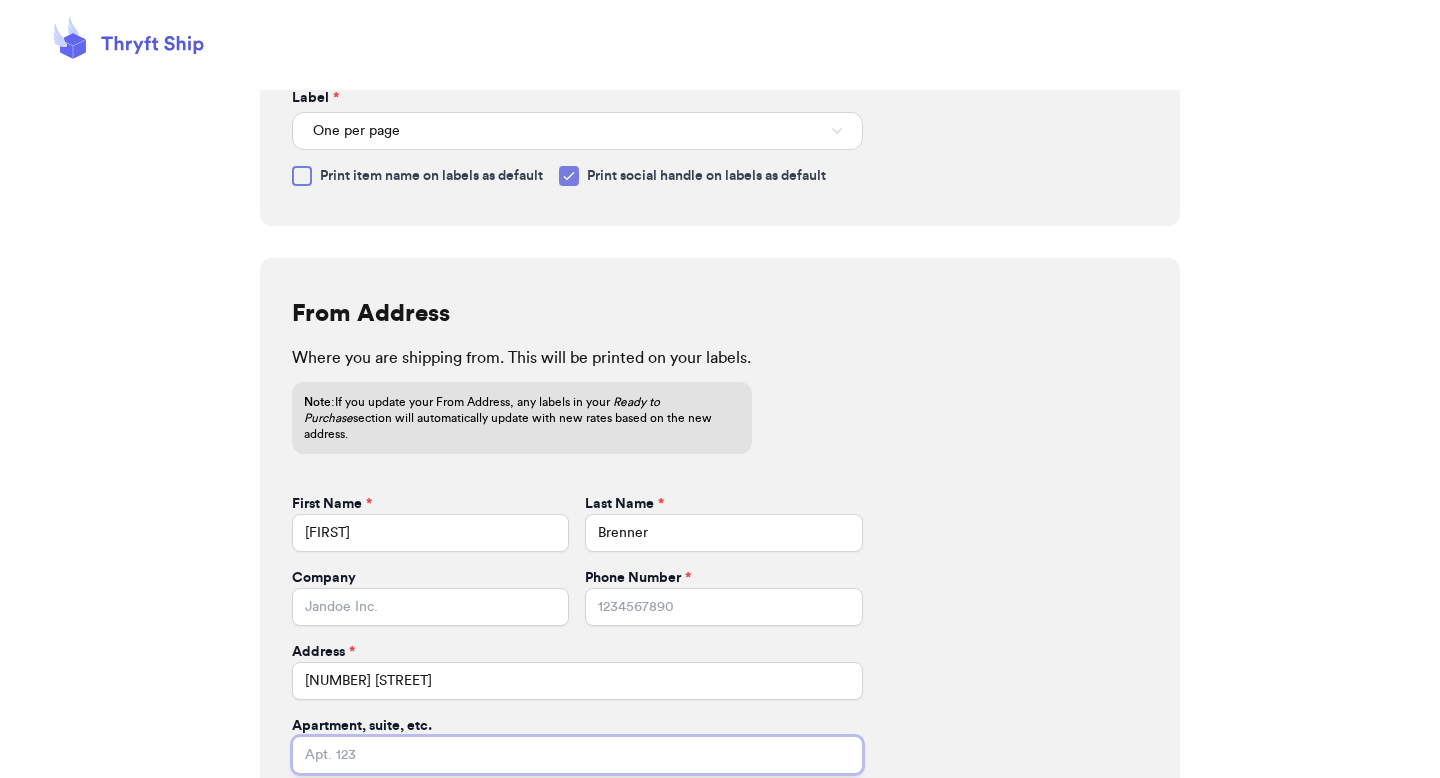type on "apt 211" 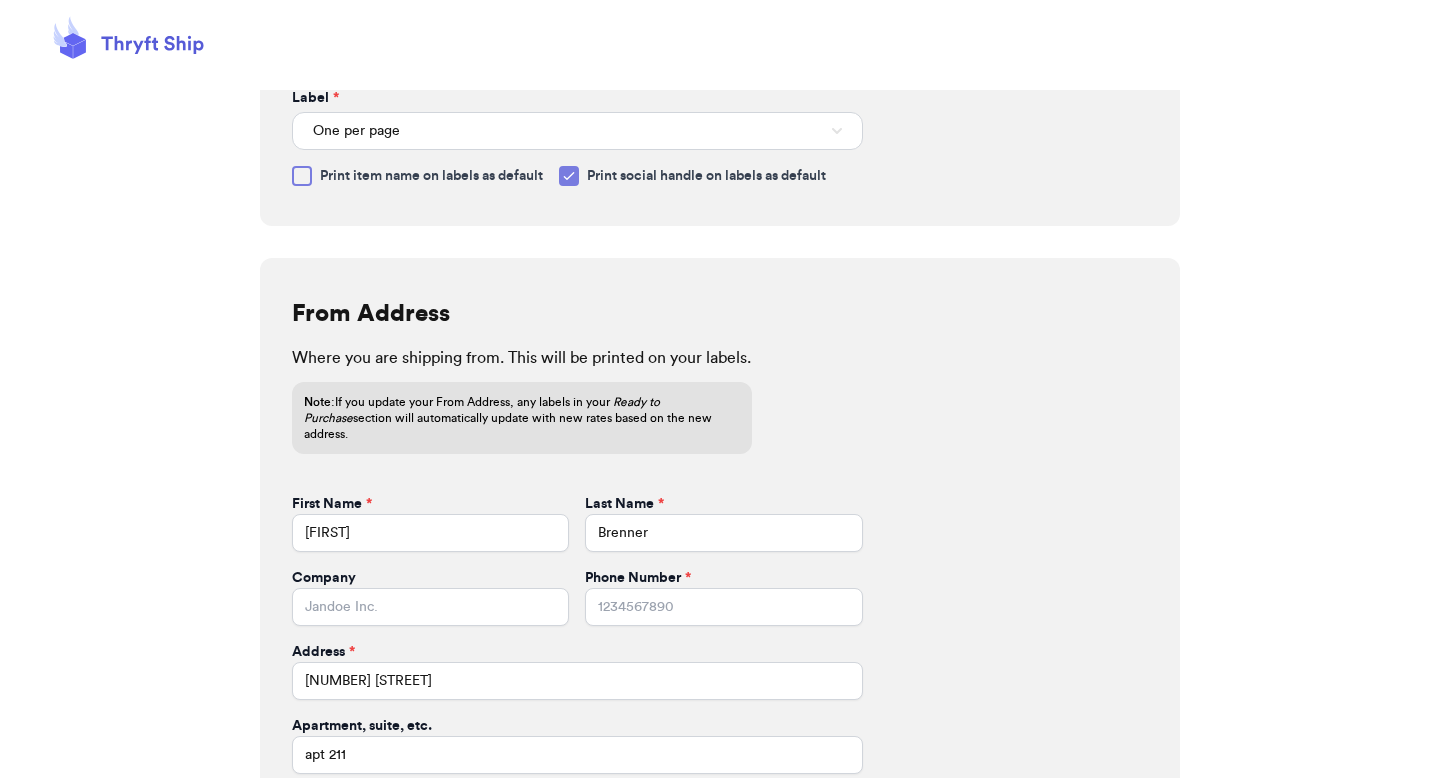 type on "athens" 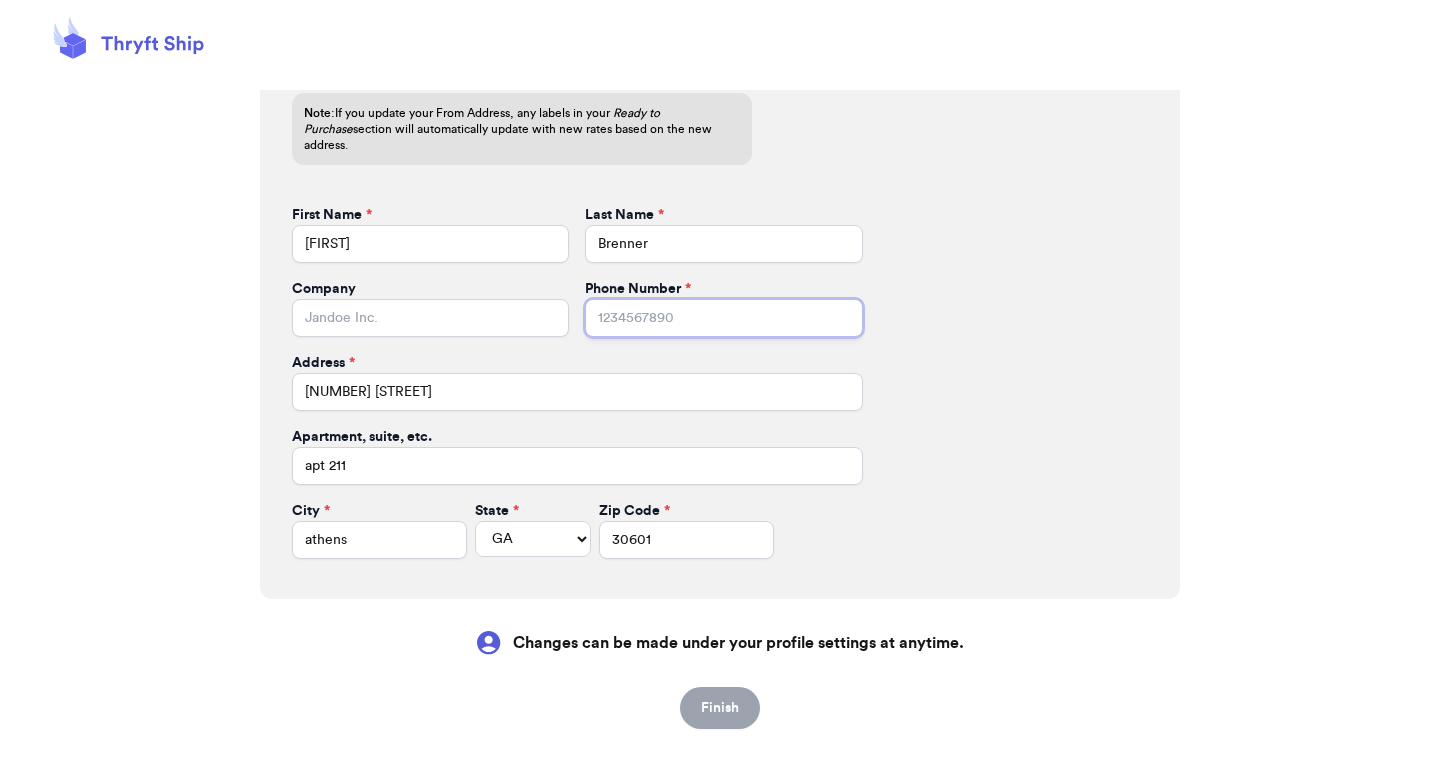 click on "Phone Number *" at bounding box center (723, 318) 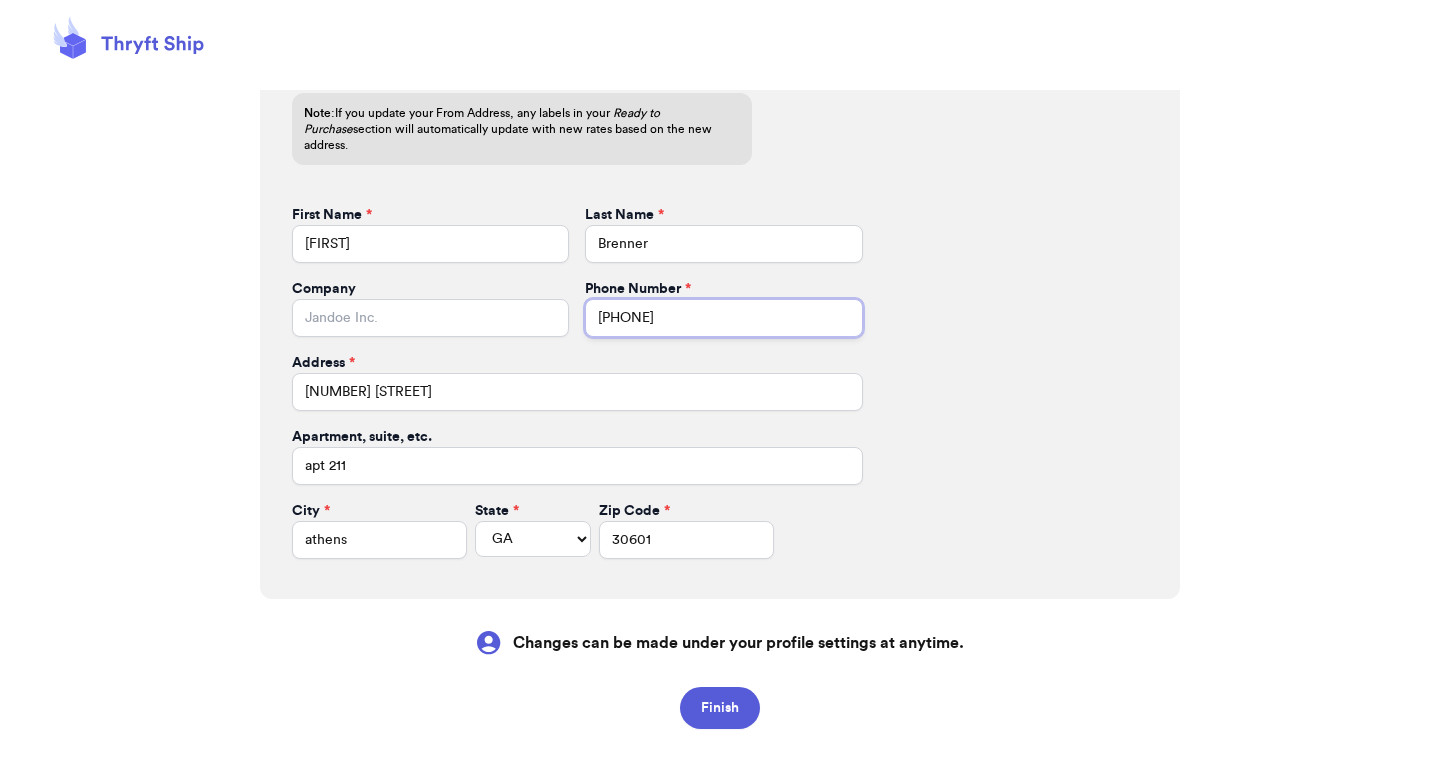 type on "4049340818" 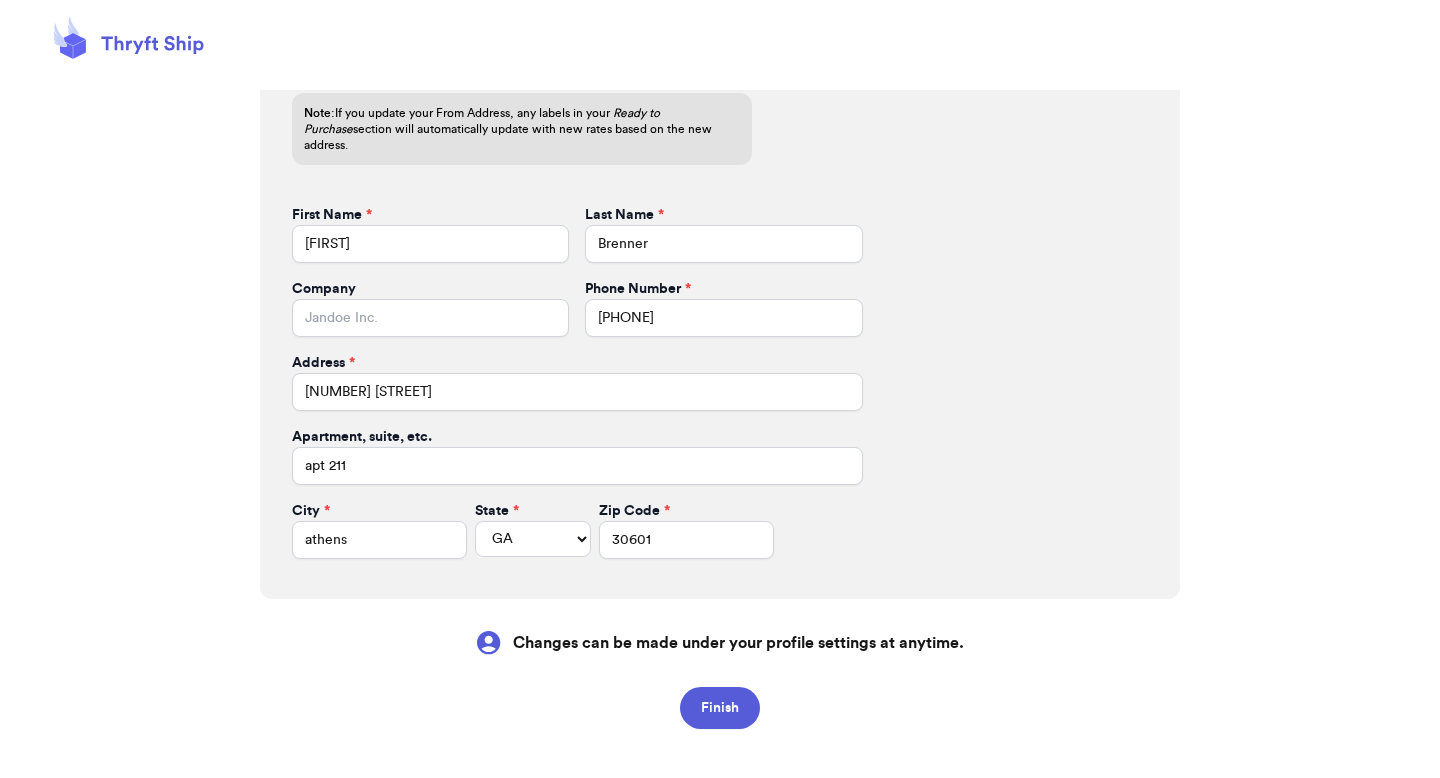 click on "Hello there, let's get you started! Label Information Select the label size you would like your PDFs to be generated at. Tip: select one per page for label printers. Note:  Label size changes apply only to new & Ready to Purchase labels; existing labels aren’t affected.   Learn how to fix incorrect labels Label * One per page Print item name on labels as default Print social handle on labels as default Oops—rate update failed We couldn't refresh rates for (0) labels in Ready to Purchase to use your new label. Accurate rates are required before checkout. Handle Product No failed labels found. Retry rate update (0) ✕ From Address Where you are shipping from. This will be printed on your labels.   Note:  If you update your From Address, any labels in your   Ready to Purchase  section will automatically update with new rates based on the new address. First Name * Valeria Last Name * Brenner Company Phone Number * 4049340818 Address * 269 hull street Apartment, suite, etc. apt 211 City * athens State * AL AK" at bounding box center (720, 389) 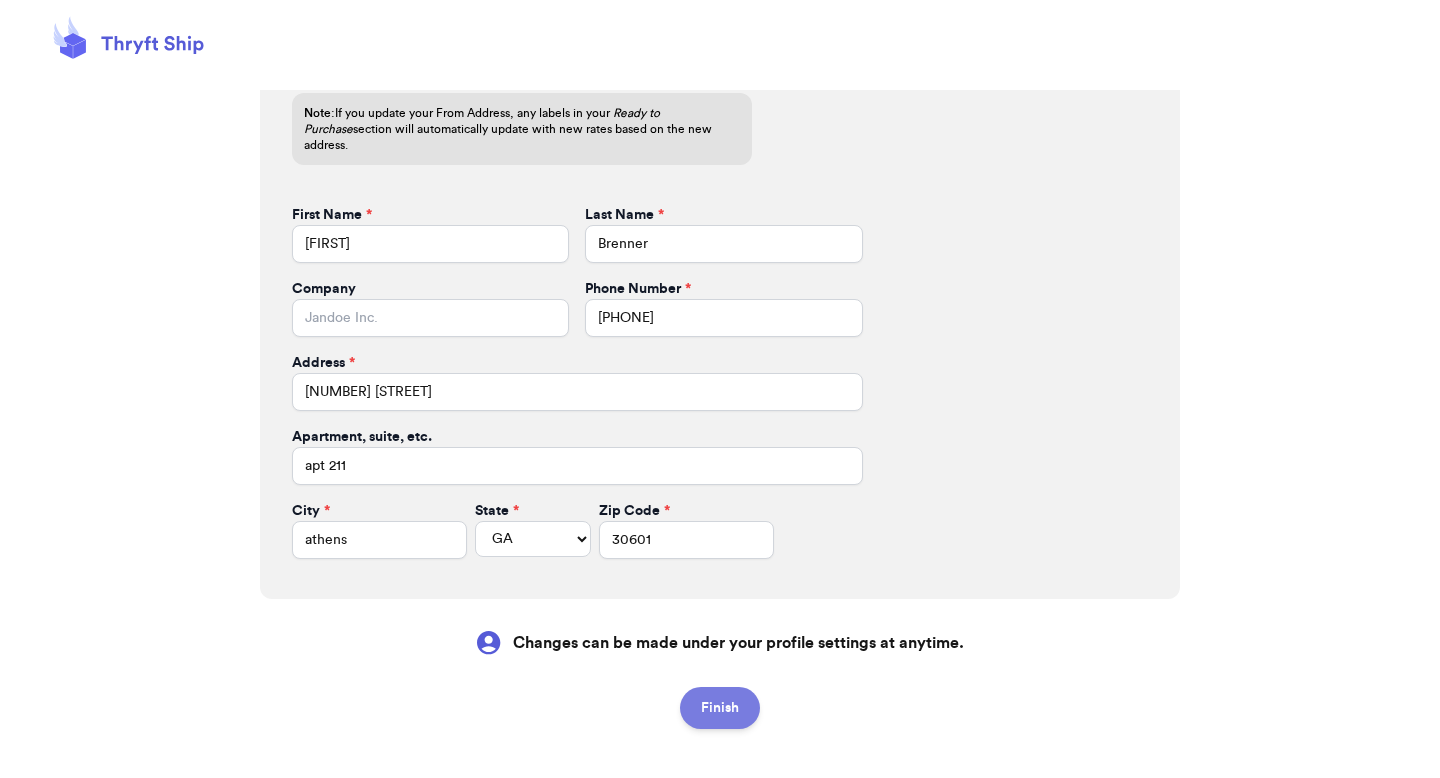 click on "Finish" at bounding box center (720, 708) 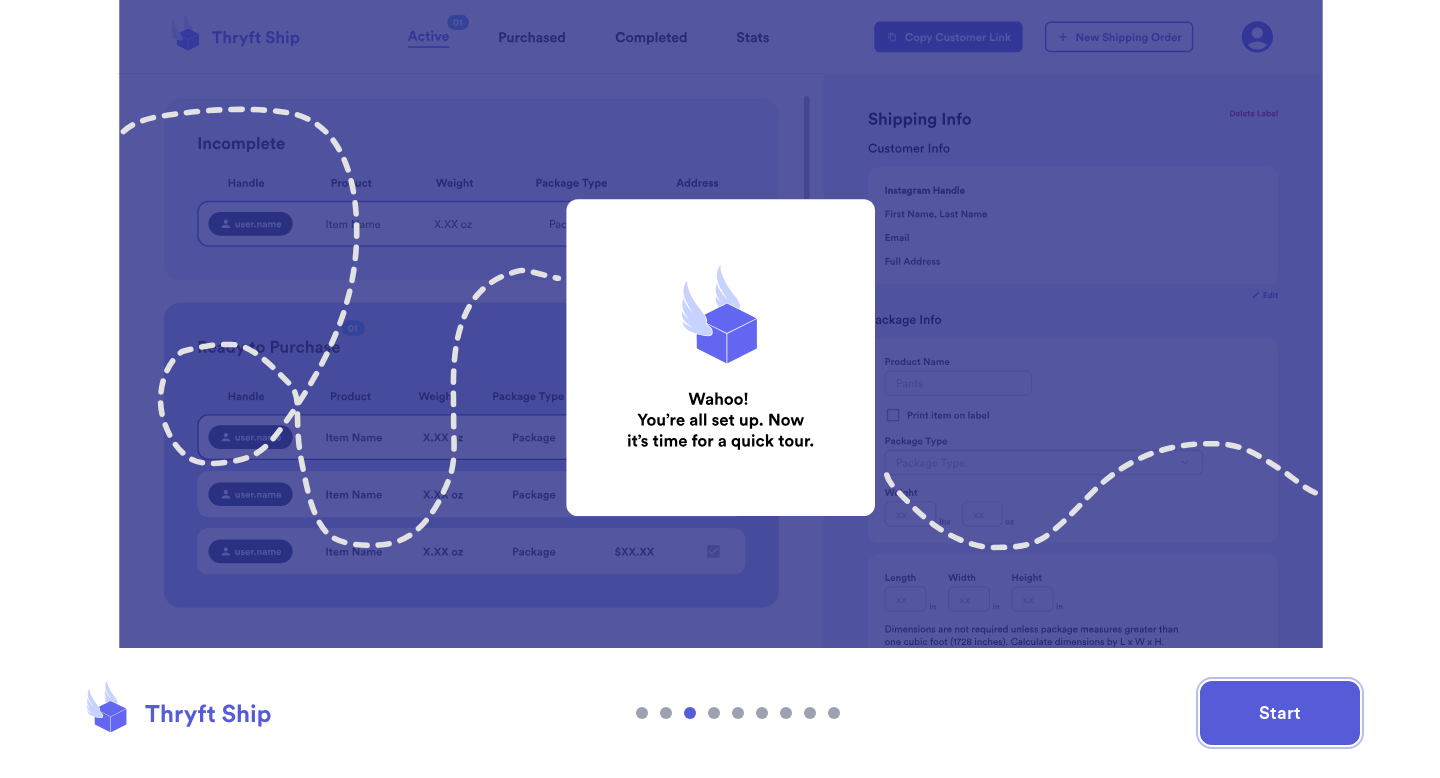 click on "Start" at bounding box center [1280, 713] 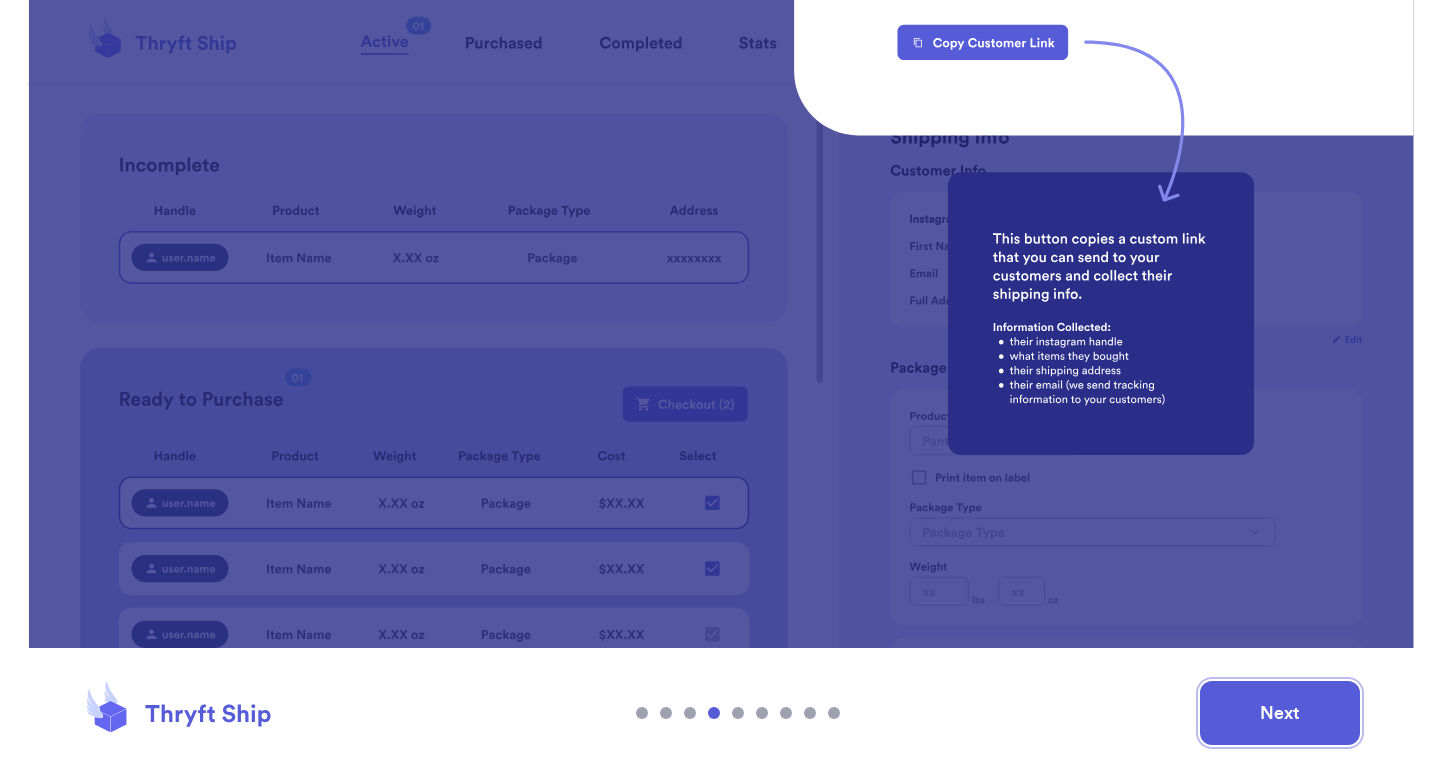 click on "Next" at bounding box center (1280, 713) 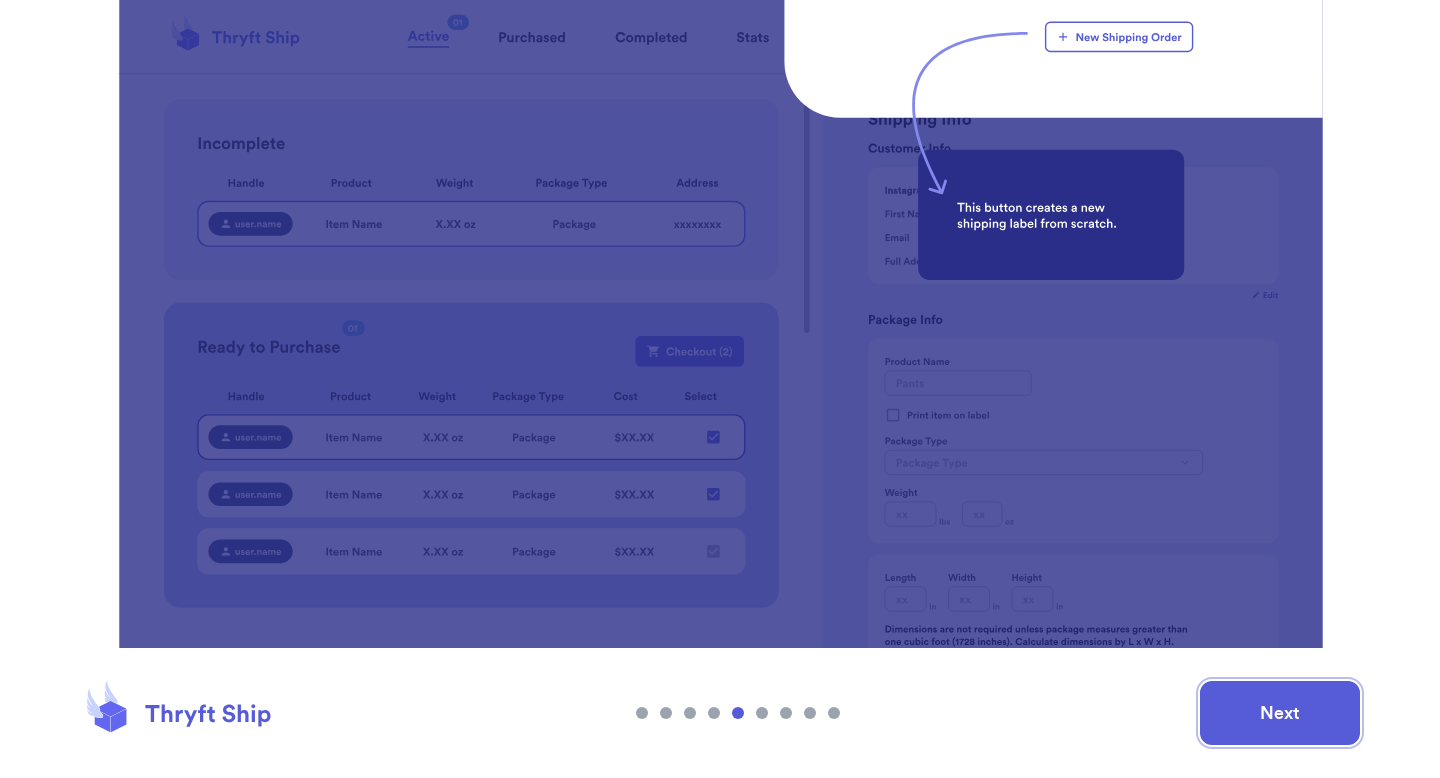 click on "Next" at bounding box center [1280, 713] 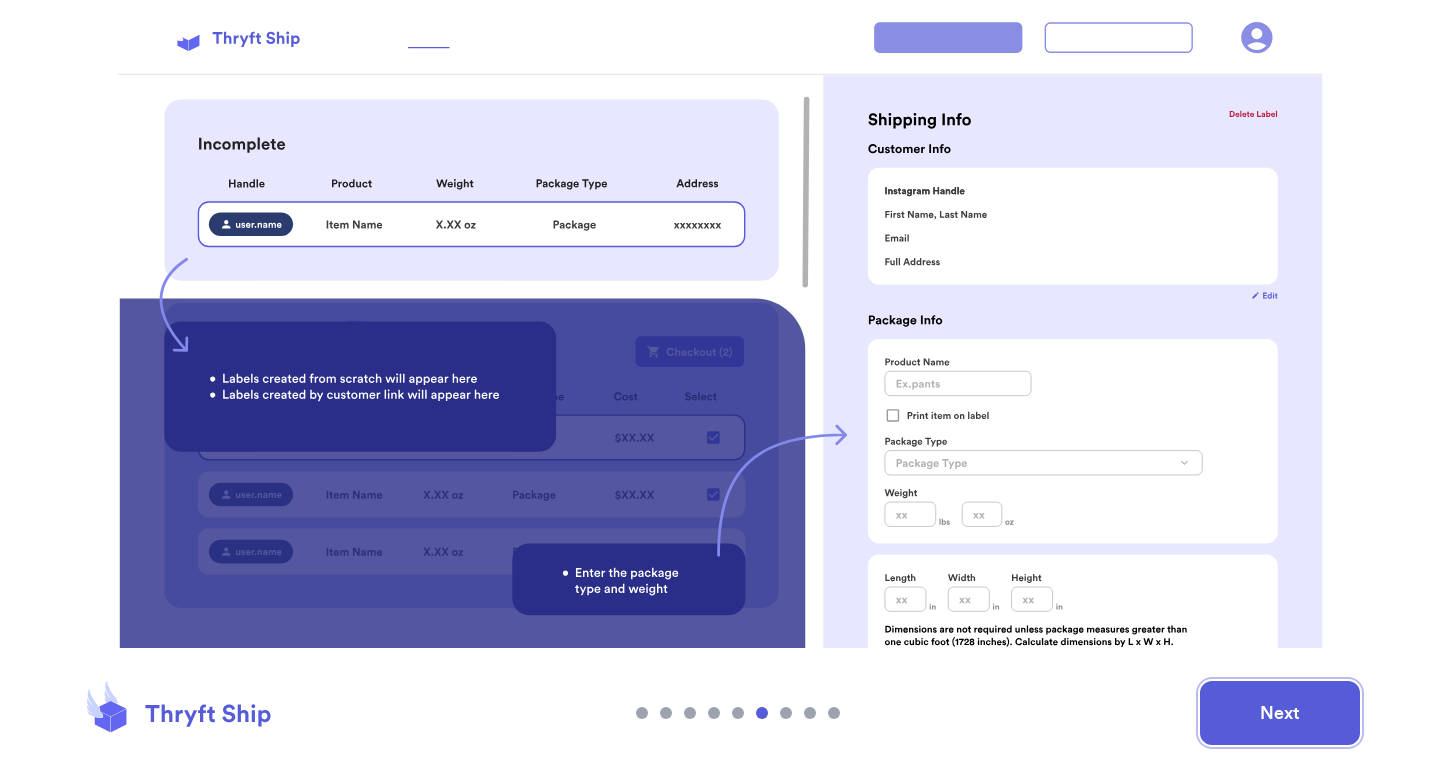 click on "Next" at bounding box center (1280, 713) 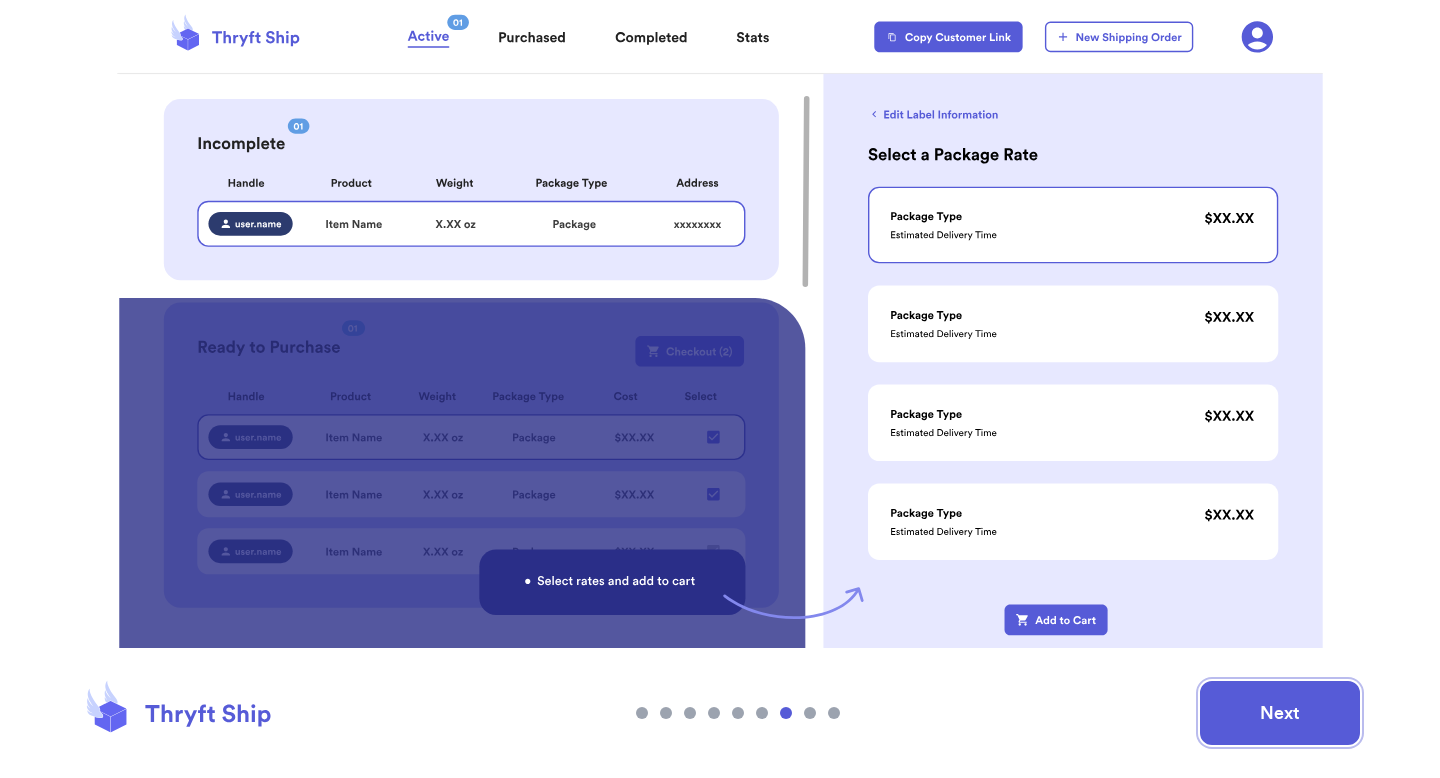 click on "Next" at bounding box center [1280, 713] 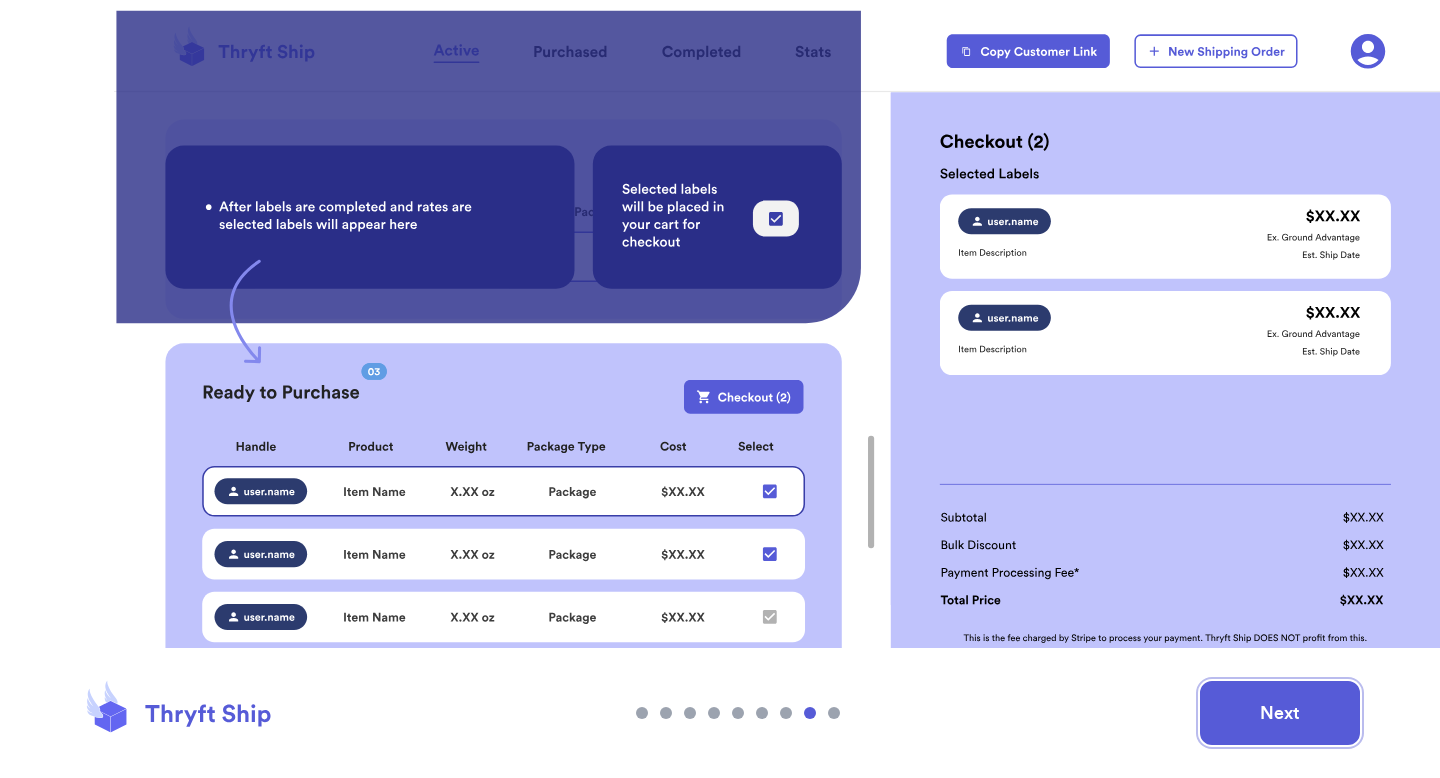 click on "Next" at bounding box center [1280, 713] 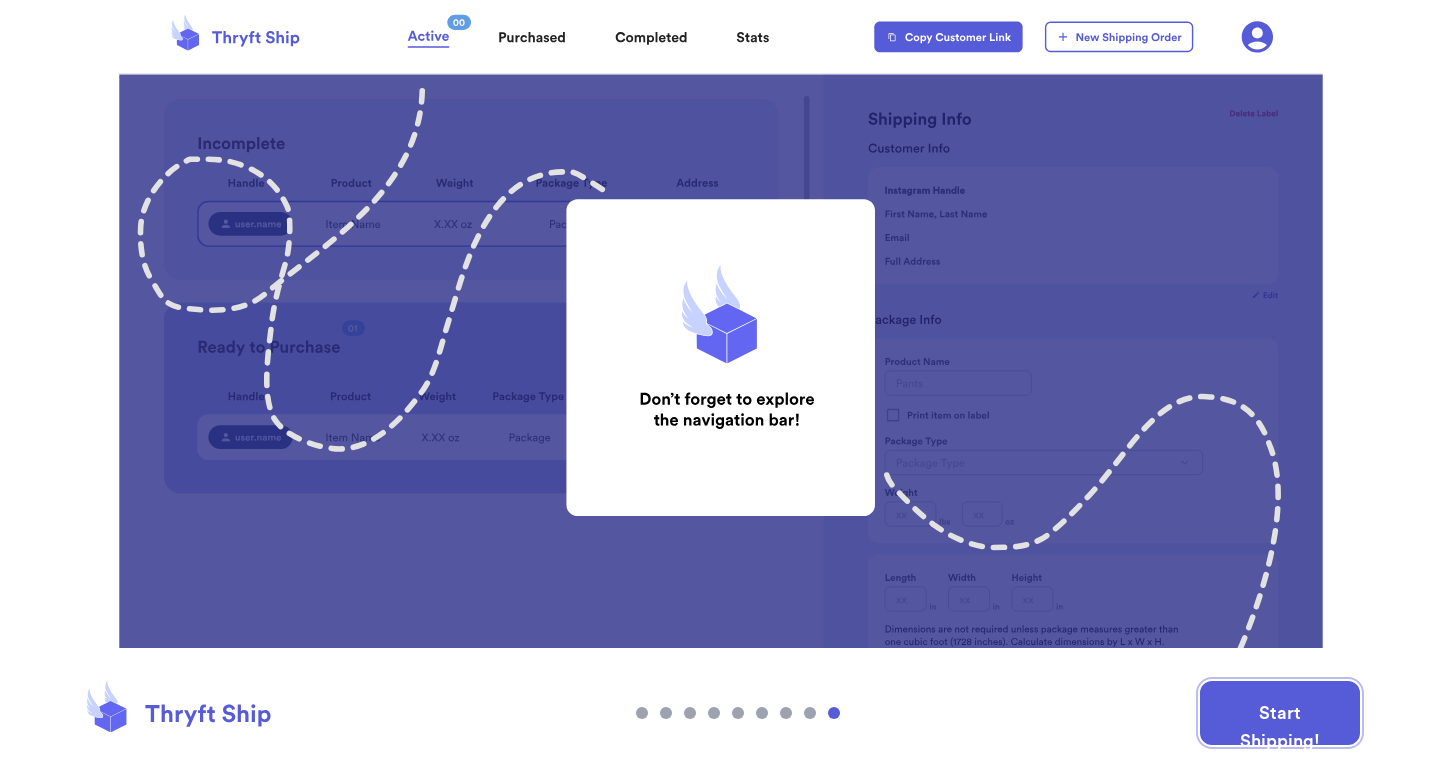 click on "Start Shipping!" at bounding box center [1280, 713] 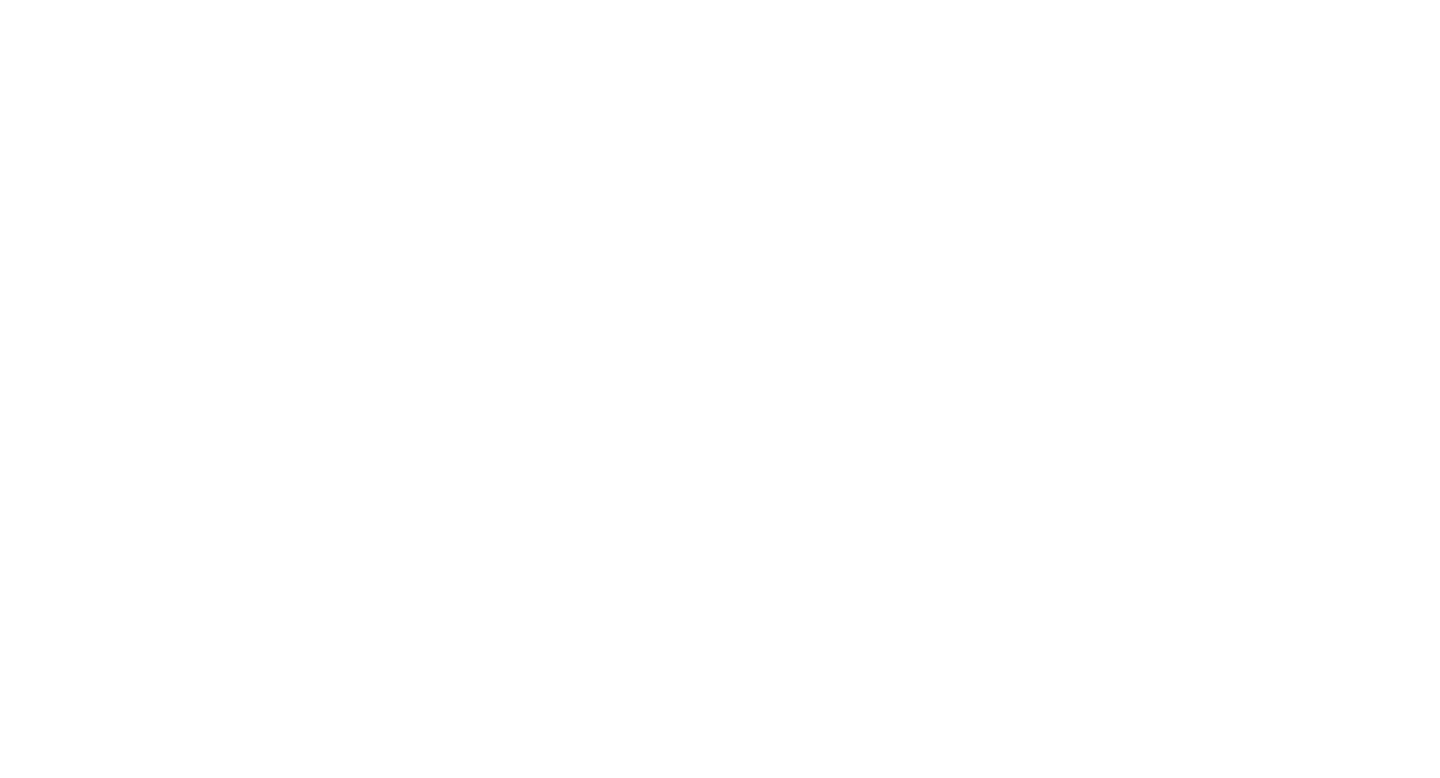 scroll, scrollTop: 0, scrollLeft: 0, axis: both 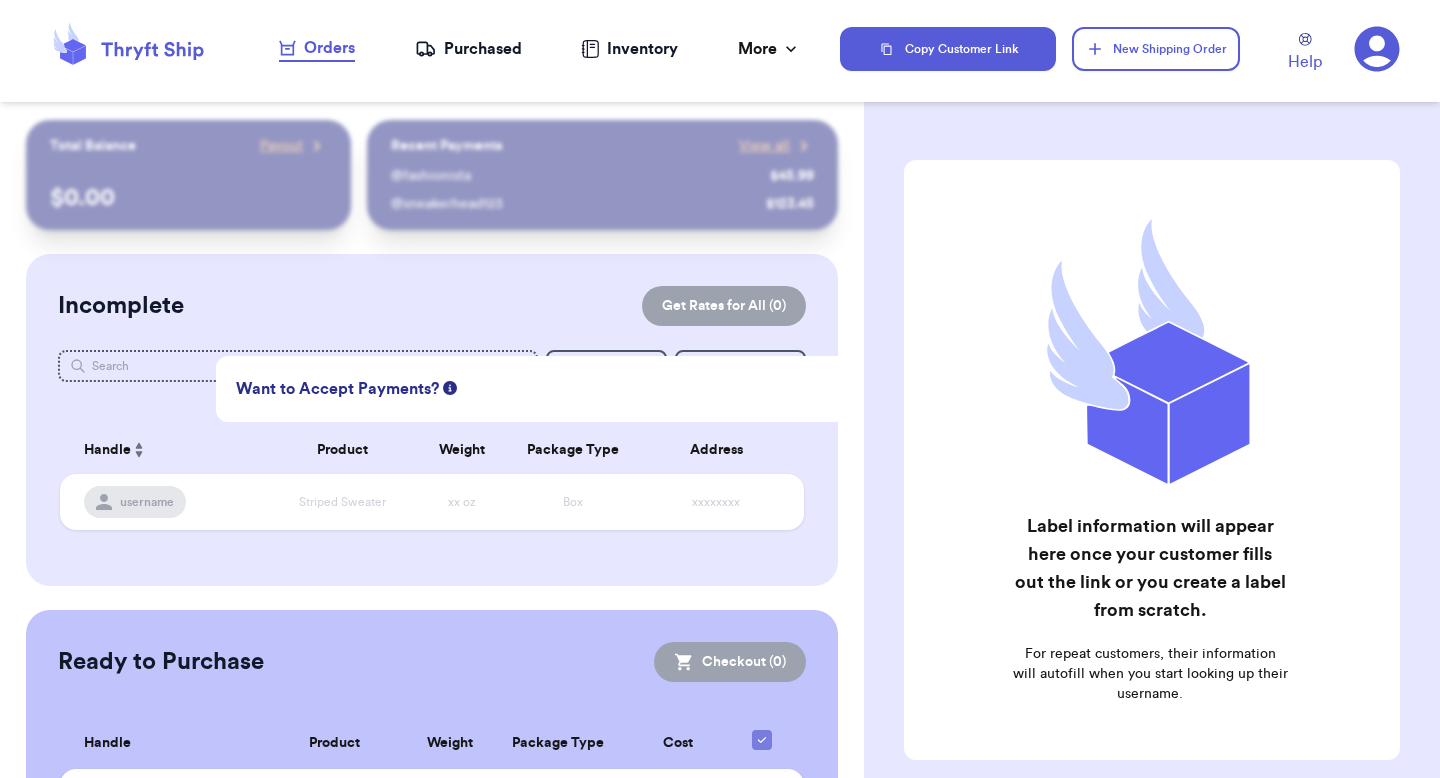 click on "Want to Accept Payments? Setup Payments Now" at bounding box center [720, 389] 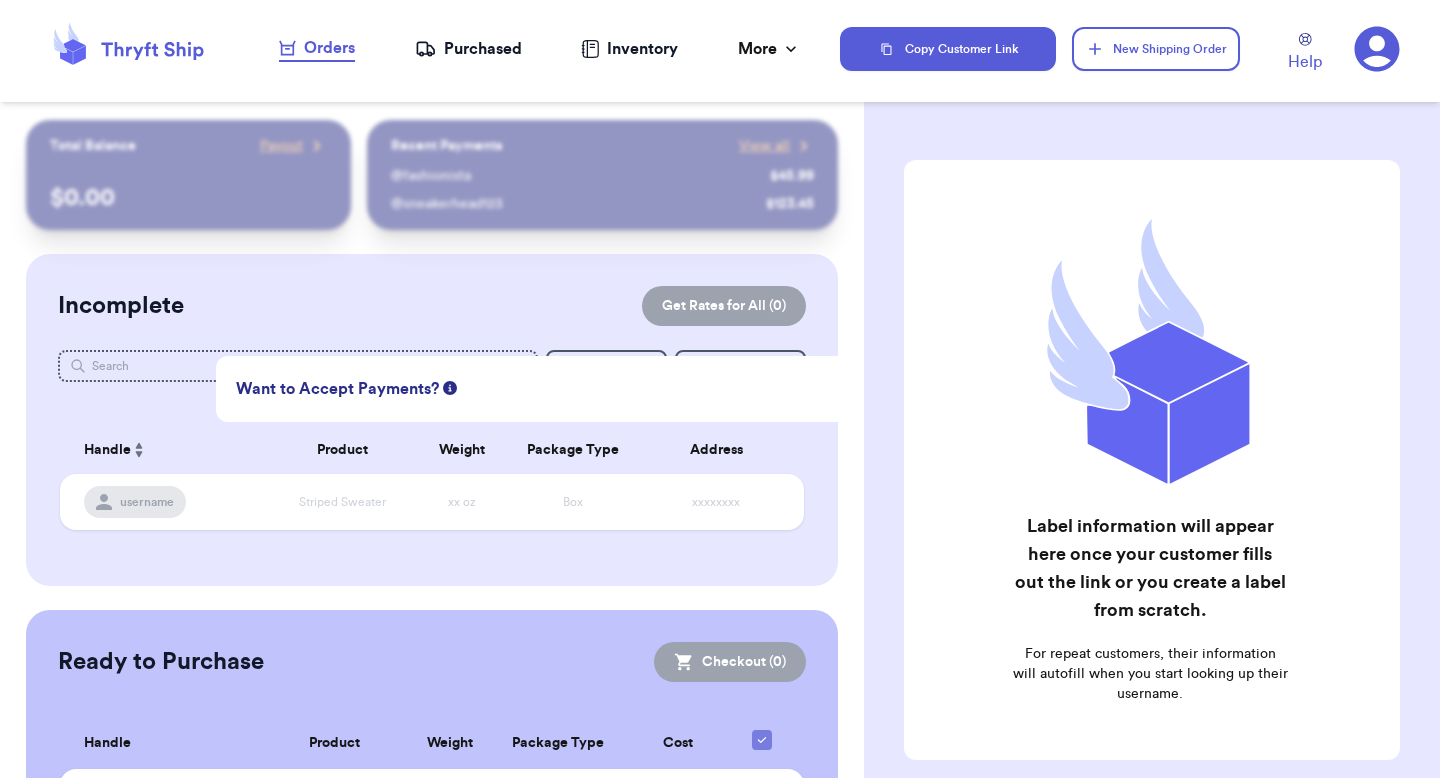 click 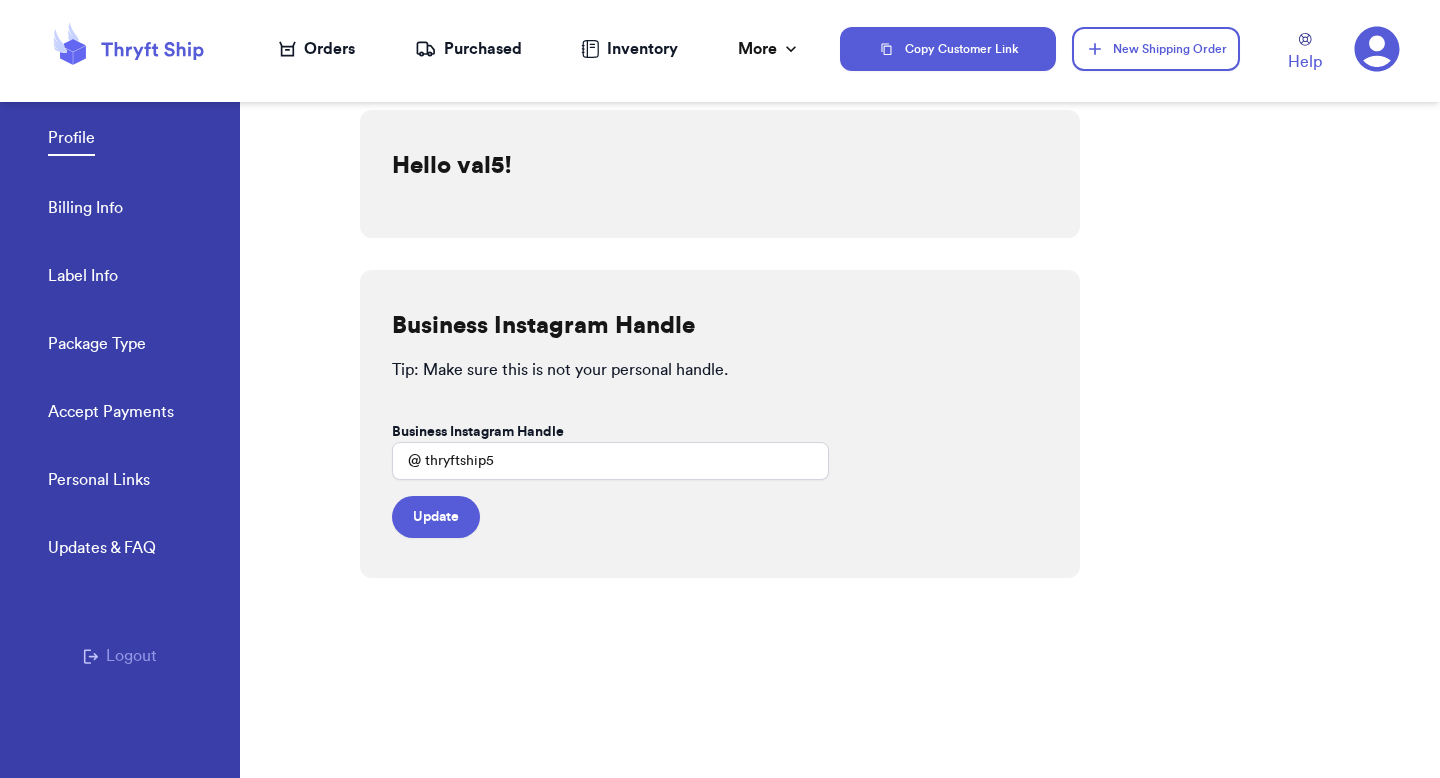 click on "Accept Payments" at bounding box center (111, 414) 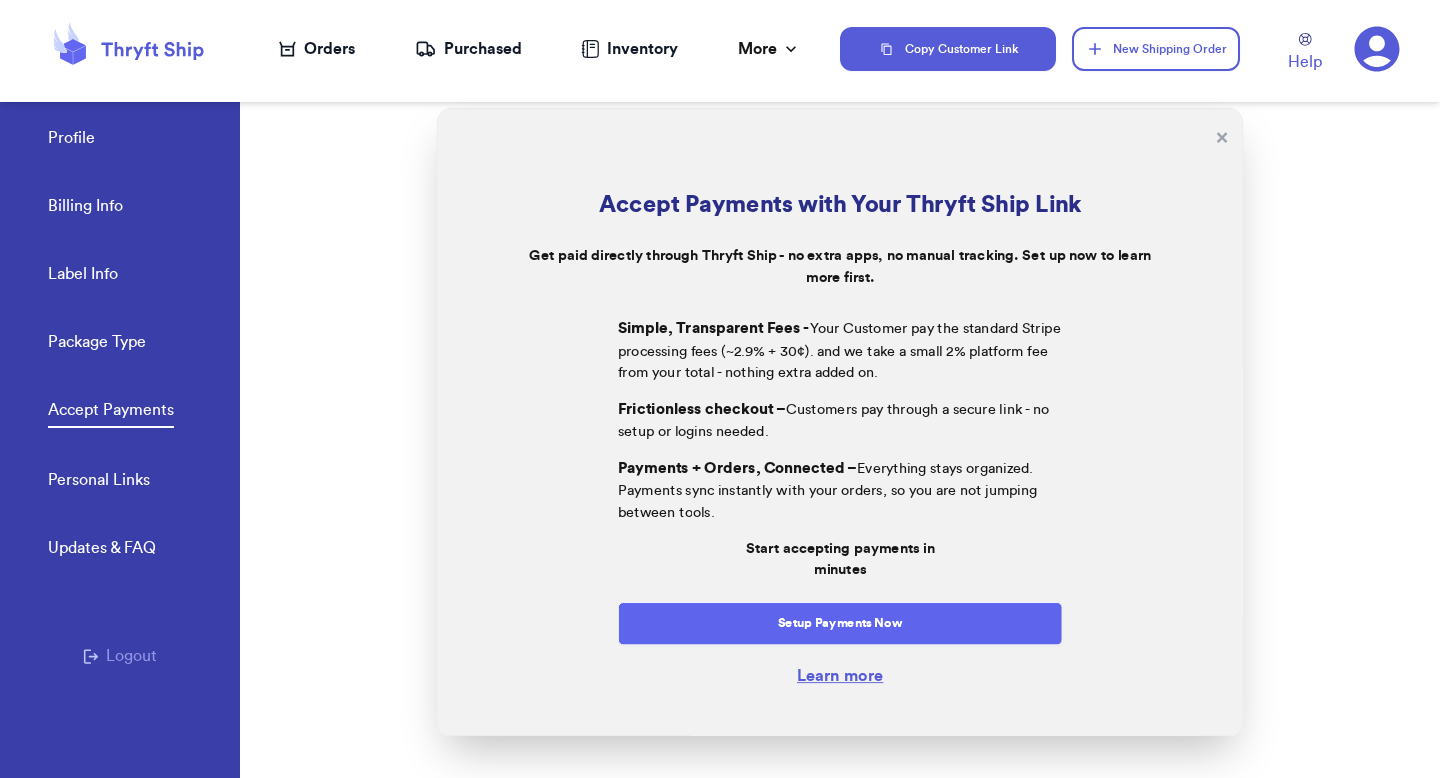 click on "Setup Payments Now" at bounding box center [840, 623] 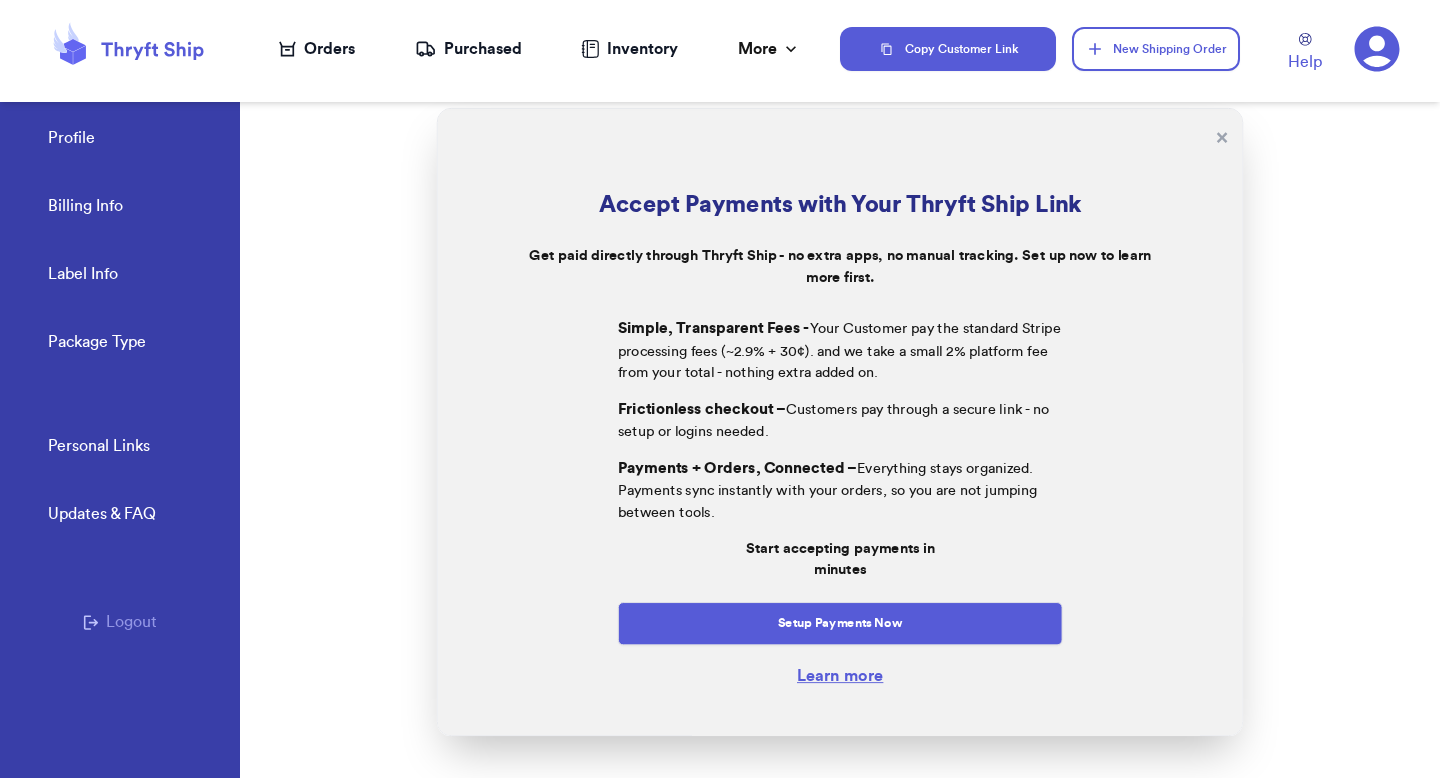 scroll, scrollTop: 0, scrollLeft: 0, axis: both 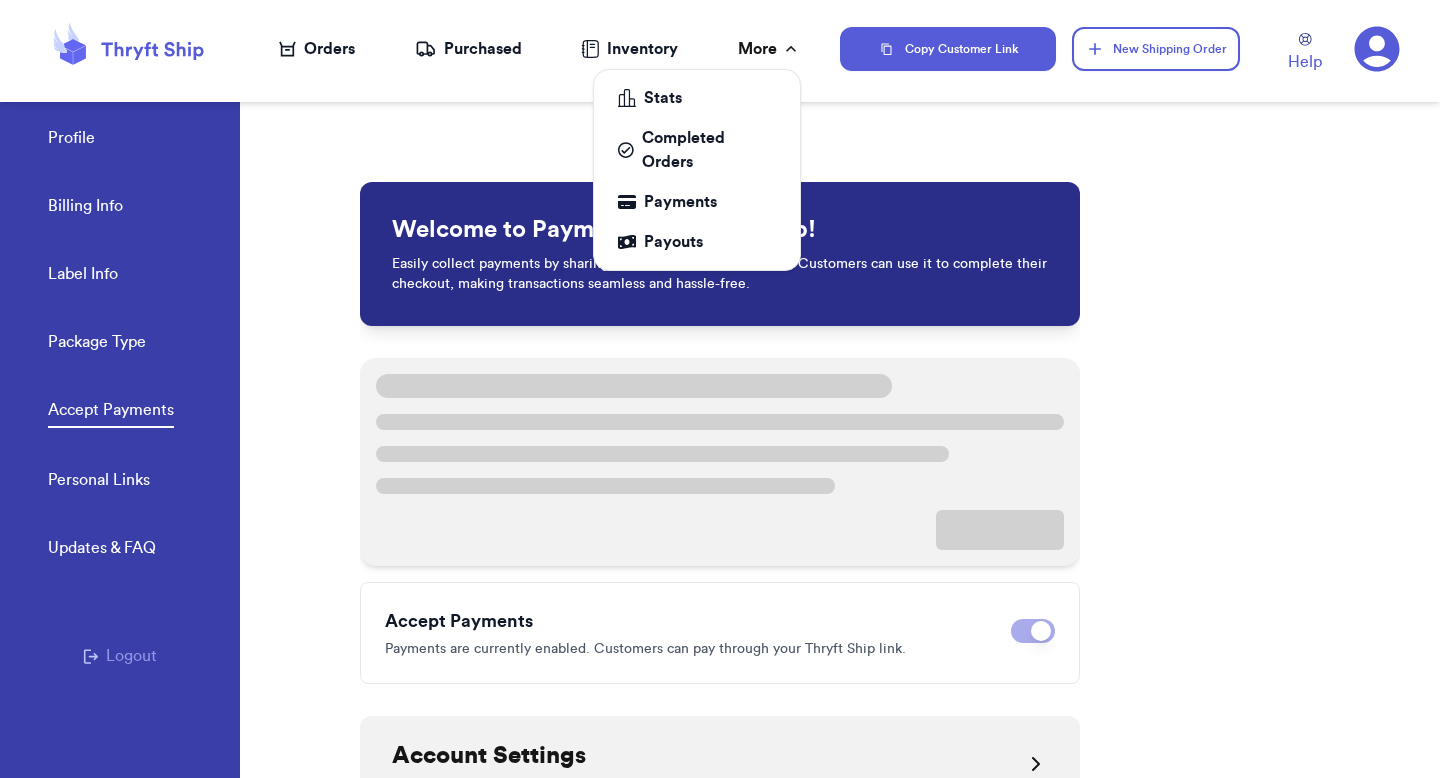 click 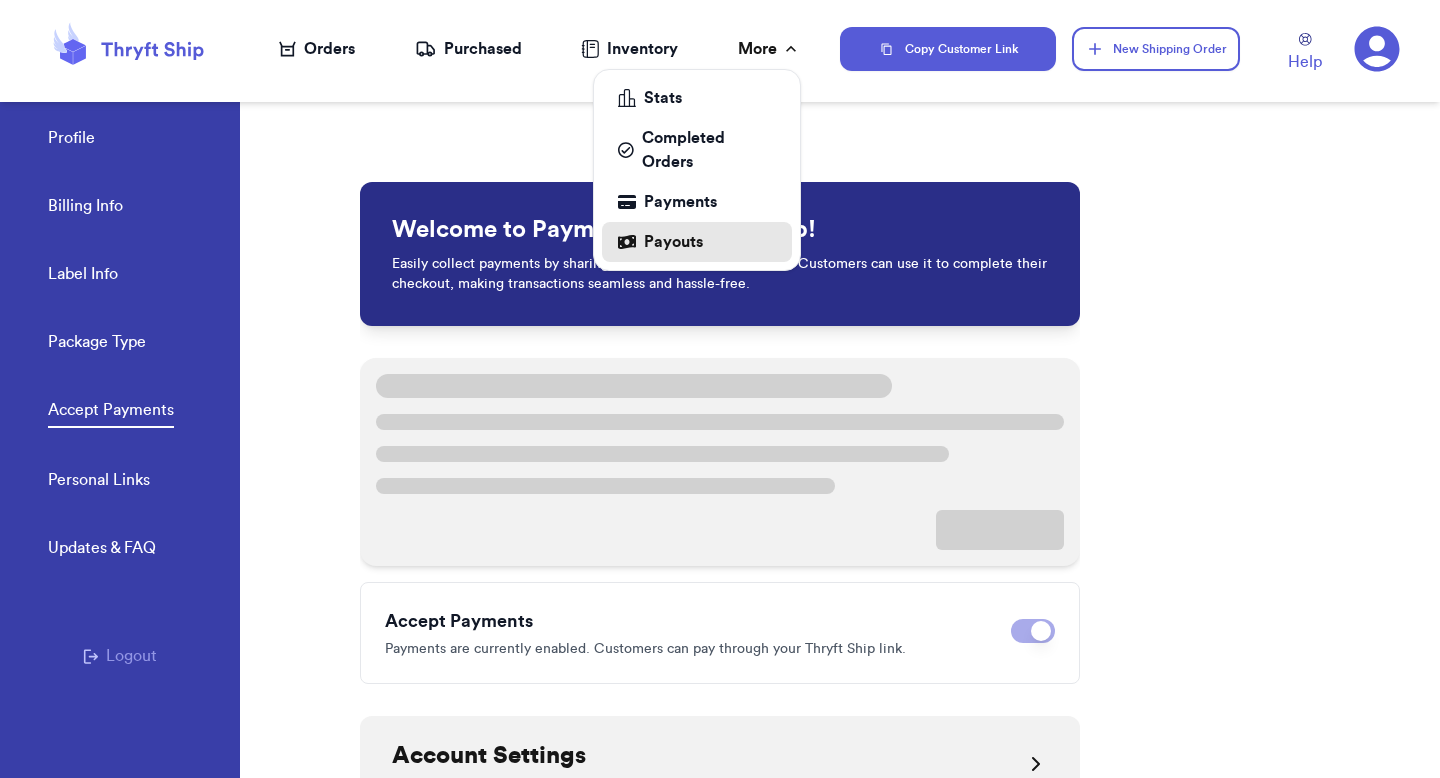 click on "Payouts" at bounding box center (697, 242) 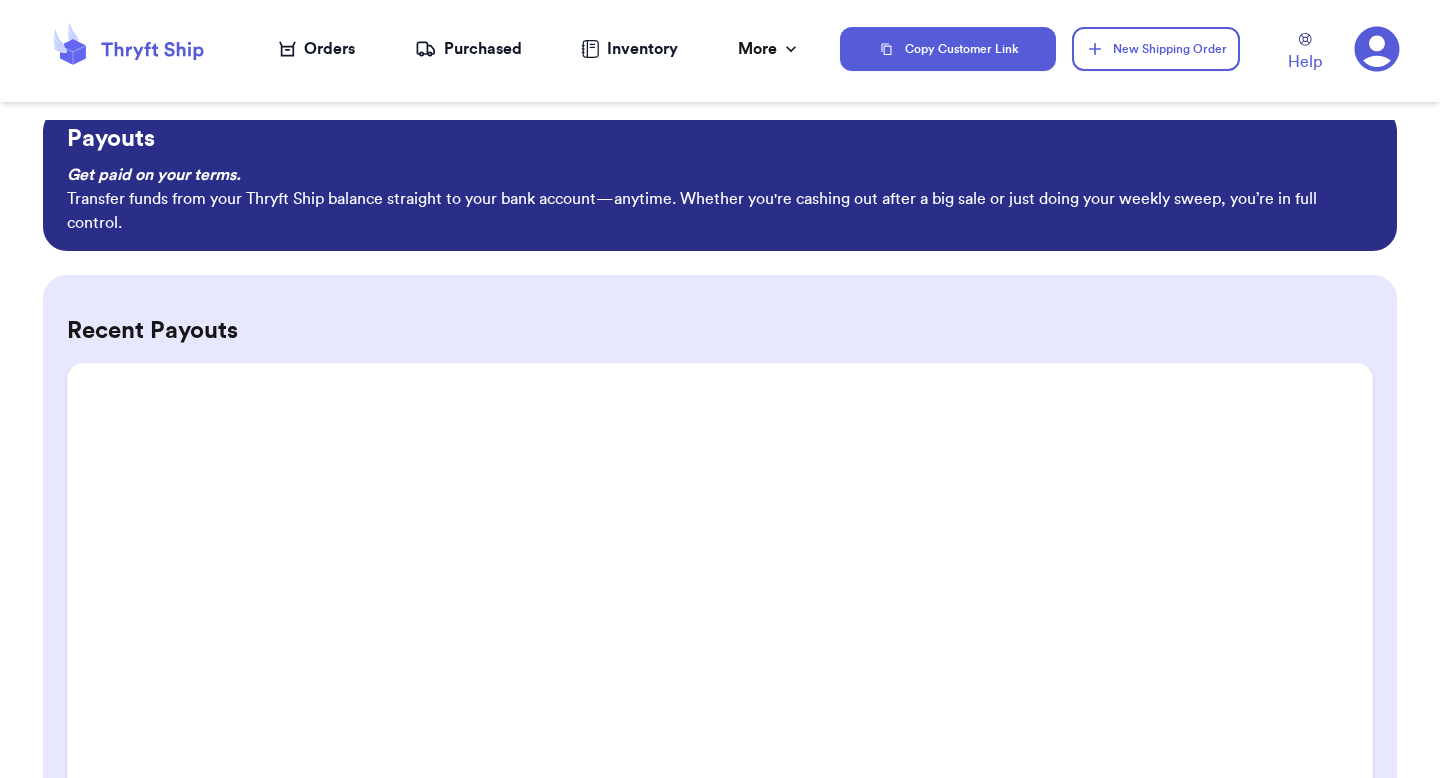 scroll, scrollTop: 0, scrollLeft: 0, axis: both 